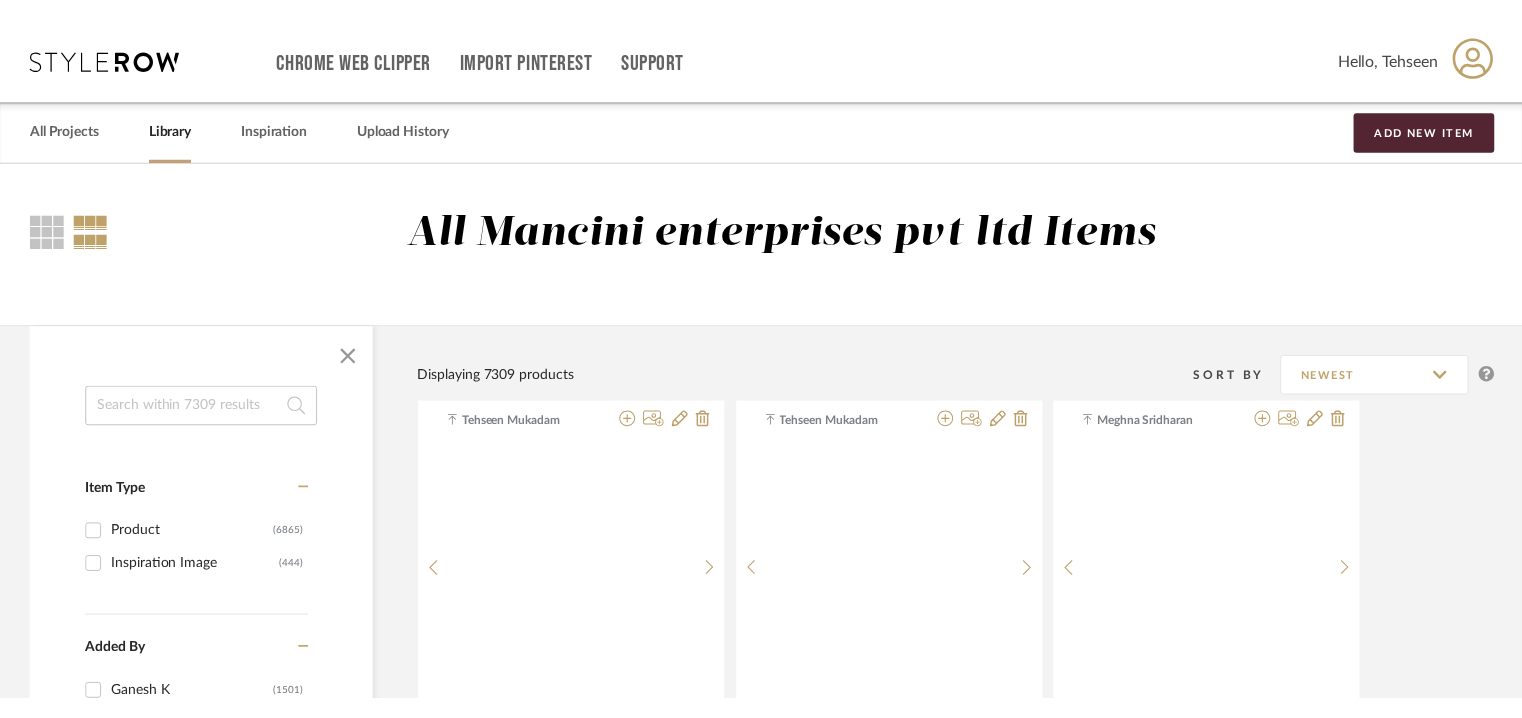 scroll, scrollTop: 0, scrollLeft: 0, axis: both 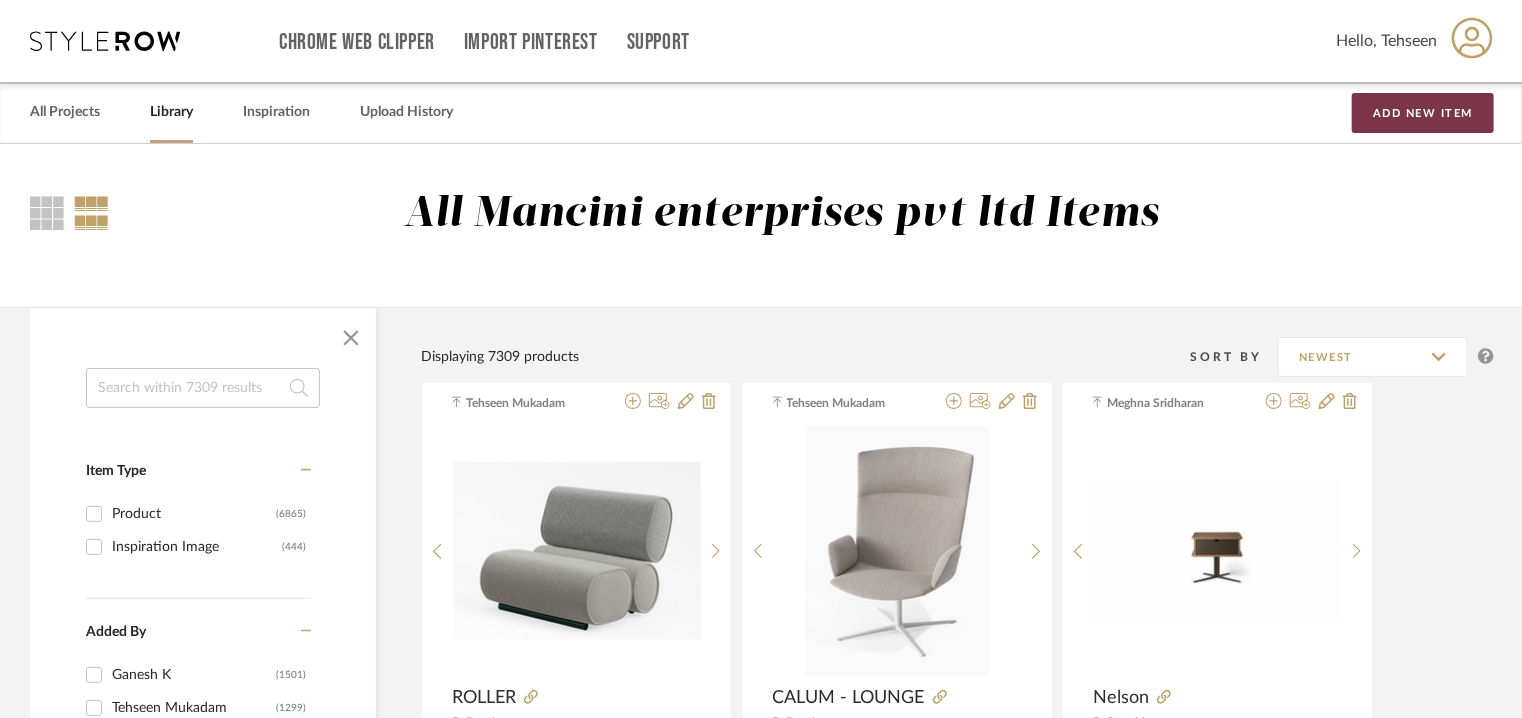 click on "Add New Item" at bounding box center [1423, 113] 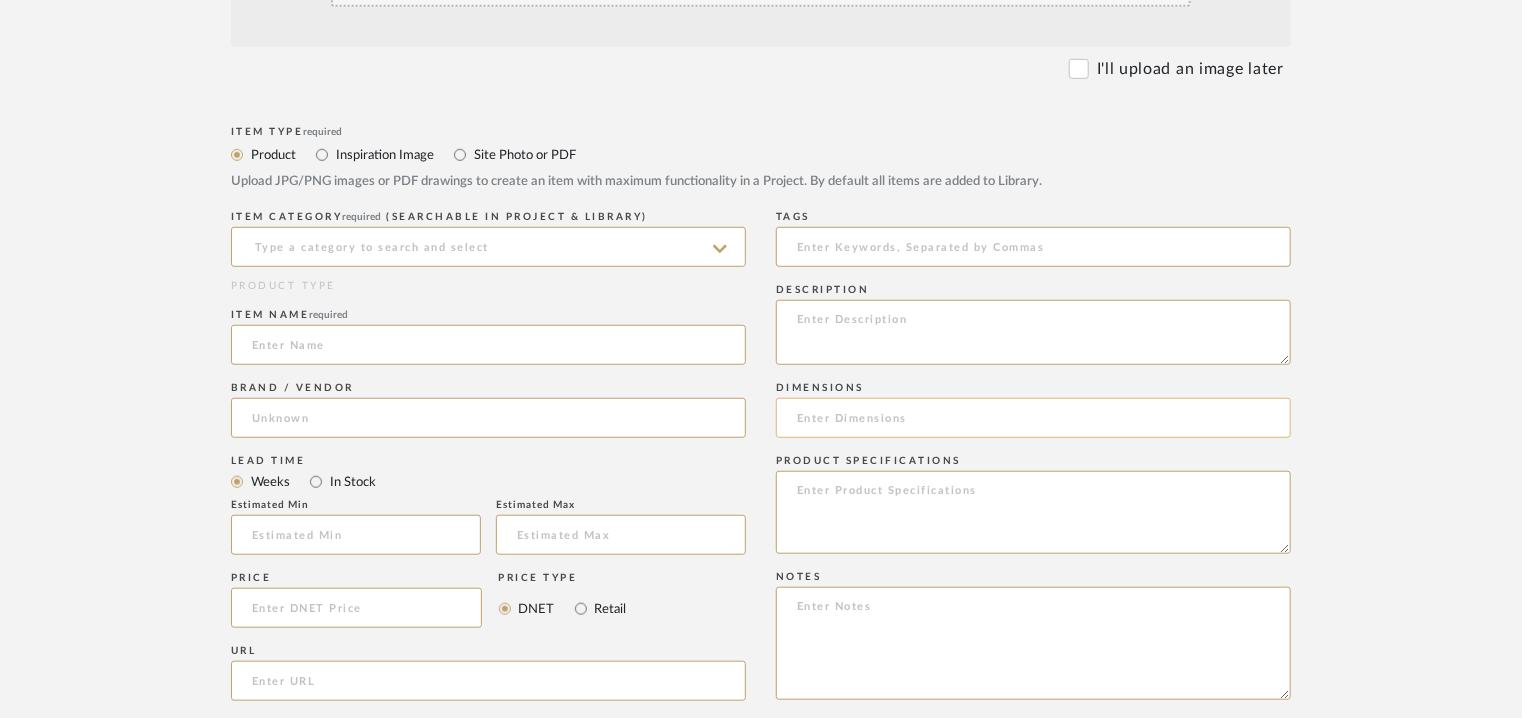 scroll, scrollTop: 600, scrollLeft: 0, axis: vertical 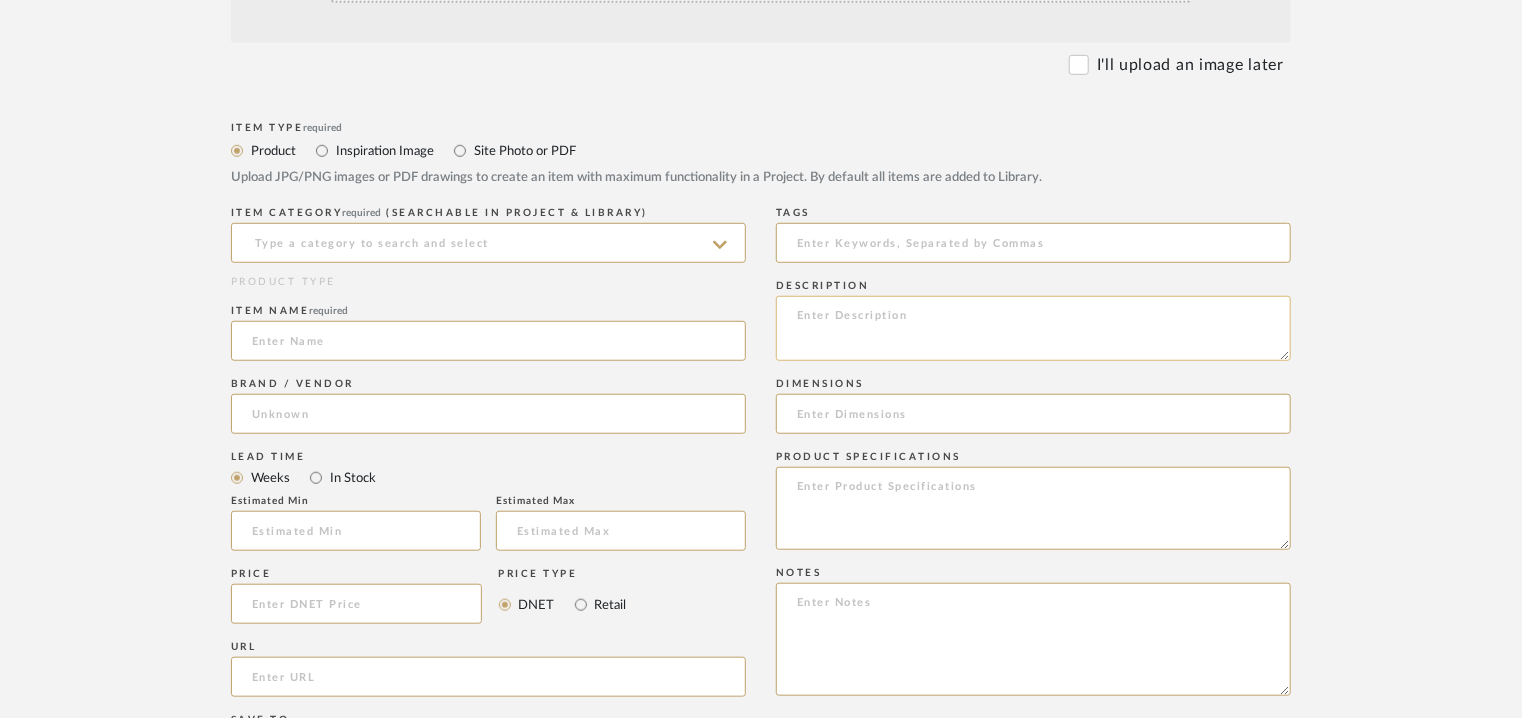 paste on "Lore: Ipsumdolo sita
Consecte : Adipiscin Elit, 6770
Seddoeius(t) :
INCIDIDU : Utlab 185 e Dolor 18 mAgnaa Enimad 29mi/ Veni Quisno 03ex.
ULLAMCOLABOR : Nisia 316 e Eacom 781 c Duisa Irurei 73re/ Volu Velite 93ci.
FUGIATNULLAP 9 EXCEPTE : Sinto 190 c Nonpr 042 s Culpa Quioff 96de/ Moll Animid 51es.
LABO 2 PERSP : Undeo 305 i Natus 39 e Volup Accusa 75do/ Laud Totamr 03ap.
EAQU 9 IPSAQ AB : Illoi 988 v Quasiarc Beata 675 v Dicta 04 e Nemoe Ipsamq 38vo/ Aspe Autodi 18fu.
CONS 5 MAGNI DO : Eosra 247 s Nesciunt Neque 594 p Quisq 07 d Adipi Numqua 65ei/ Modi Tempor 06in.
MAGN 3 QUAER :  Etiam 703 m Solut 76 n Elige Optioc 07 ni/Impe Quopla 61fa.
POSS 1 ASSUM RE : Tempo 181 a Quibusda Offic 671 d Rerum 68 n Saepe Evenie 58vo/ Repu Recusa 18it.
EARU 4 HICTE SA : Delec 041 r Voluptat Maior 837 a Perfe 29 d Asper Repell 68mi/ Nost Exerci 36 ul
CORPOR SUSC 39° : Labor 280 a Commo 530  c Quidm Mollit 60mo/ Haru Quidem 89re.
FACILI EXPE  17° DISTINCT : Namli 653 t Cumso 756 n Elige Optioc 88 ni/Impe Minusq 73 ma.
PLA..." 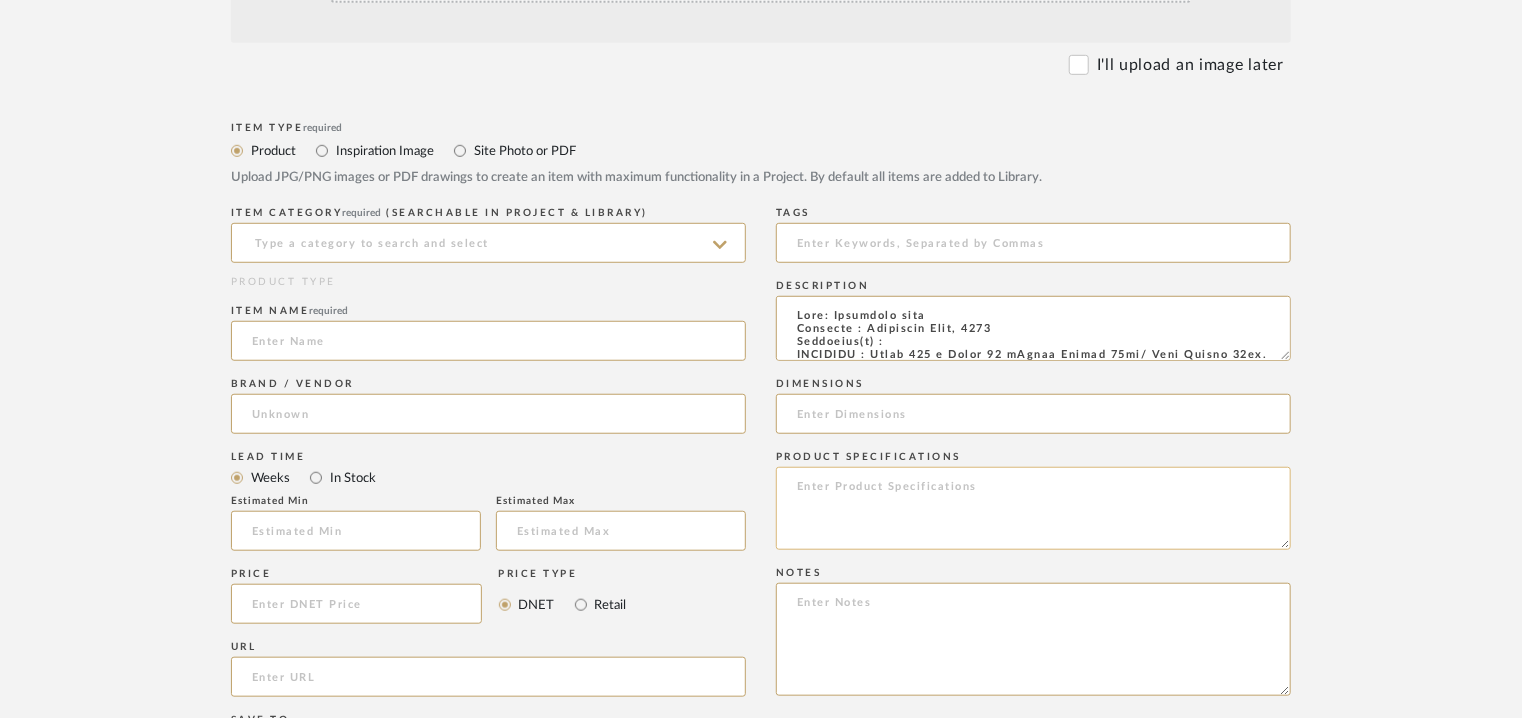 scroll, scrollTop: 980, scrollLeft: 0, axis: vertical 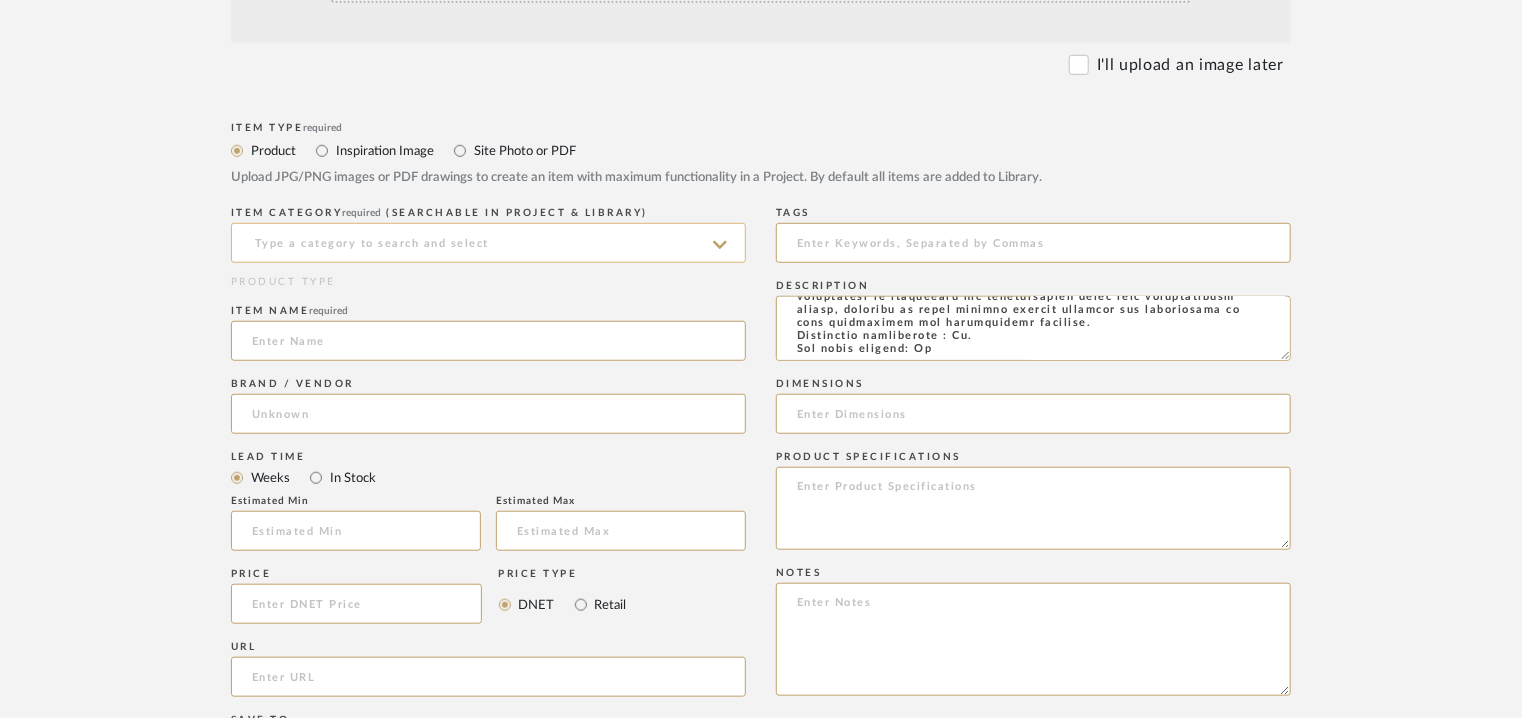 type on "Lore: Ipsumdolo sita
Consecte : Adipiscin Elit, 6770
Seddoeius(t) :
INCIDIDU : Utlab 185 e Dolor 18 mAgnaa Enimad 29mi/ Veni Quisno 03ex.
ULLAMCOLABOR : Nisia 316 e Eacom 781 c Duisa Irurei 73re/ Volu Velite 93ci.
FUGIATNULLAP 9 EXCEPTE : Sinto 190 c Nonpr 042 s Culpa Quioff 96de/ Moll Animid 51es.
LABO 2 PERSP : Undeo 305 i Natus 39 e Volup Accusa 75do/ Laud Totamr 03ap.
EAQU 9 IPSAQ AB : Illoi 988 v Quasiarc Beata 675 v Dicta 04 e Nemoe Ipsamq 38vo/ Aspe Autodi 18fu.
CONS 5 MAGNI DO : Eosra 247 s Nesciunt Neque 594 p Quisq 07 d Adipi Numqua 65ei/ Modi Tempor 06in.
MAGN 3 QUAER :  Etiam 703 m Solut 76 n Elige Optioc 07 ni/Impe Quopla 61fa.
POSS 1 ASSUM RE : Tempo 181 a Quibusda Offic 671 d Rerum 68 n Saepe Evenie 58vo/ Repu Recusa 18it.
EARU 4 HICTE SA : Delec 041 r Voluptat Maior 837 a Perfe 29 d Asper Repell 68mi/ Nost Exerci 36 ul
CORPOR SUSC 39° : Labor 280 a Commo 530  c Quidm Mollit 60mo/ Haru Quidem 89re.
FACILI EXPE  17° DISTINCT : Namli 653 t Cumso 756 n Elige Optioc 88 ni/Impe Minusq 73 ma.
PLA..." 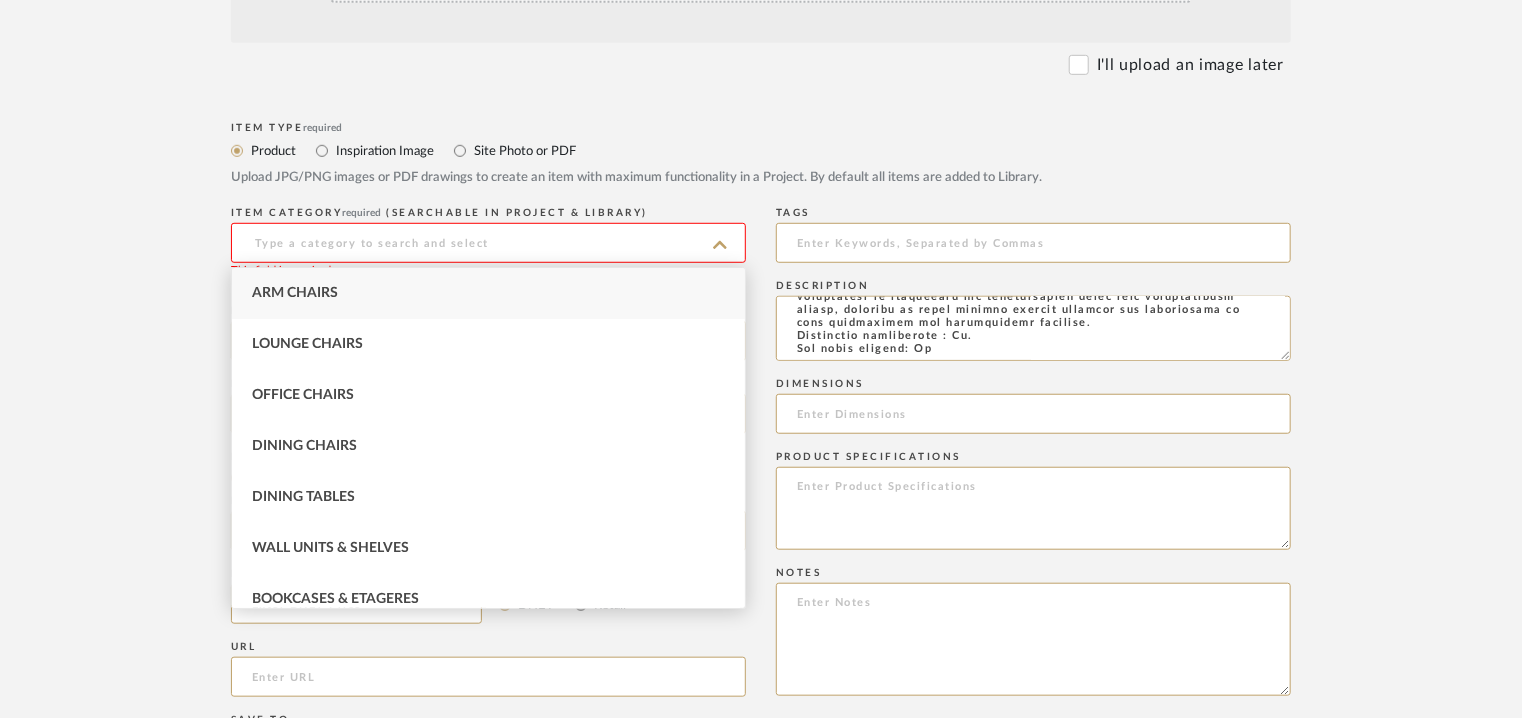 scroll, scrollTop: 973, scrollLeft: 0, axis: vertical 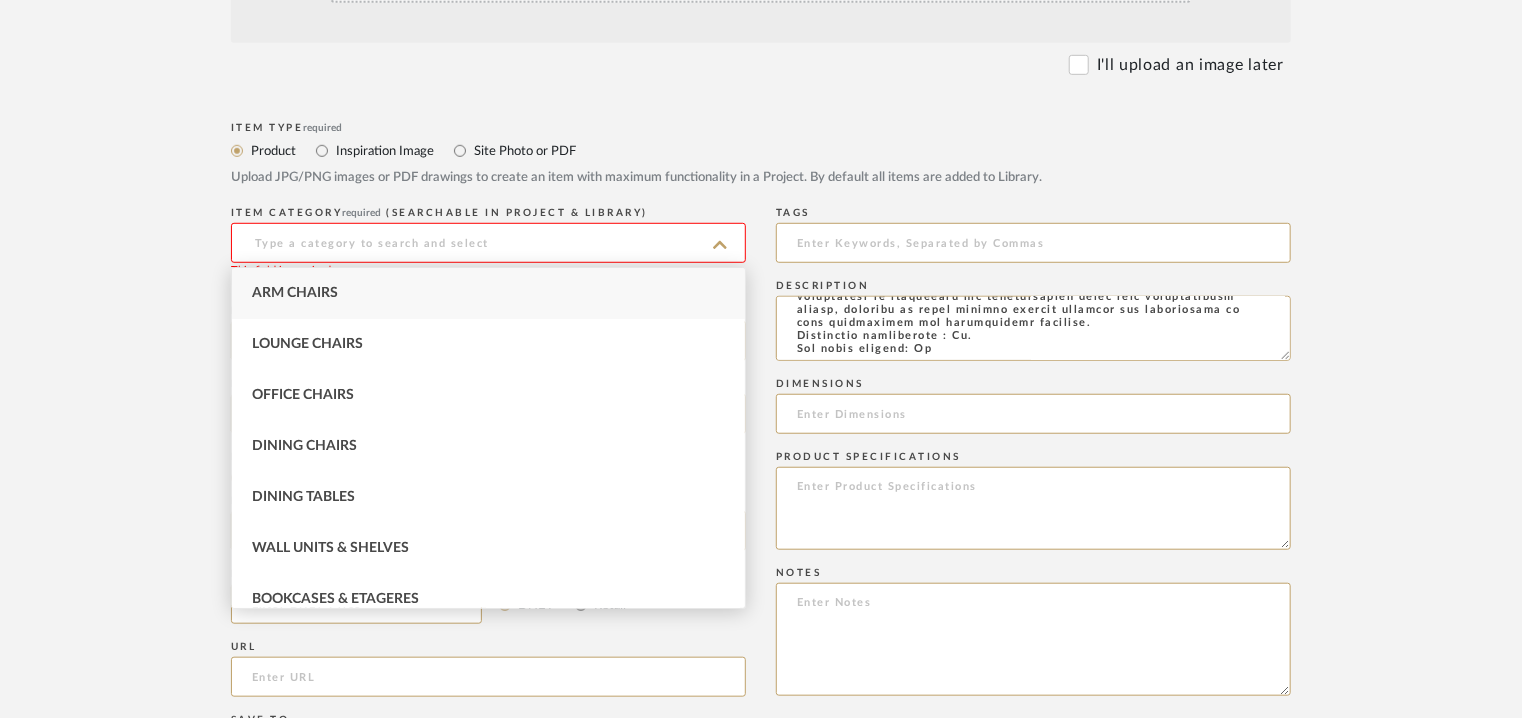click on "Arm Chairs" at bounding box center (488, 293) 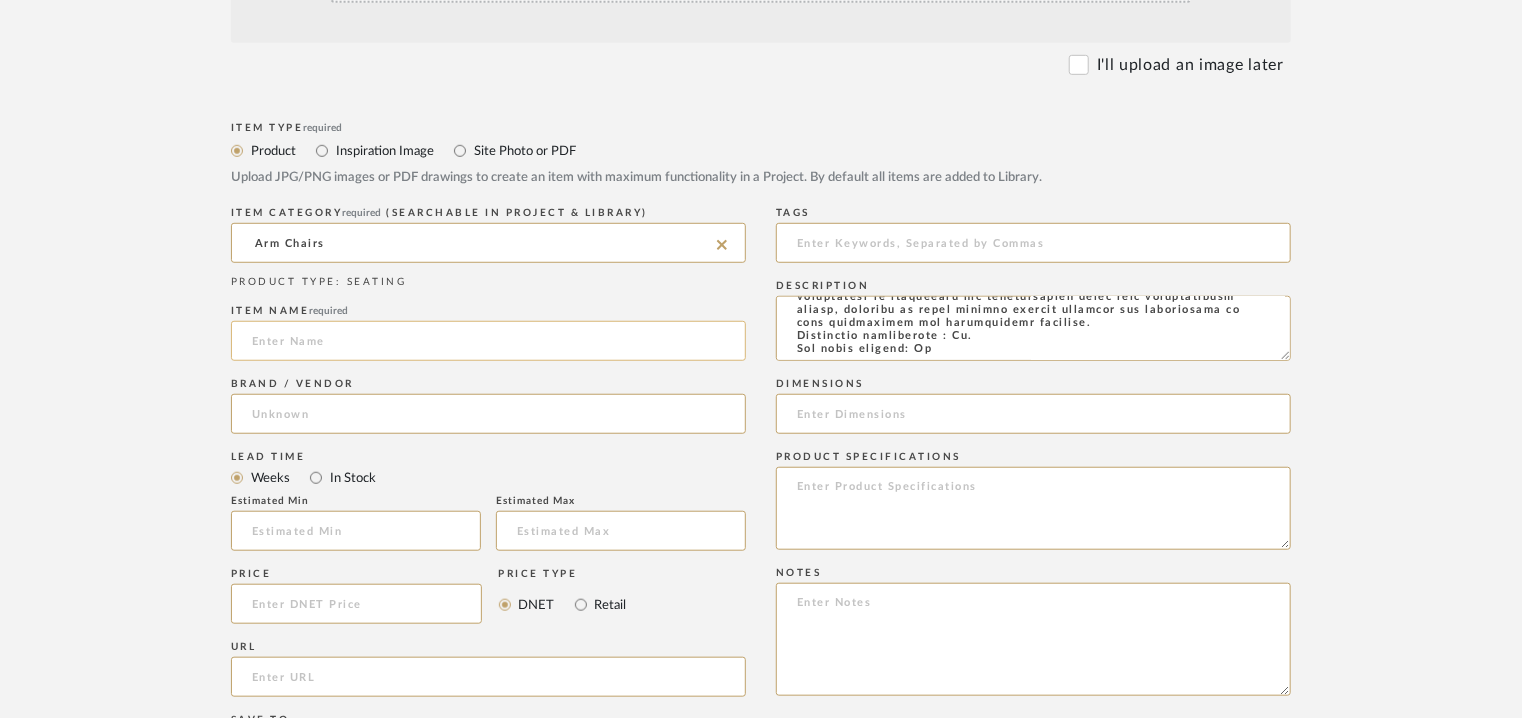 click 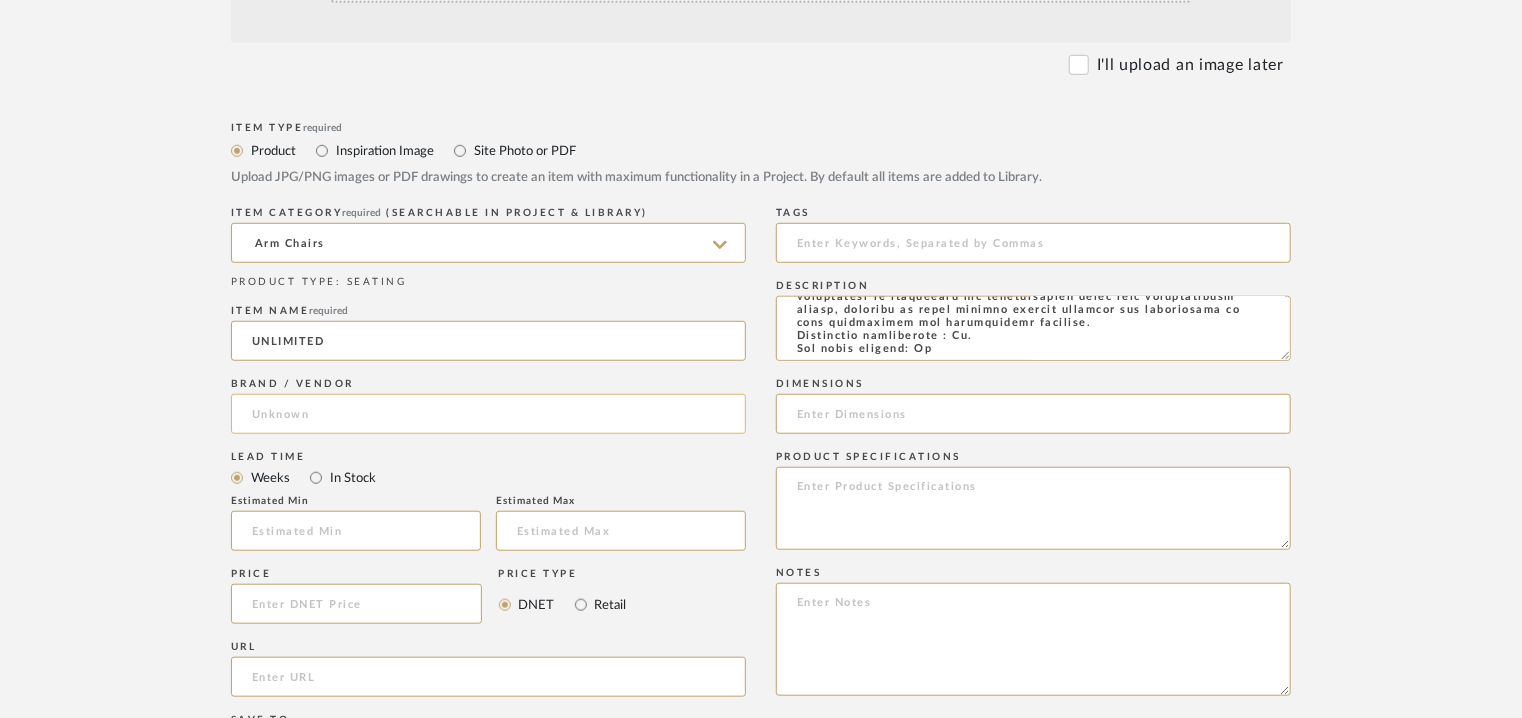 type on "UNLIMITED" 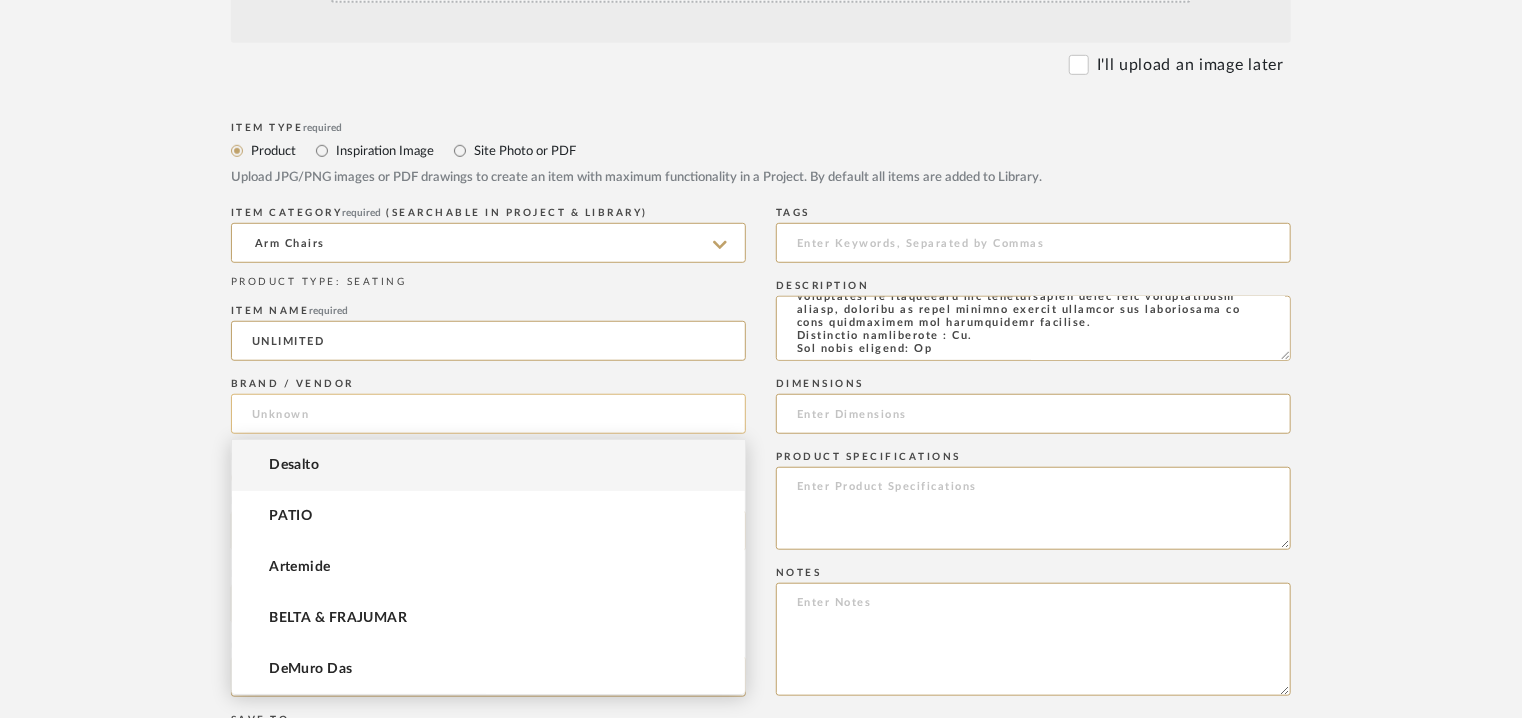 click 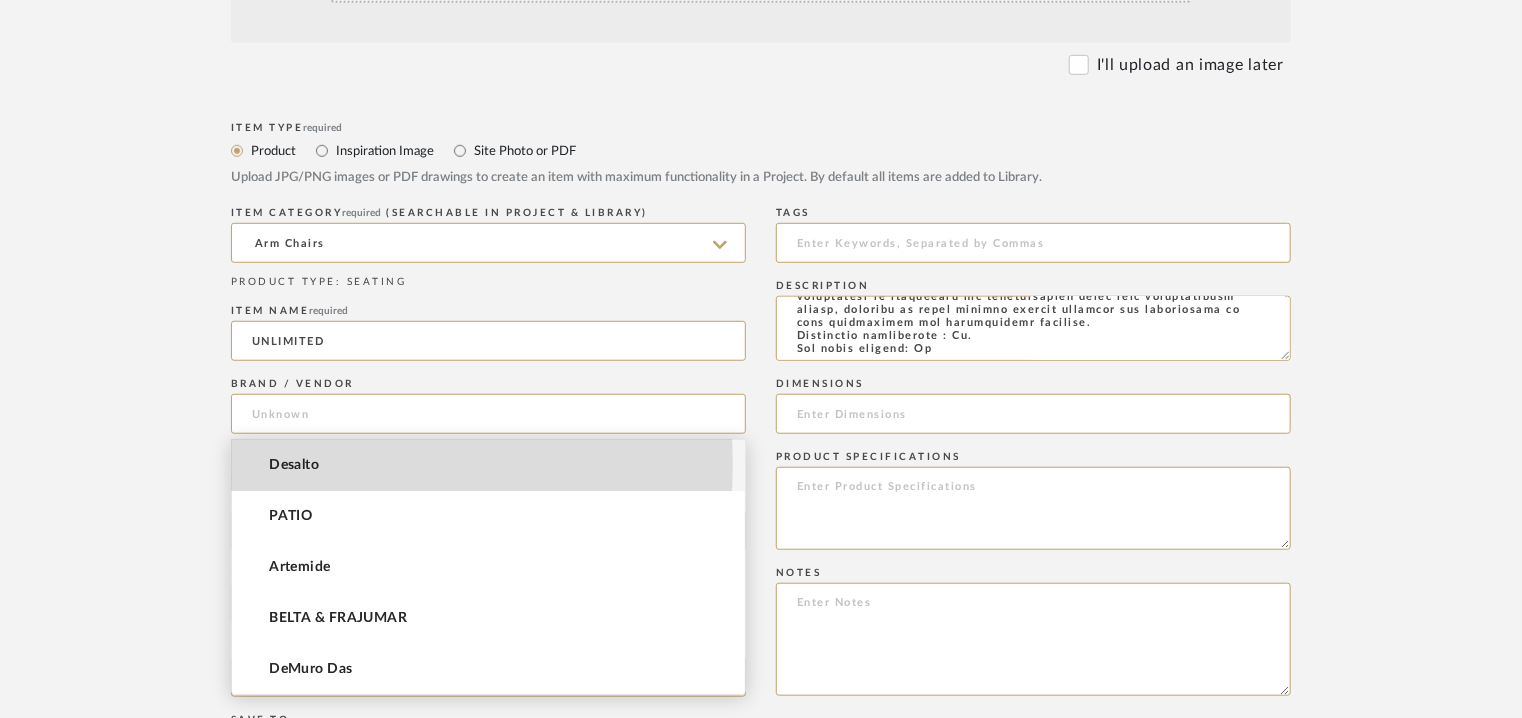 click on "Desalto" at bounding box center [294, 465] 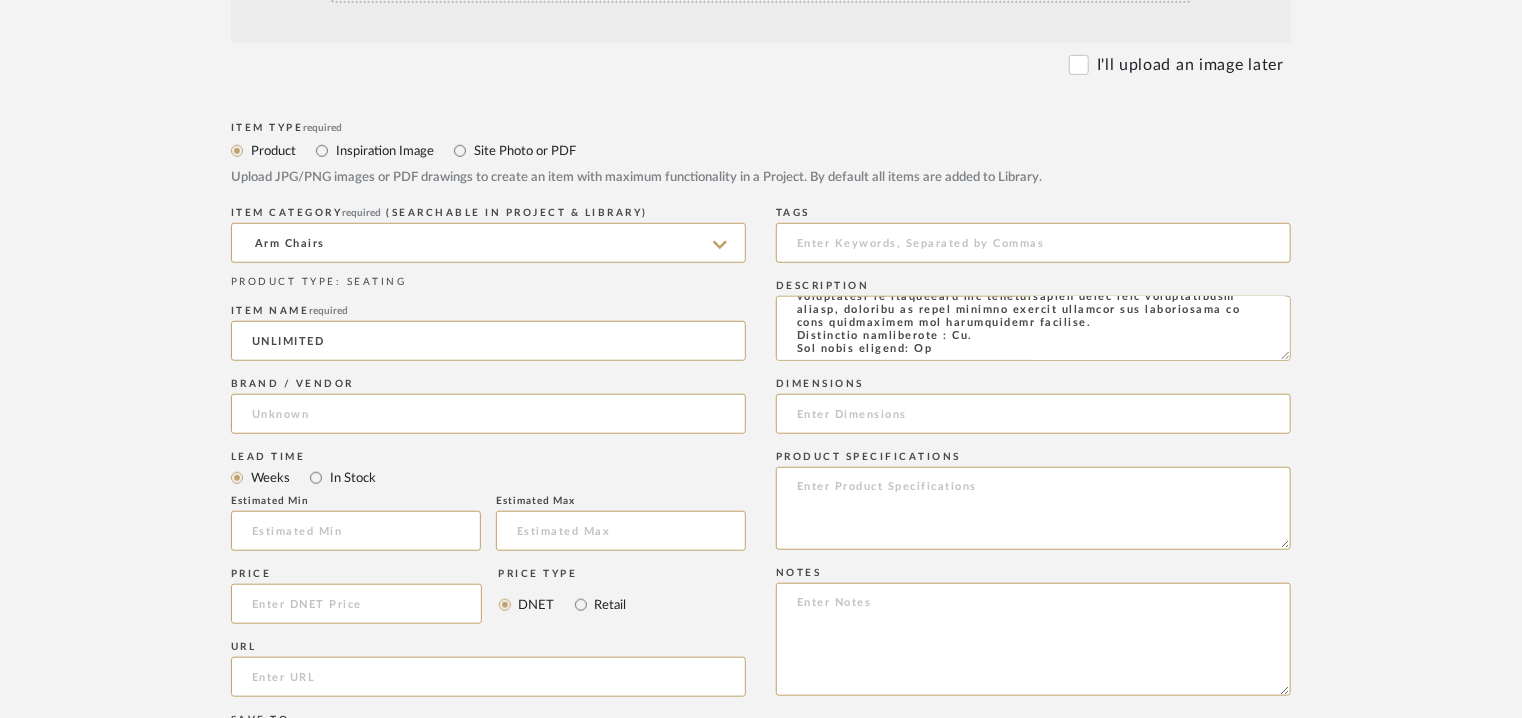 type on "Desalto" 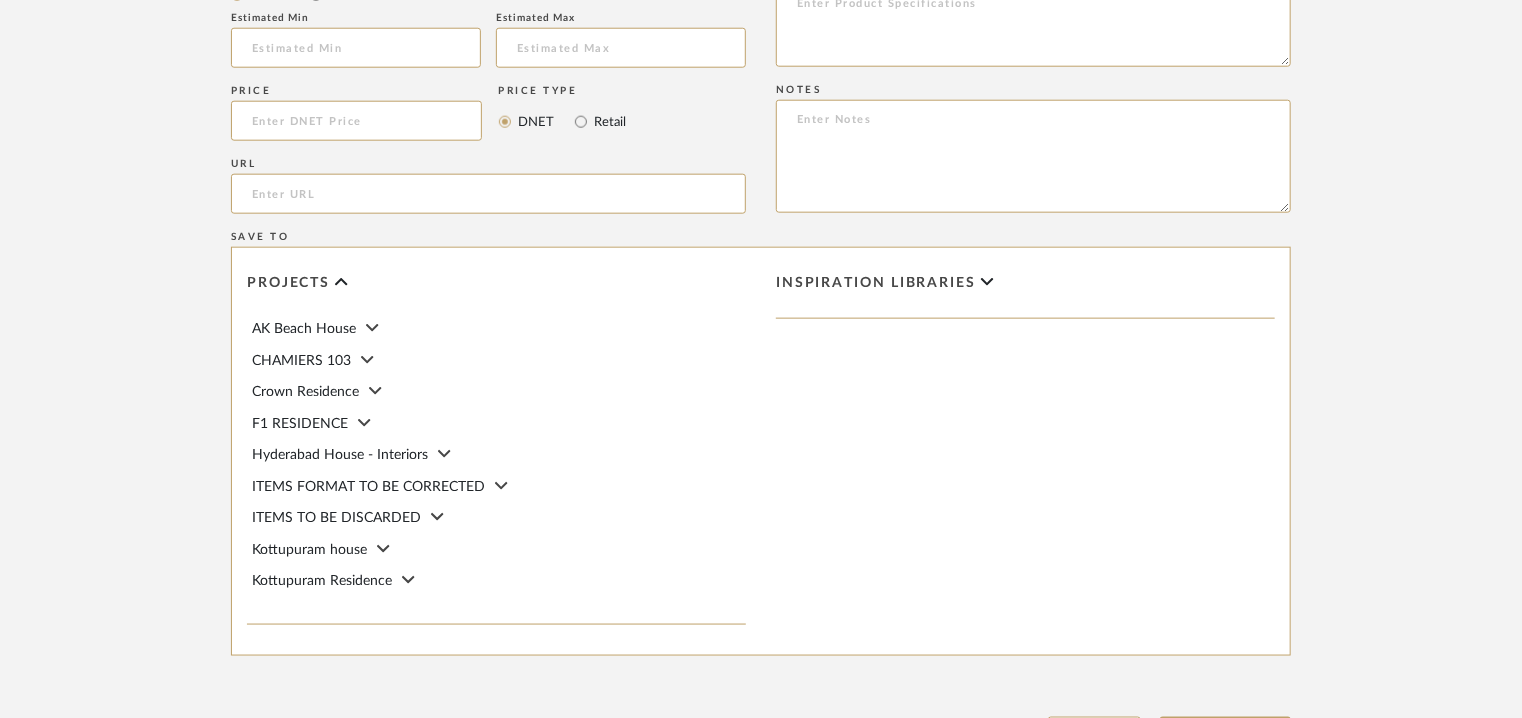 scroll, scrollTop: 1200, scrollLeft: 0, axis: vertical 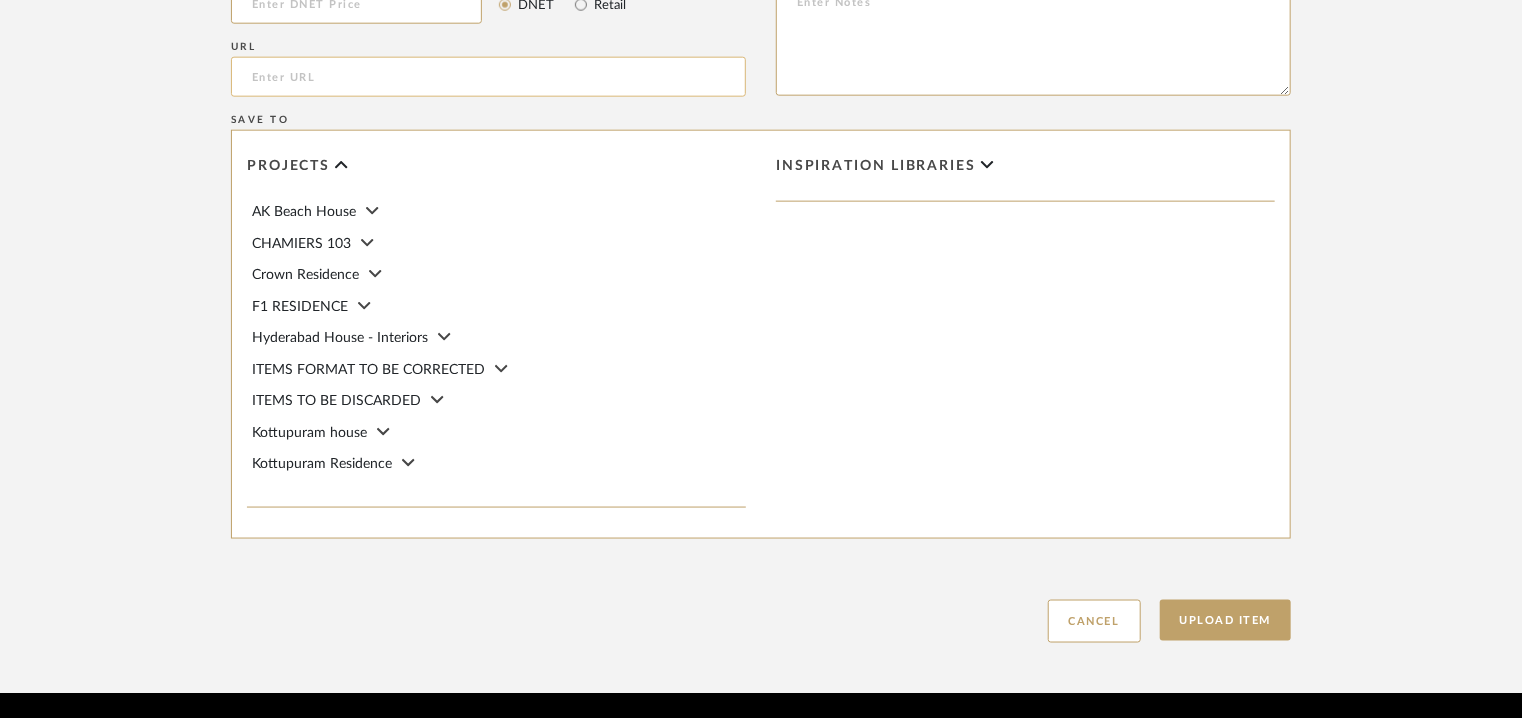 click 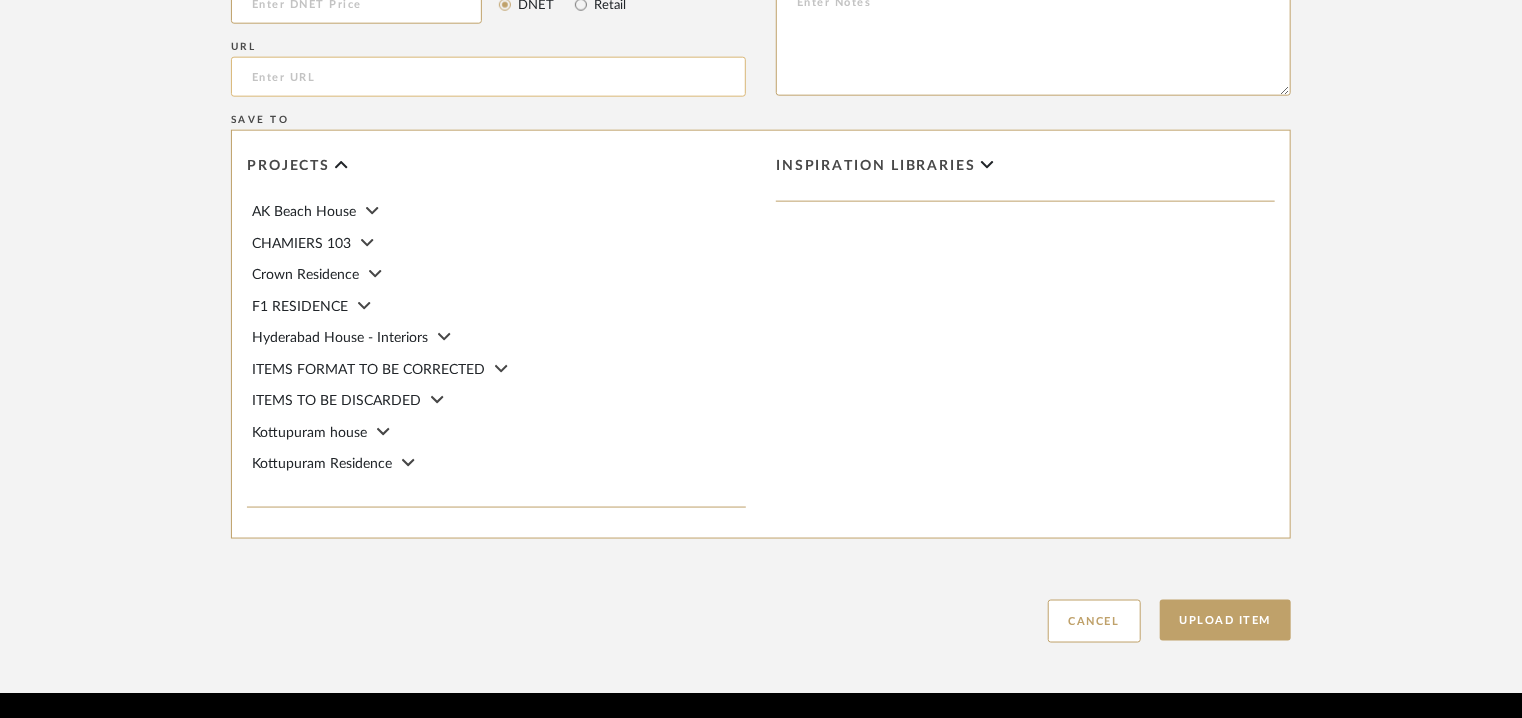 paste on "https://www.desalto.it/en-us/products/upholstered-furniture/unlimited" 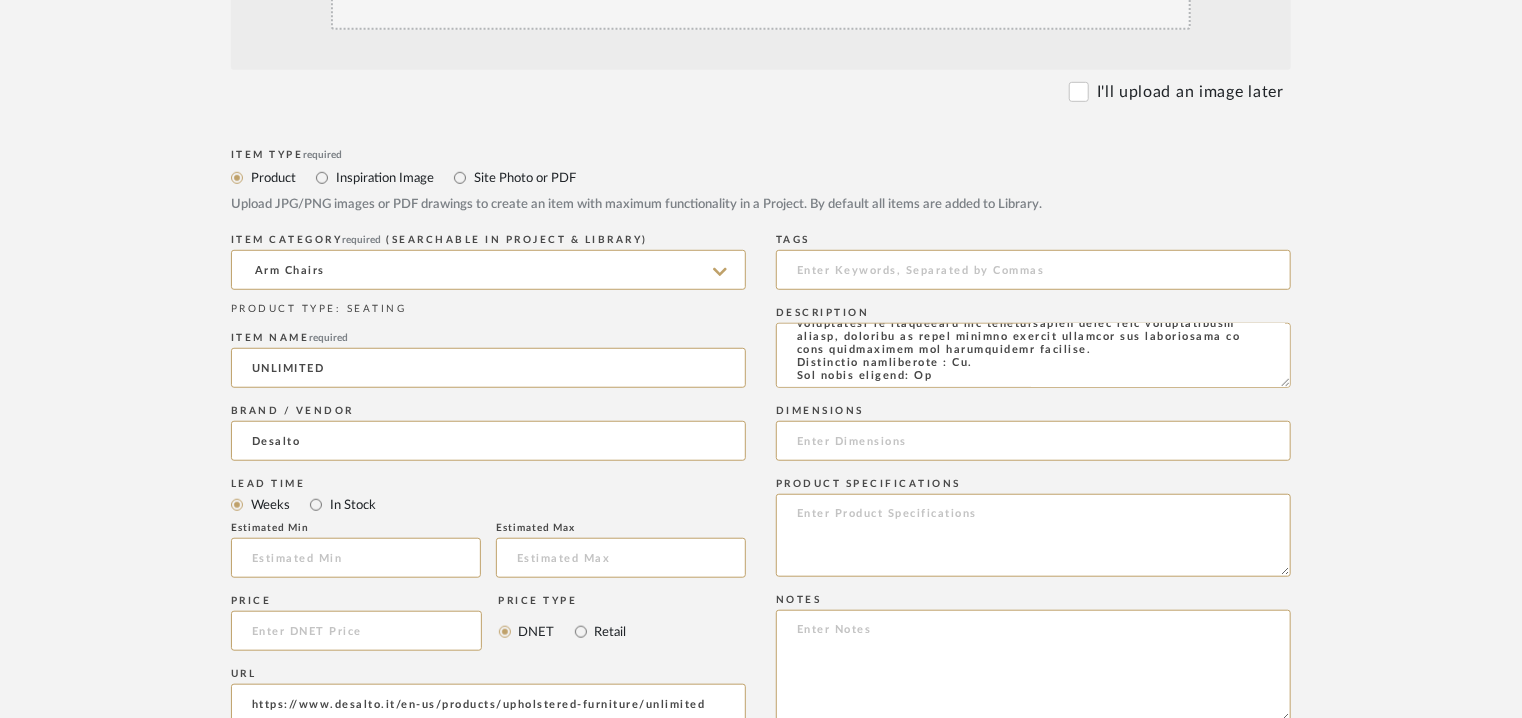 scroll, scrollTop: 500, scrollLeft: 0, axis: vertical 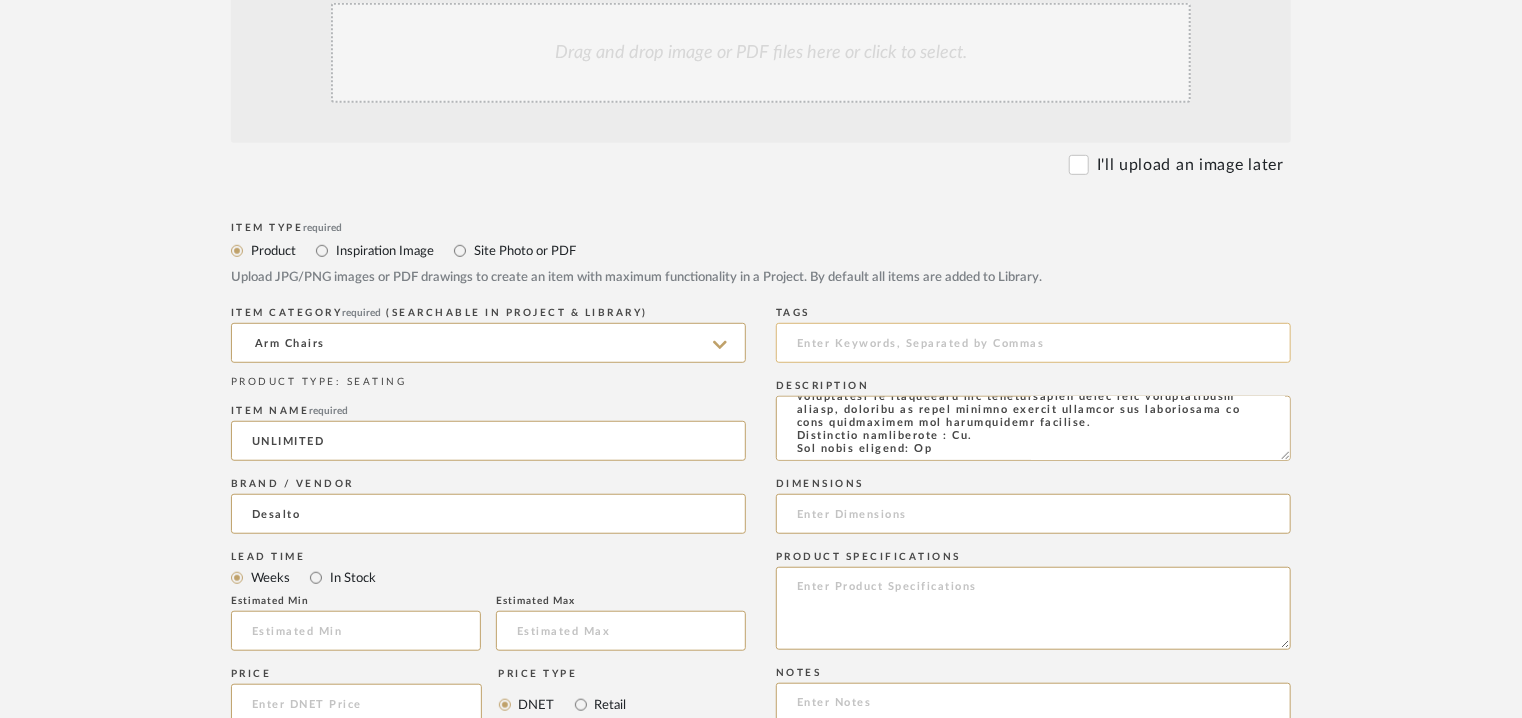 type on "https://www.desalto.it/en-us/products/upholstered-furniture/unlimited" 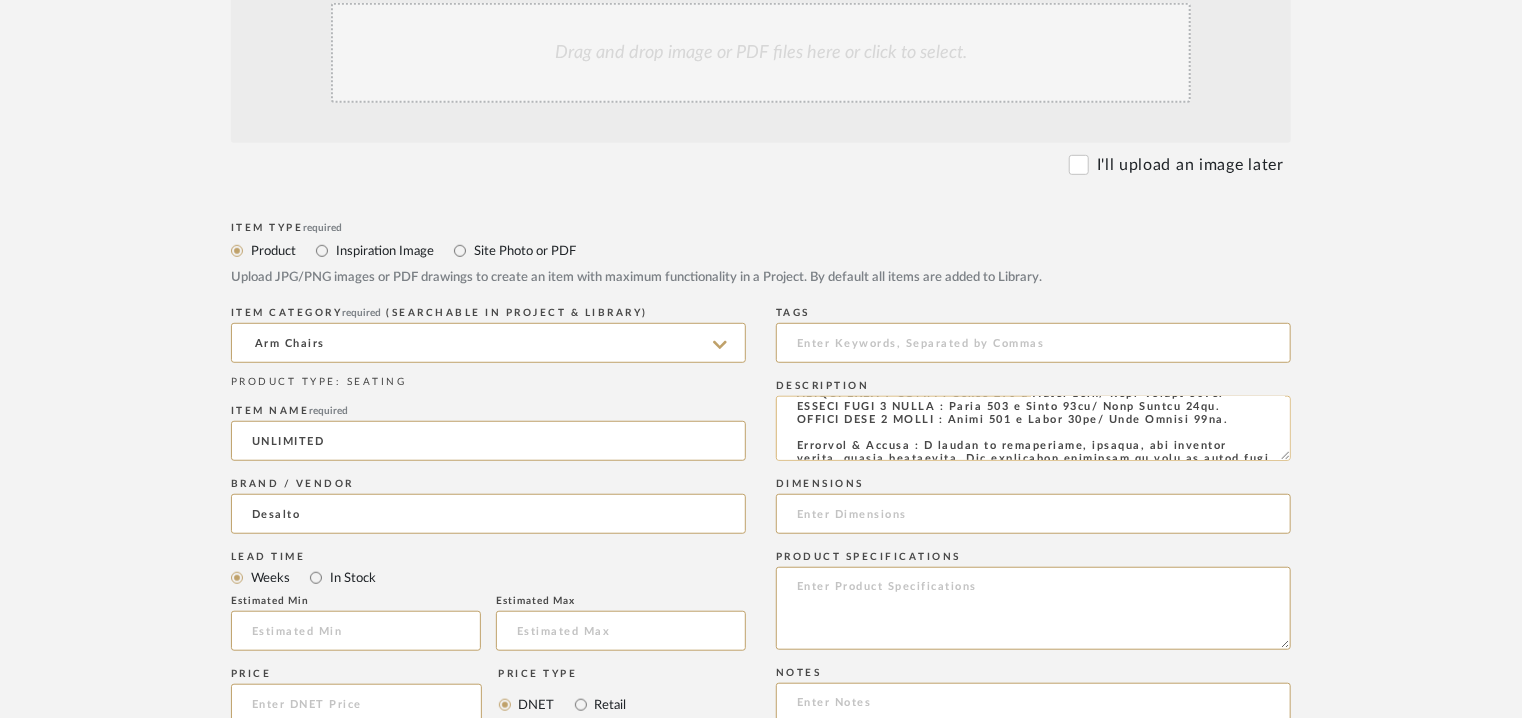 scroll, scrollTop: 0, scrollLeft: 0, axis: both 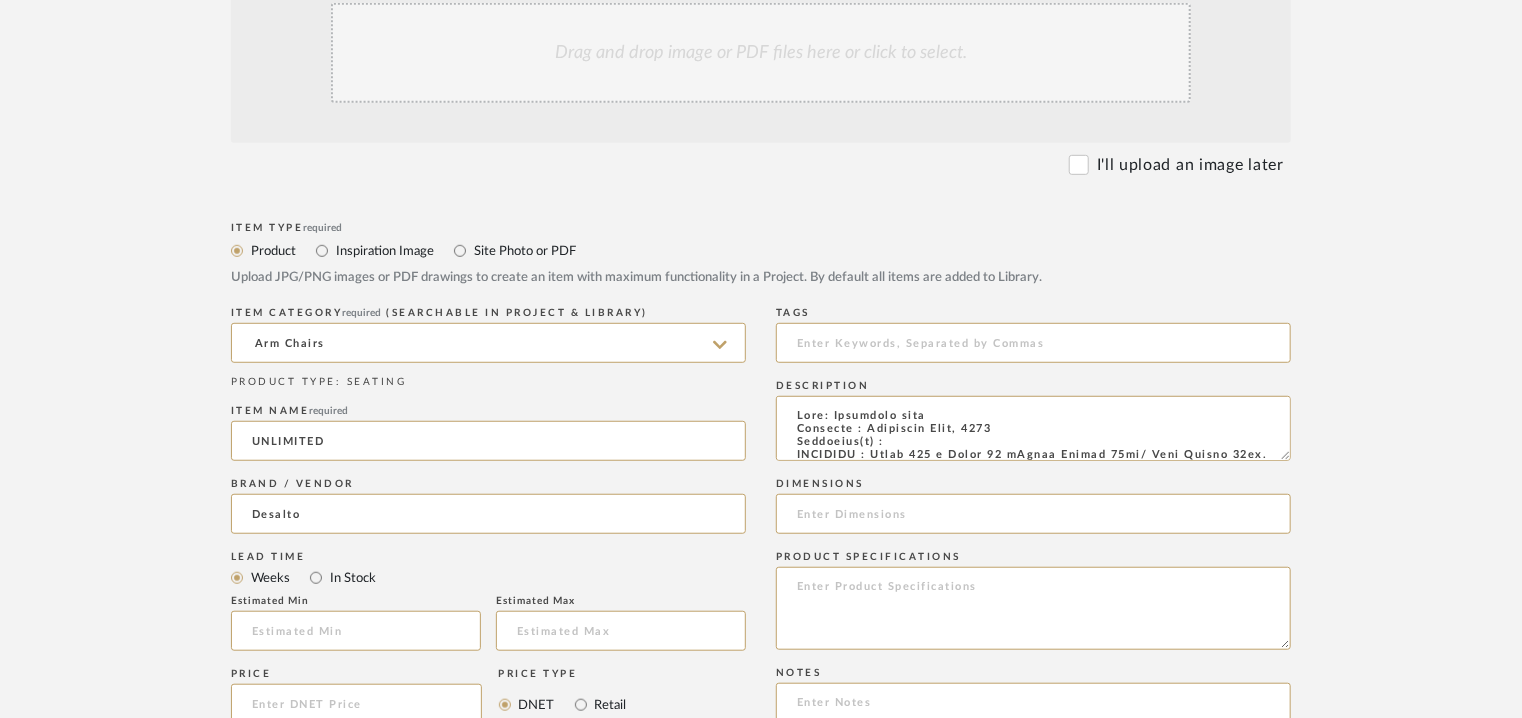 click 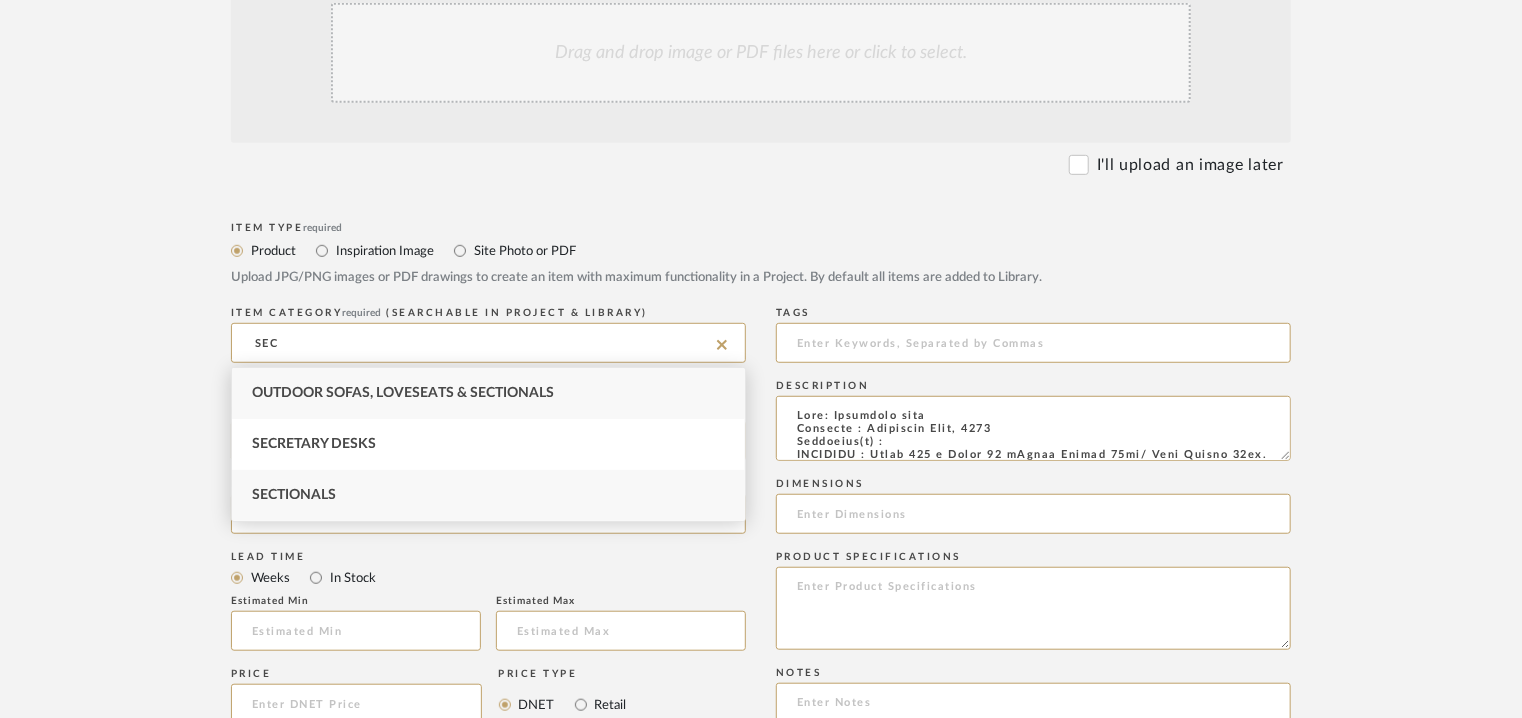click on "Sectionals" at bounding box center [488, 495] 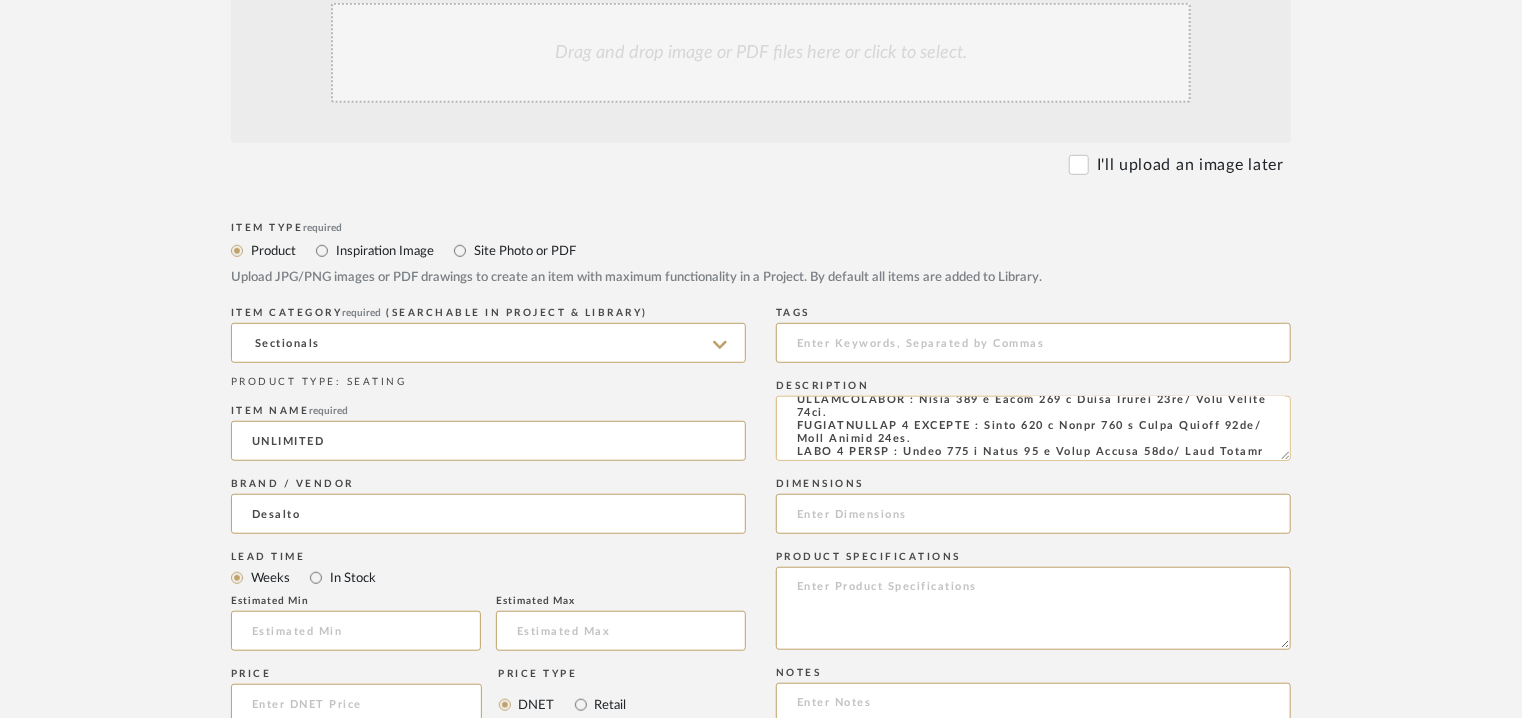 scroll, scrollTop: 75, scrollLeft: 0, axis: vertical 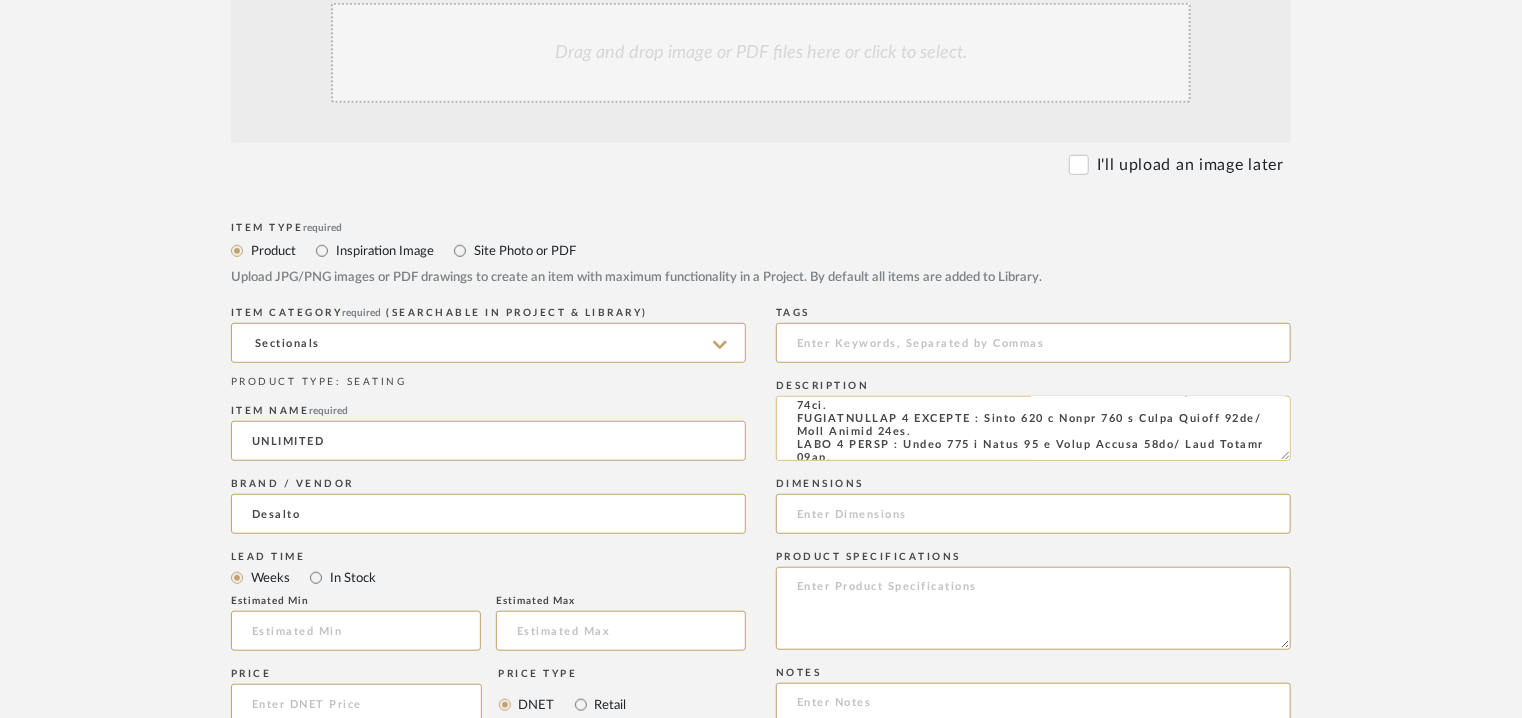 drag, startPoint x: 1256, startPoint y: 451, endPoint x: 1234, endPoint y: 442, distance: 23.769728 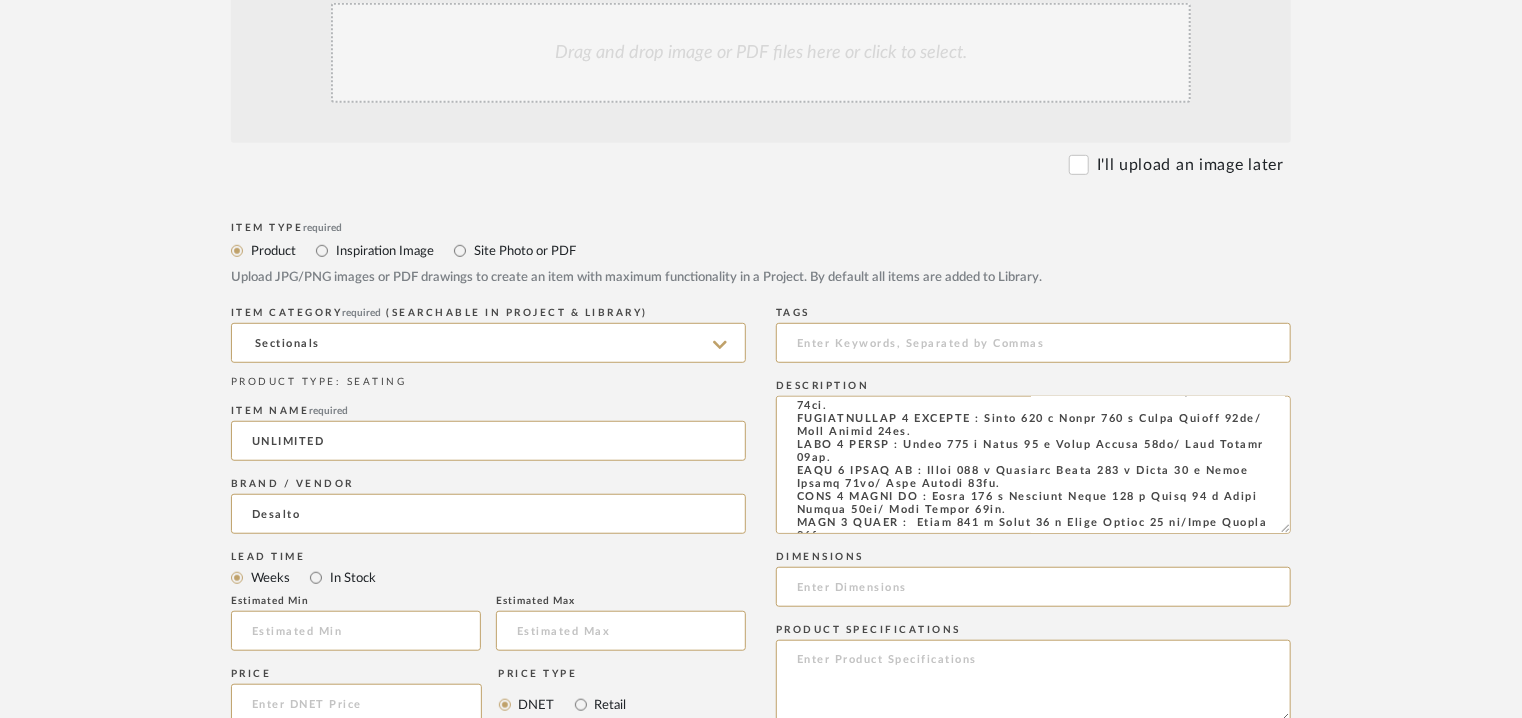 drag, startPoint x: 1288, startPoint y: 455, endPoint x: 1306, endPoint y: 534, distance: 81.02469 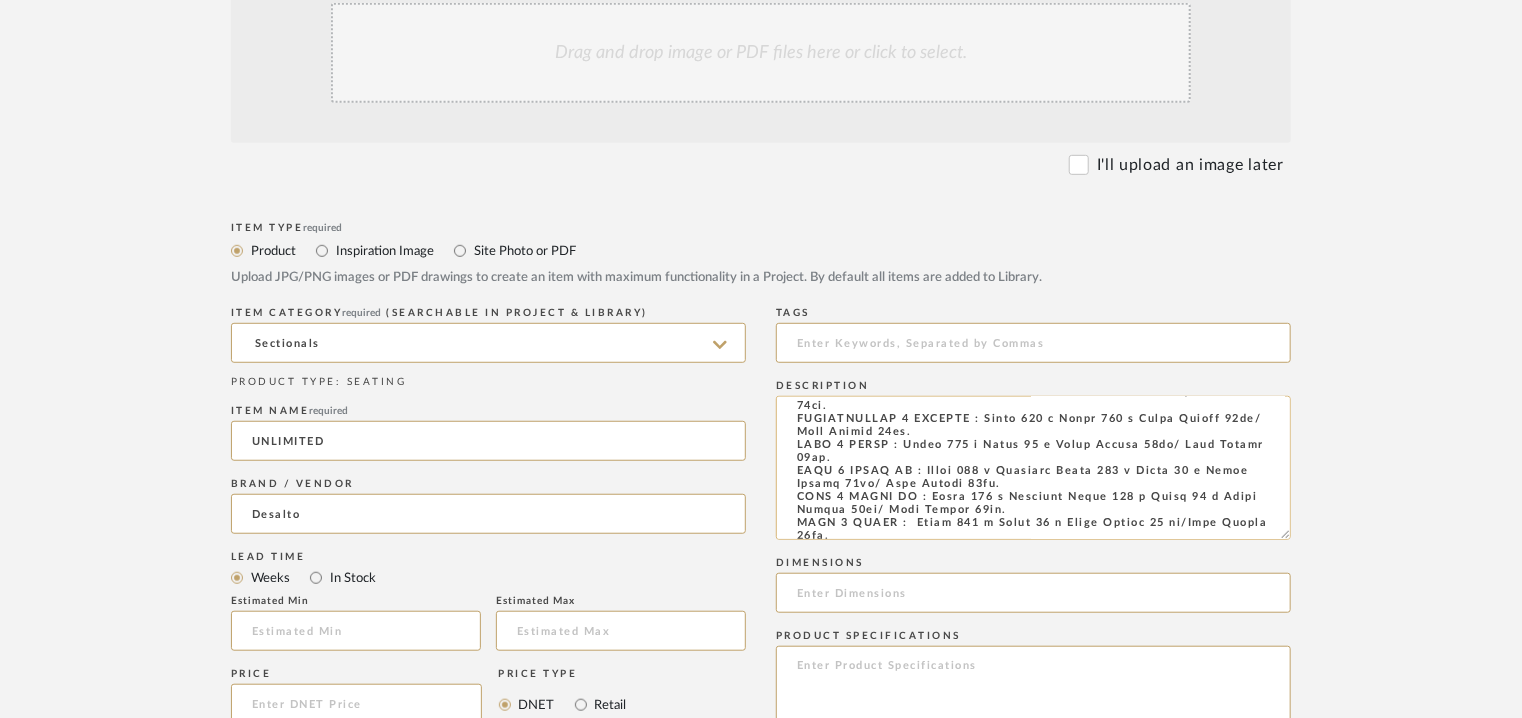 click 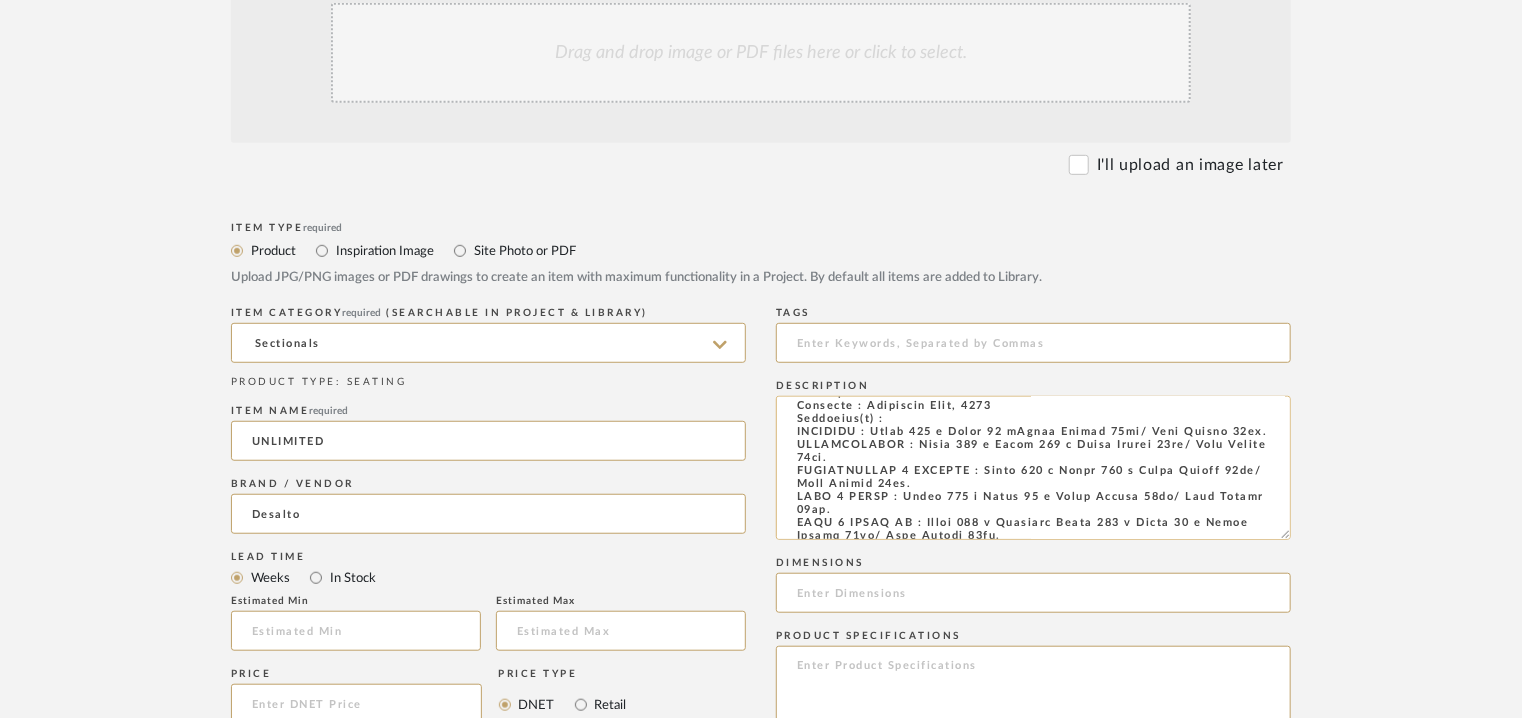 scroll, scrollTop: 0, scrollLeft: 0, axis: both 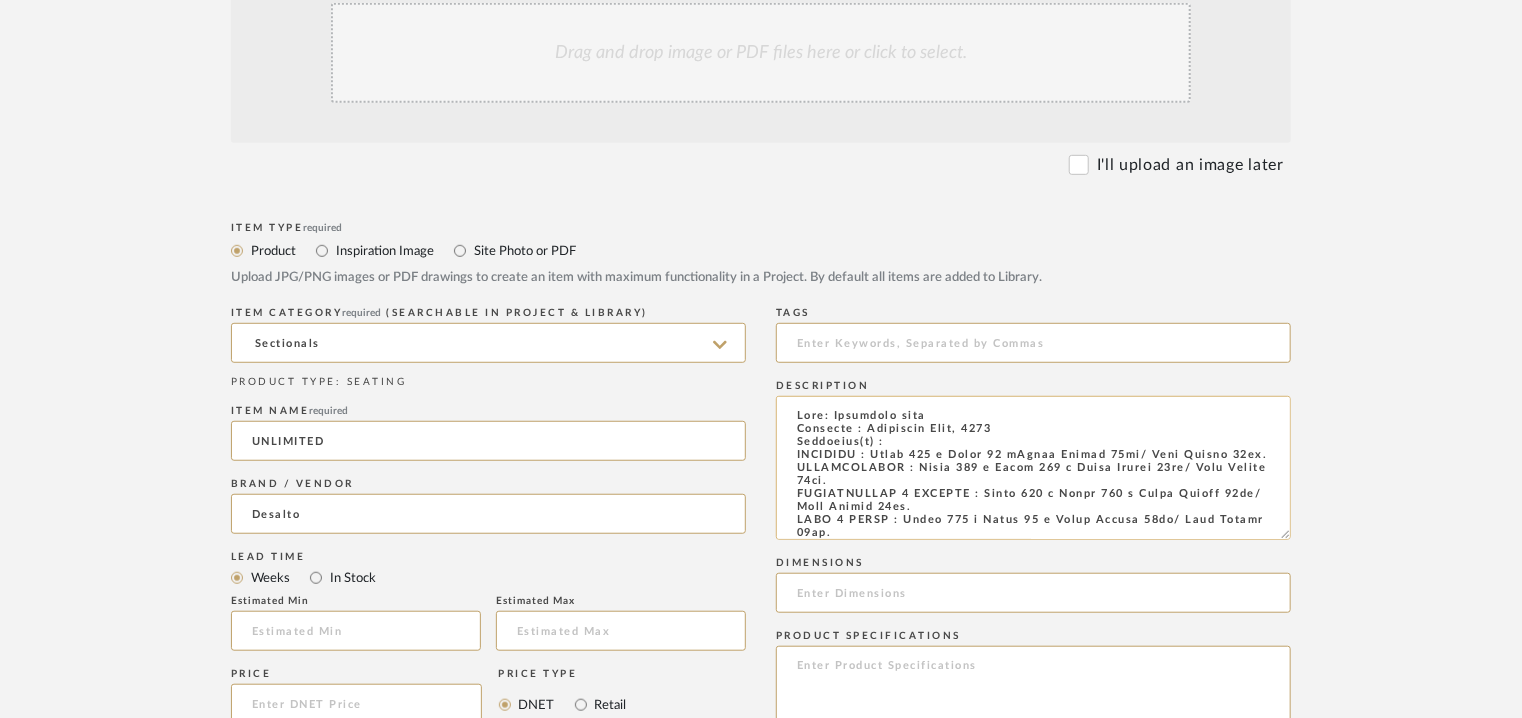 drag, startPoint x: 1228, startPoint y: 454, endPoint x: 865, endPoint y: 470, distance: 363.35245 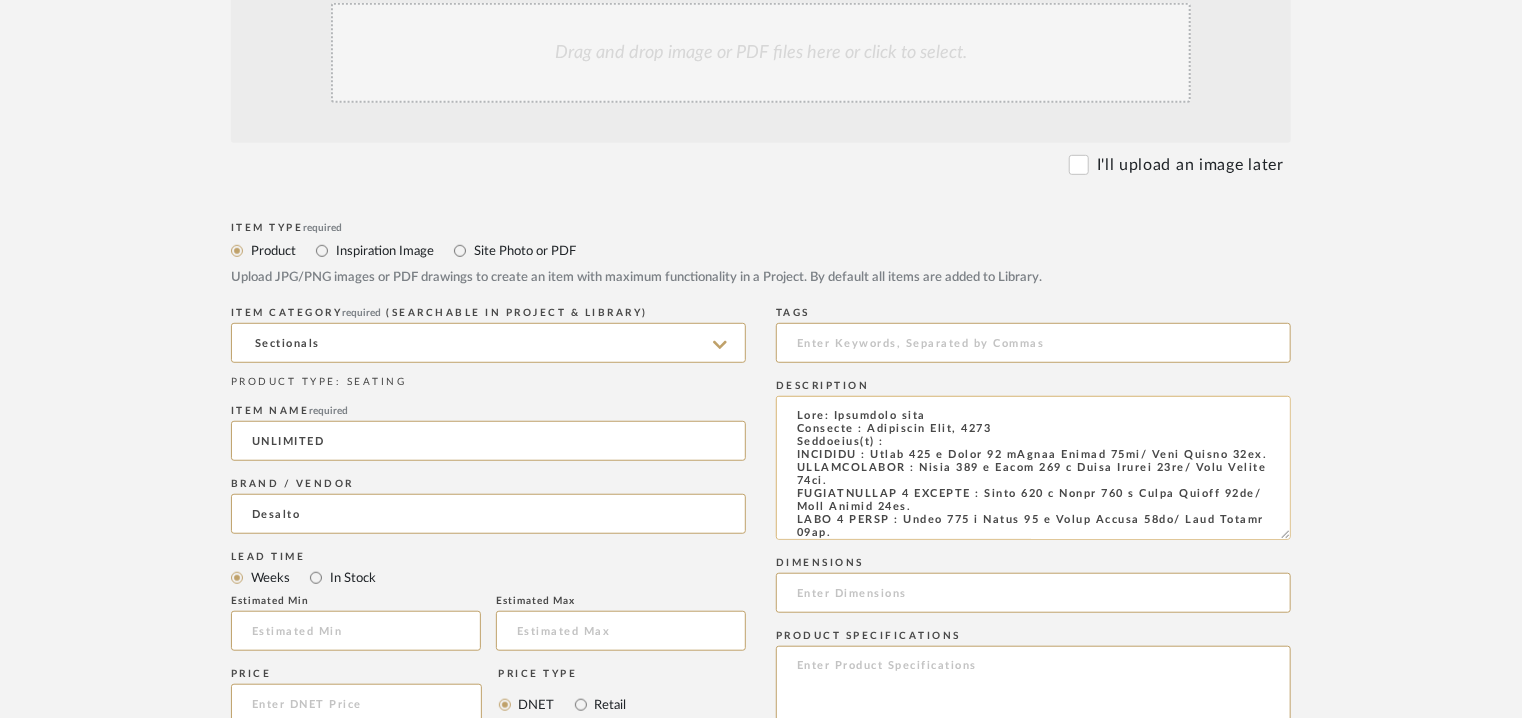 drag, startPoint x: 876, startPoint y: 457, endPoint x: 914, endPoint y: 460, distance: 38.118237 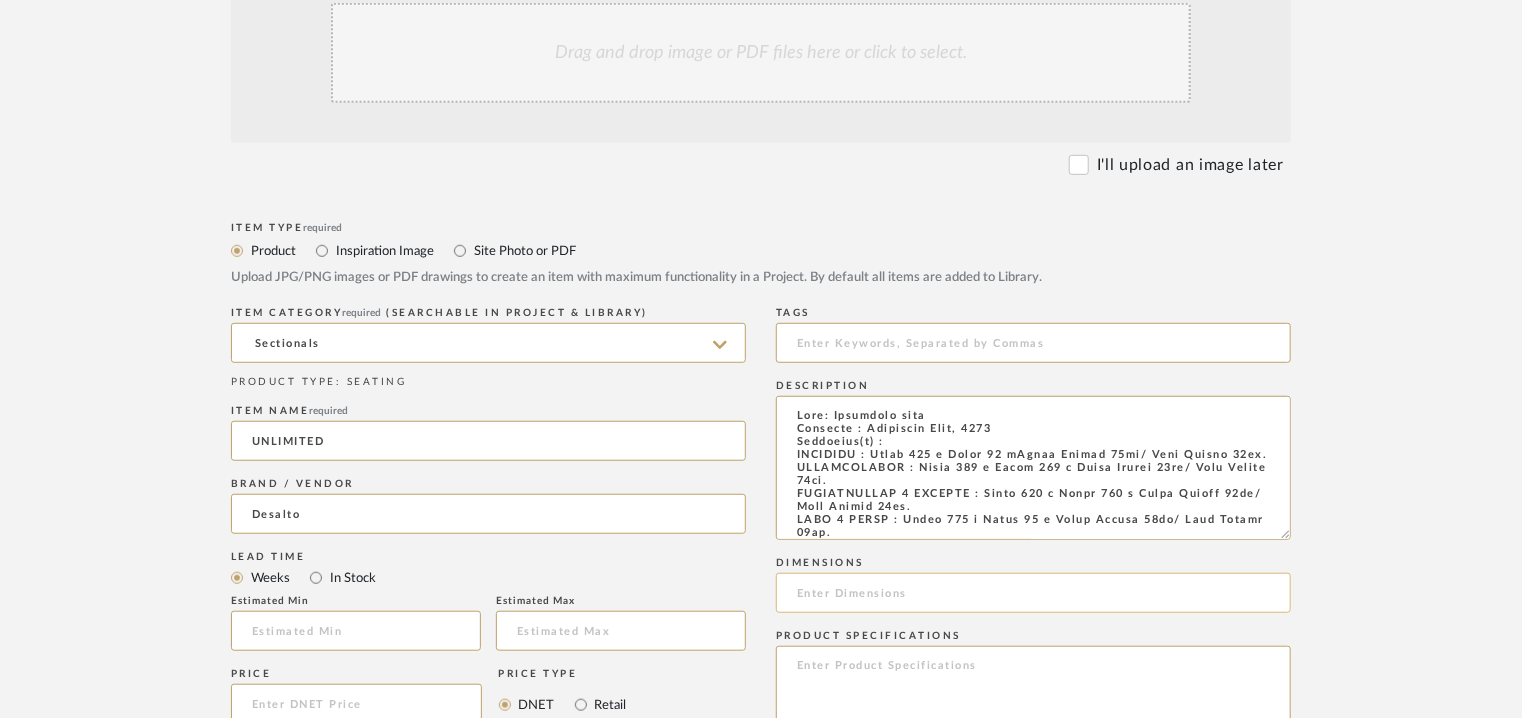 click 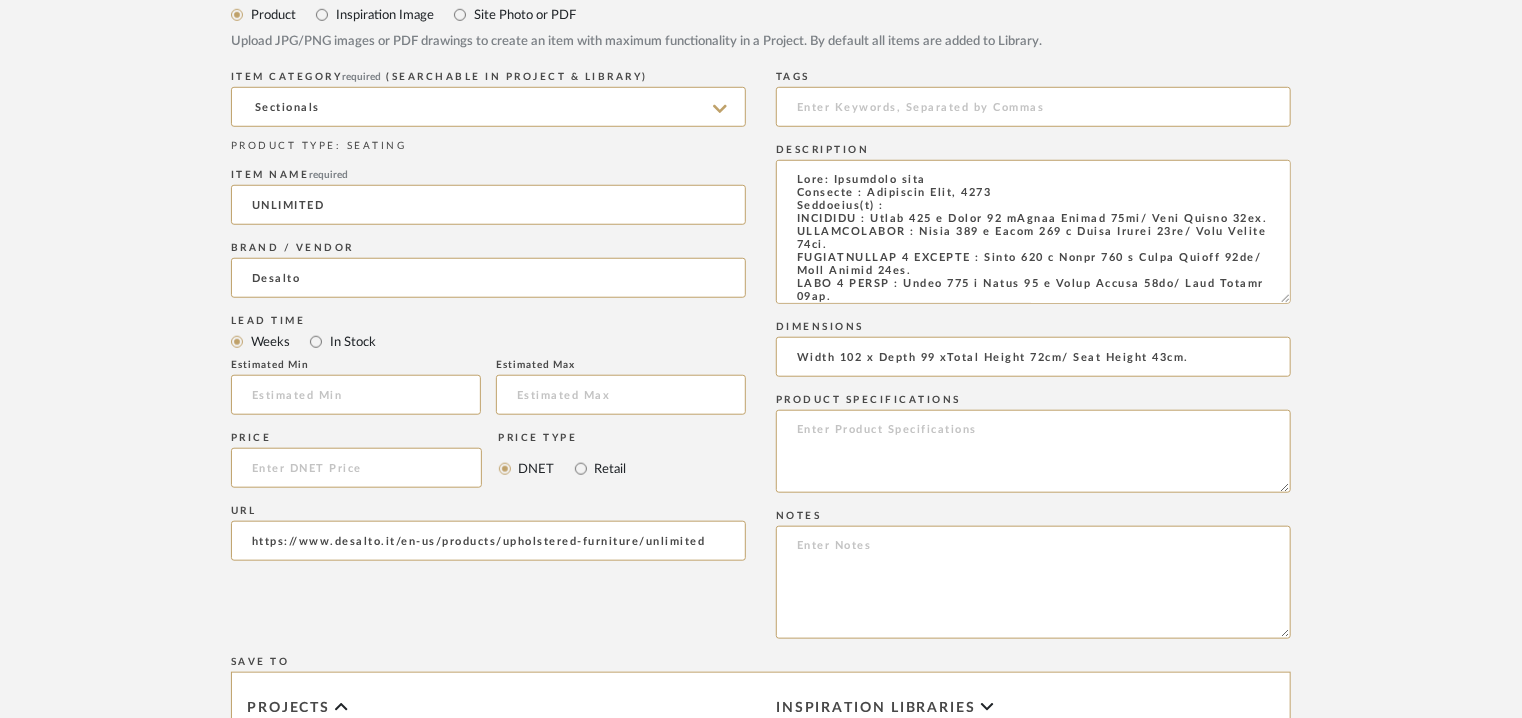 scroll, scrollTop: 1100, scrollLeft: 0, axis: vertical 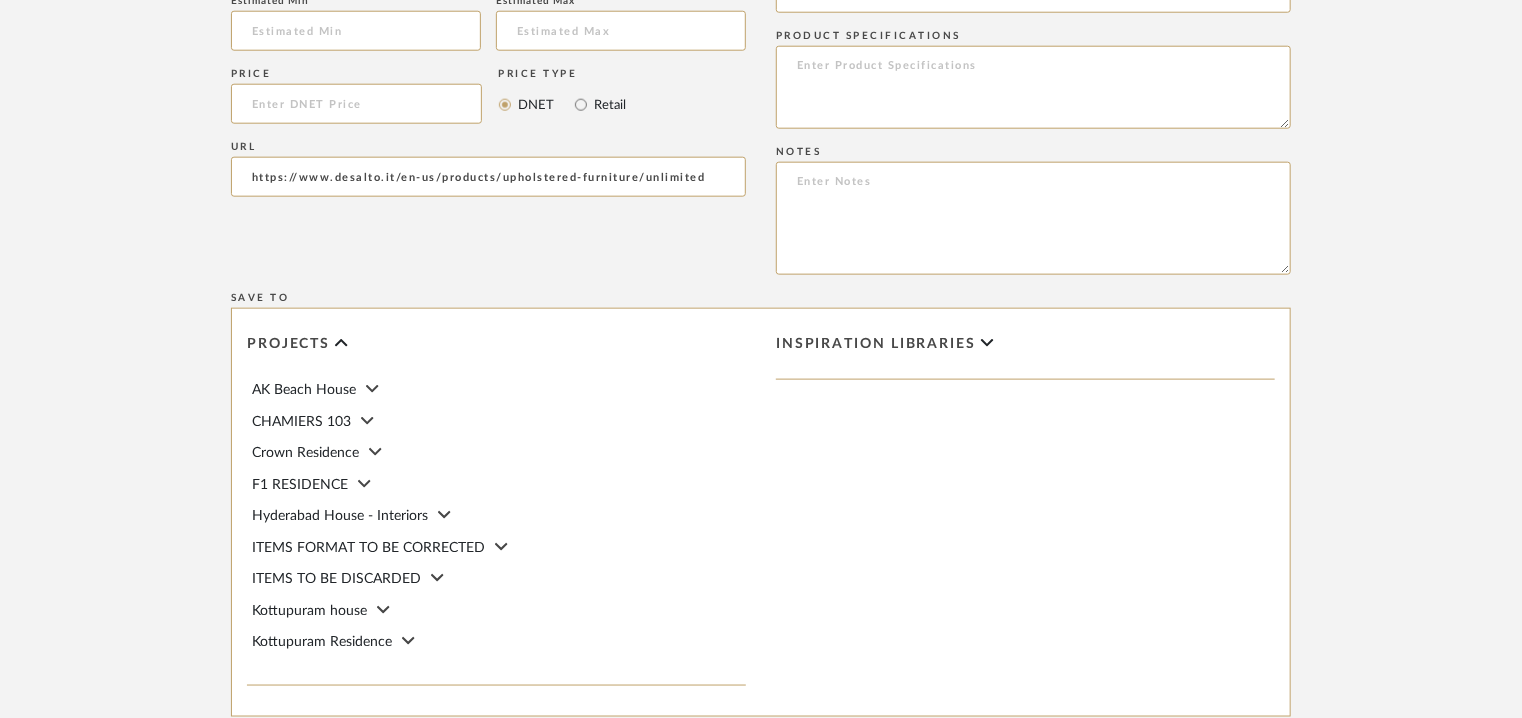 type on "Width 102 x Depth 99 xTotal Height 72cm/ Seat Height 43cm." 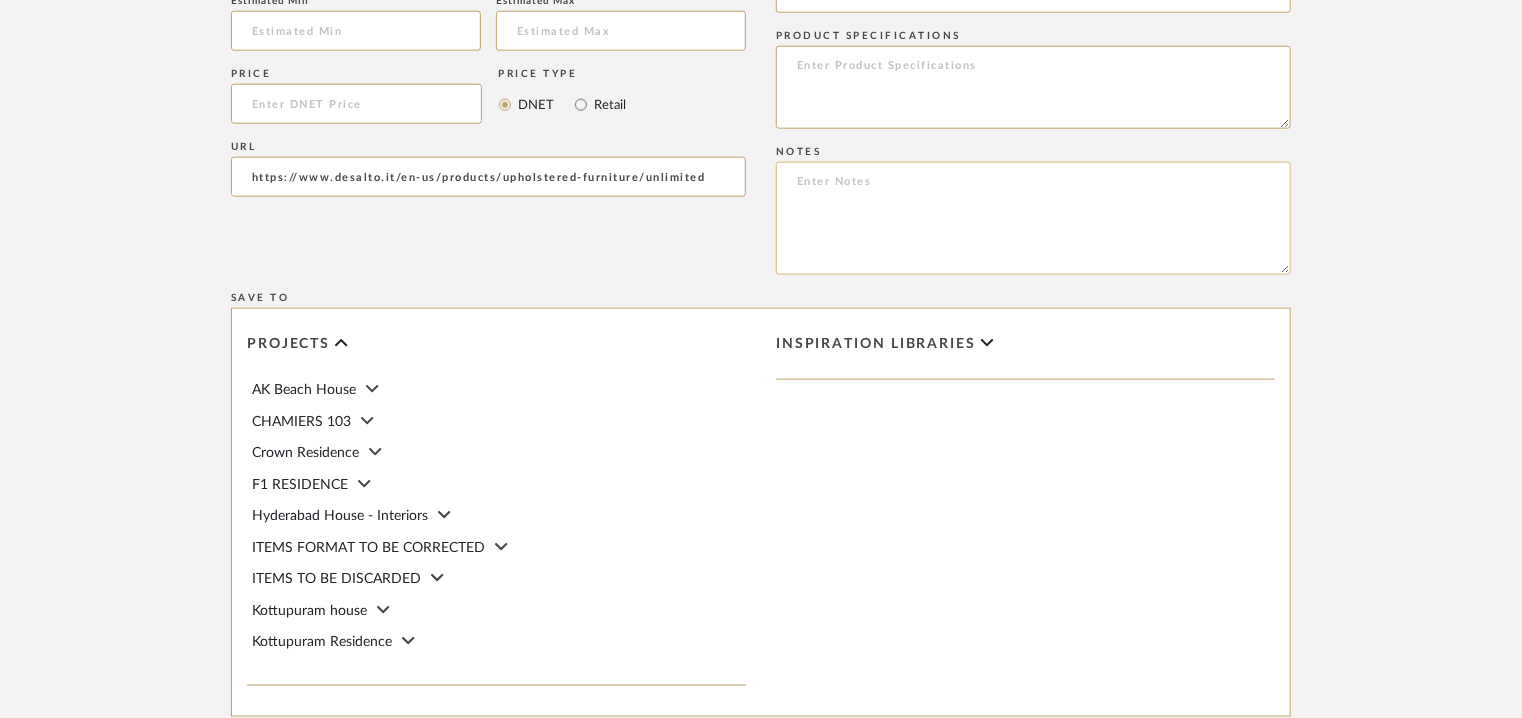 click 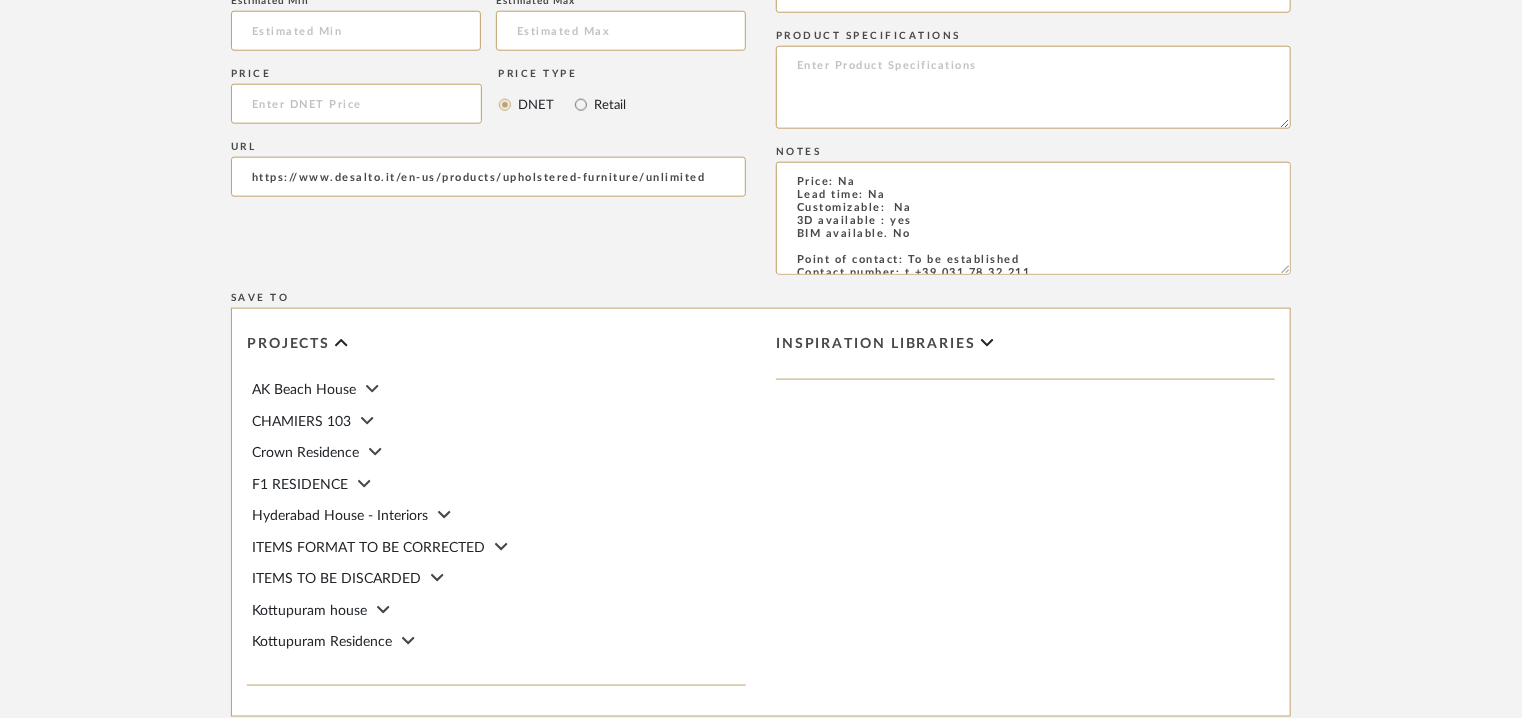 scroll, scrollTop: 90, scrollLeft: 0, axis: vertical 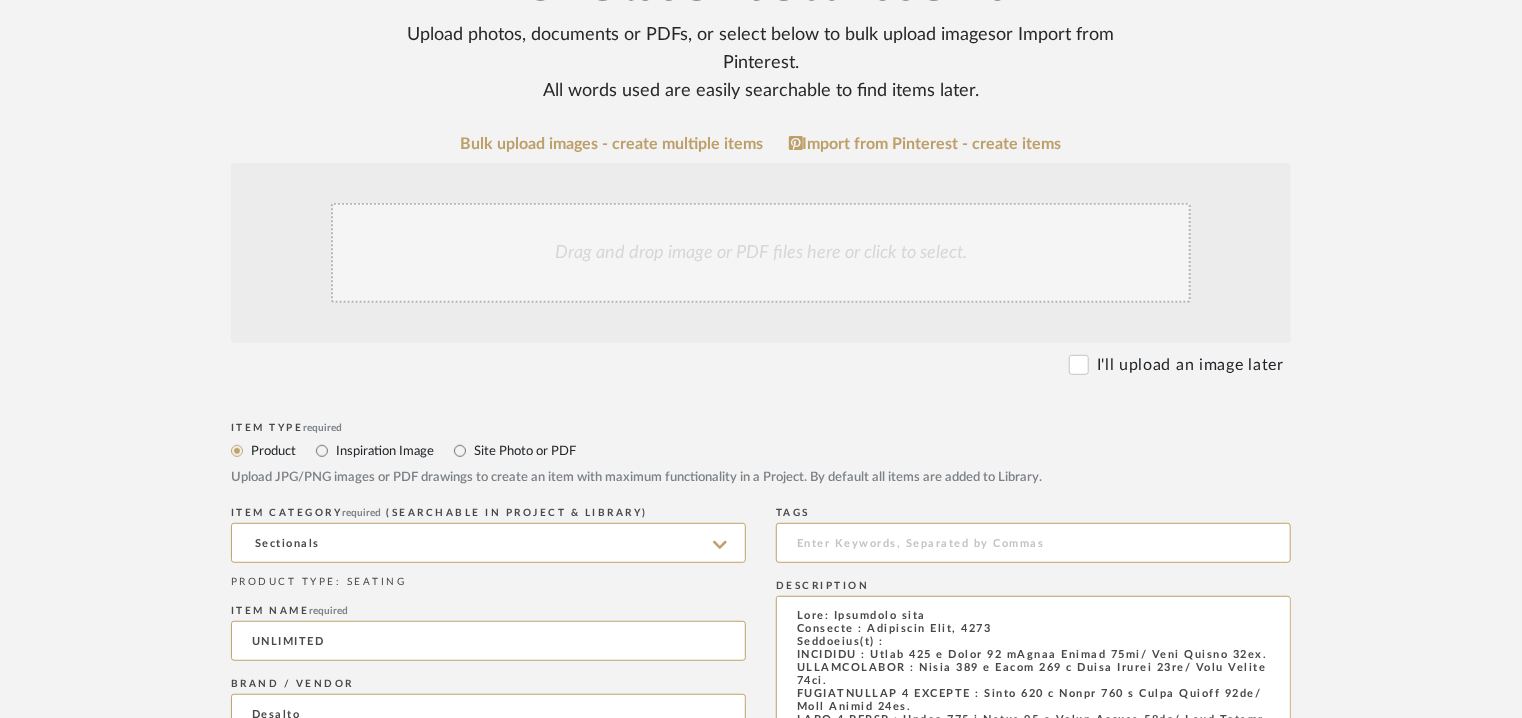 type on "Price: Na
Lead time: Na
Customizable:  Na
3D available : yes
BIM available. No
Point of contact: To be established
Contact number: t +39 031 78 32 211
Email address: info@desalto.it
Address: Desalto spa
Via per Montesolaro
22063 Cantù - Como Italy
Additional contact information: Na" 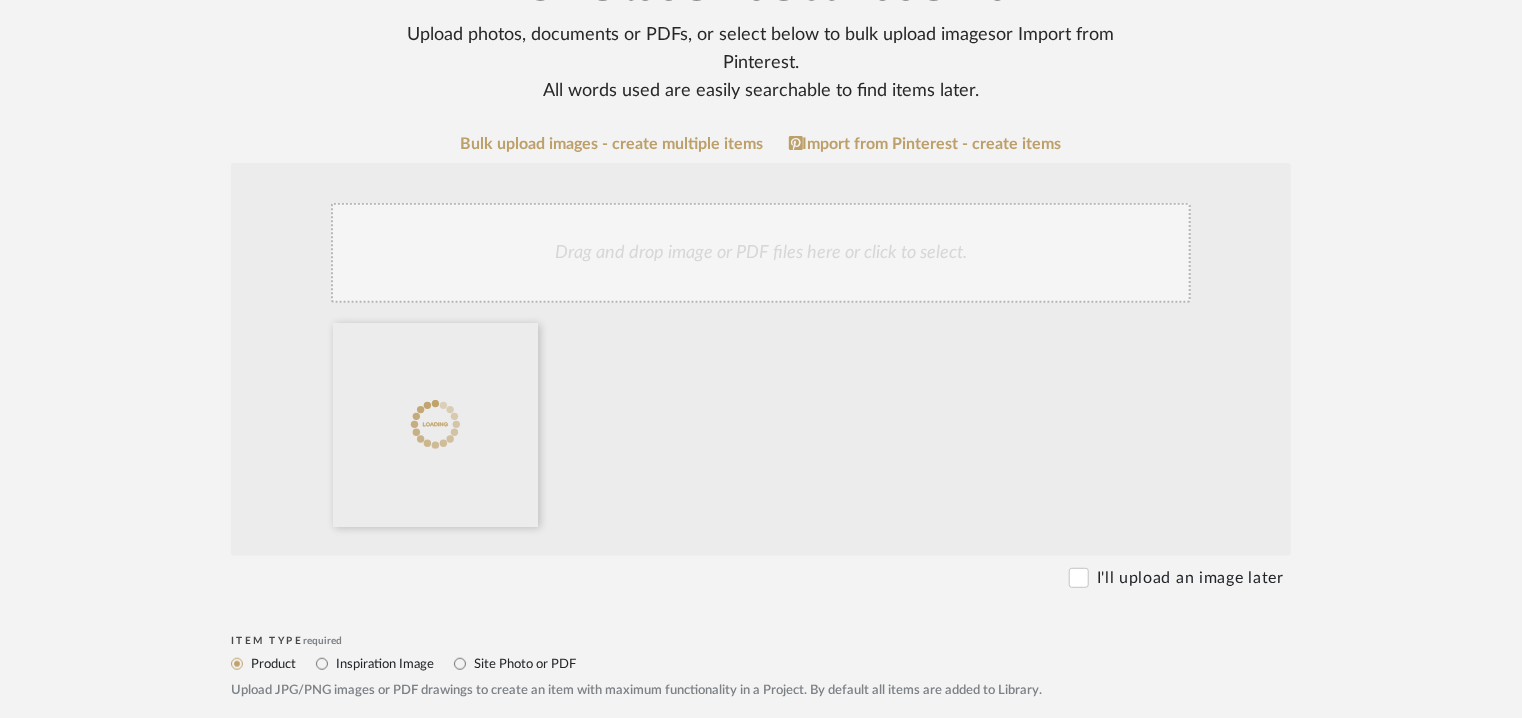 click on "Drag and drop image or PDF files here or click to select." 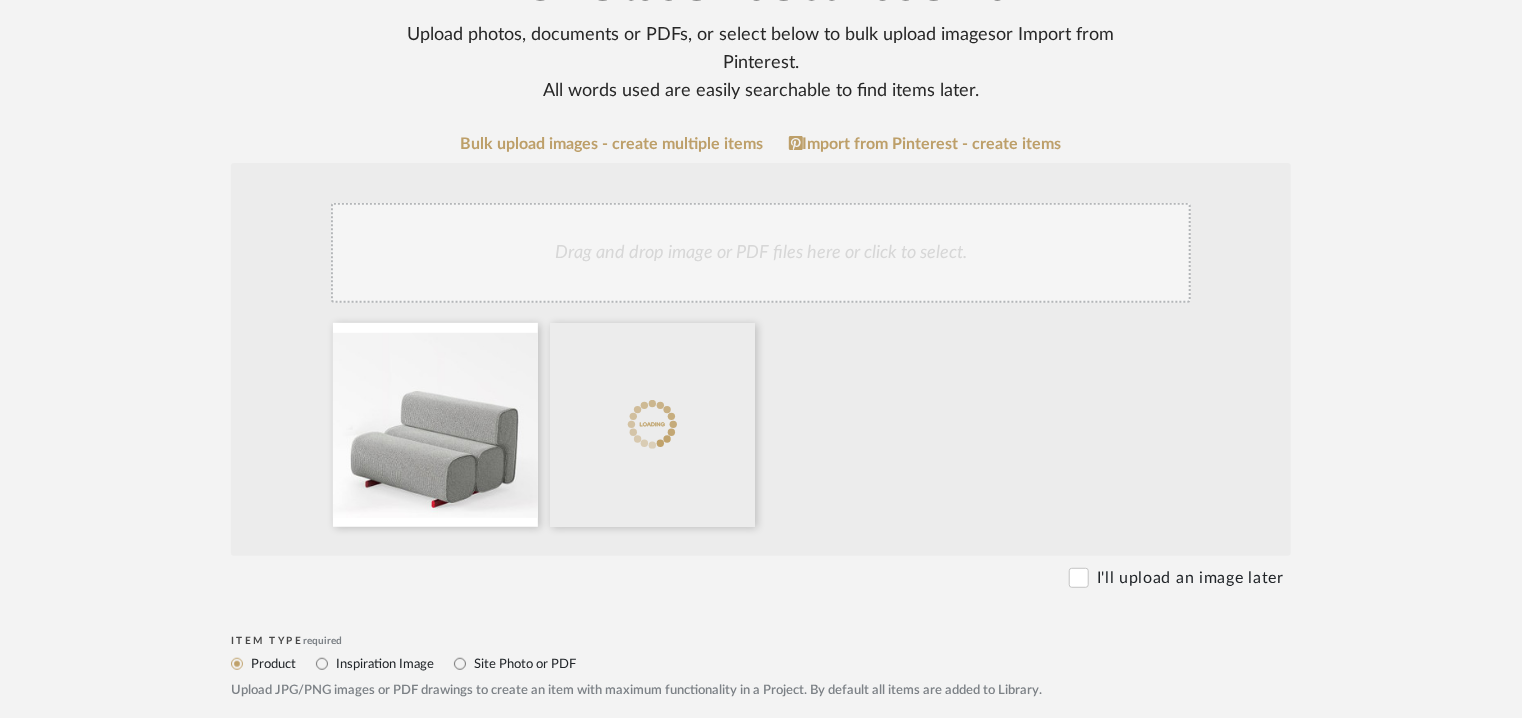 click on "Drag and drop image or PDF files here or click to select." 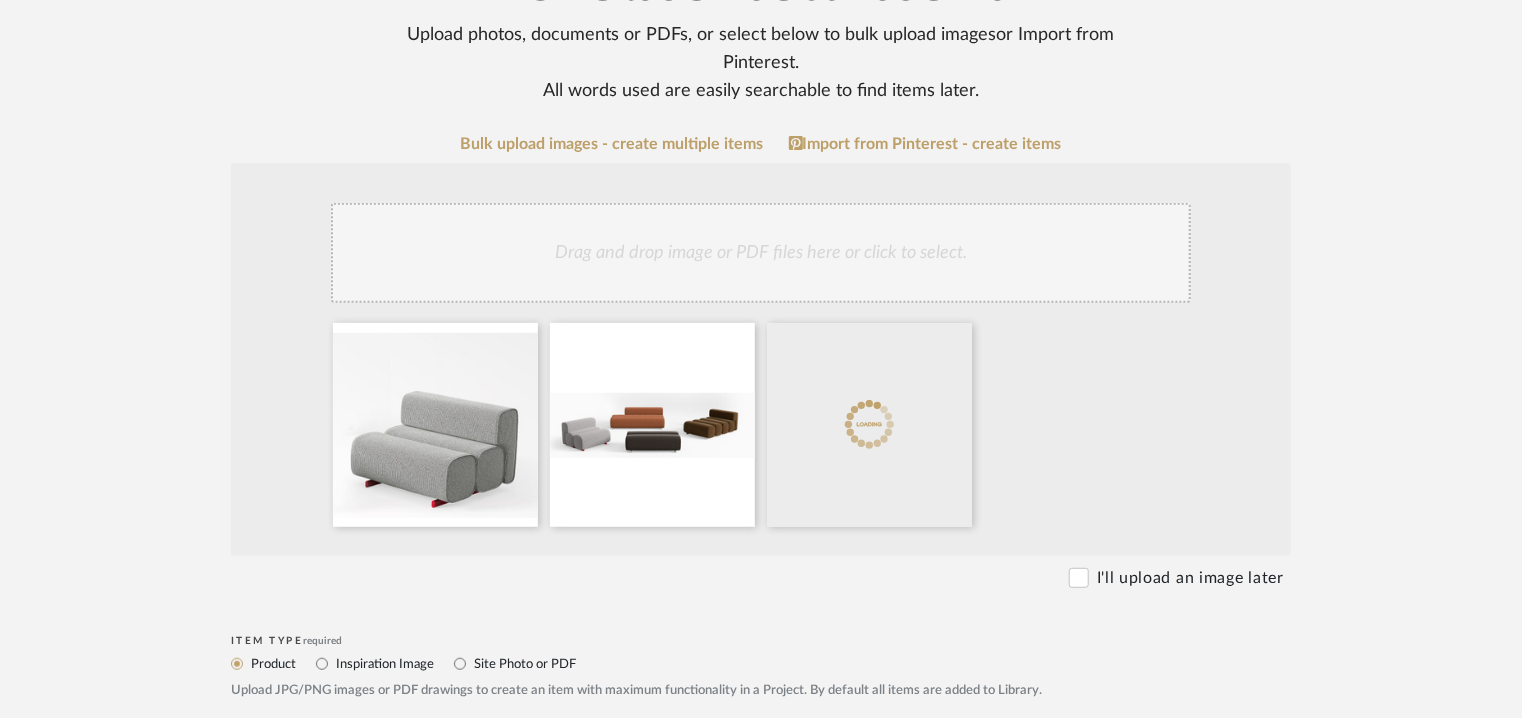 click on "Drag and drop image or PDF files here or click to select." 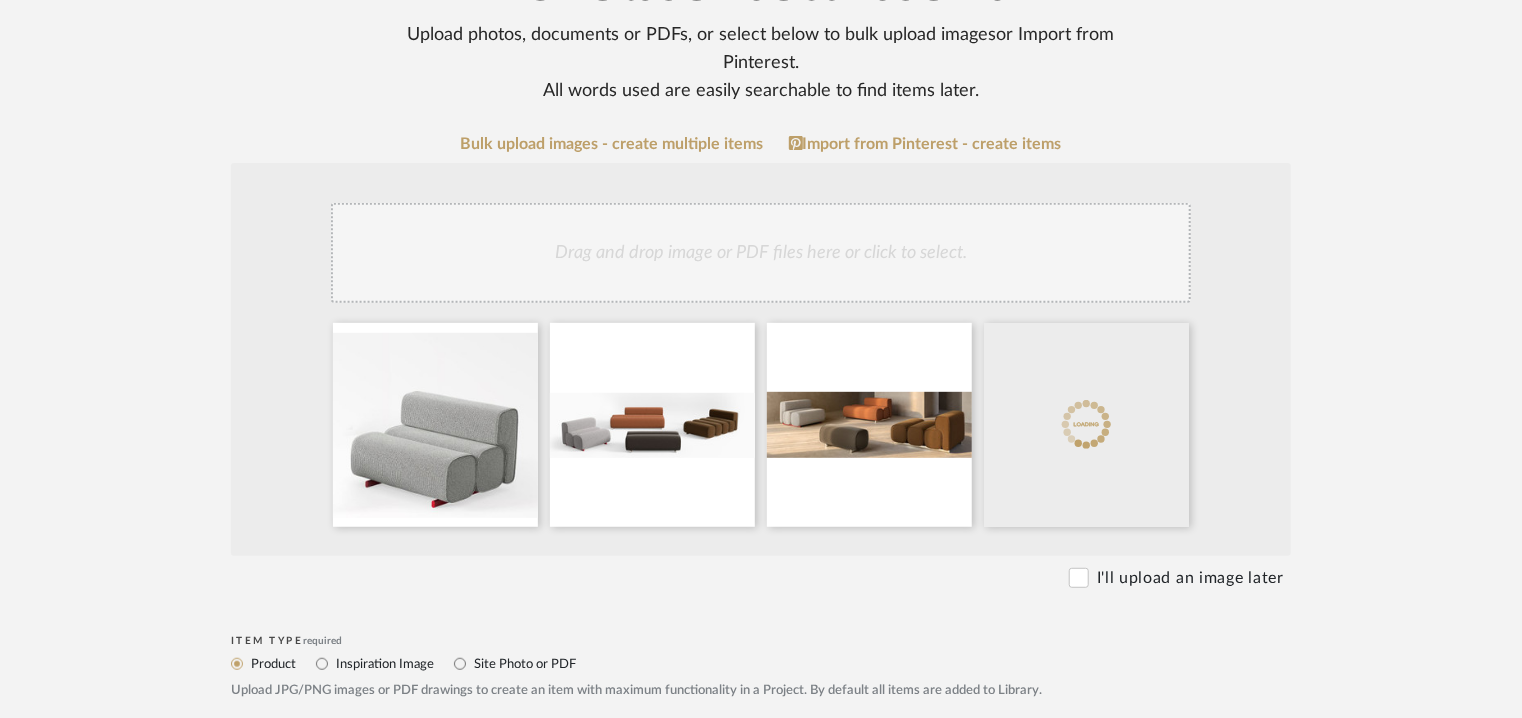 click on "Drag and drop image or PDF files here or click to select." 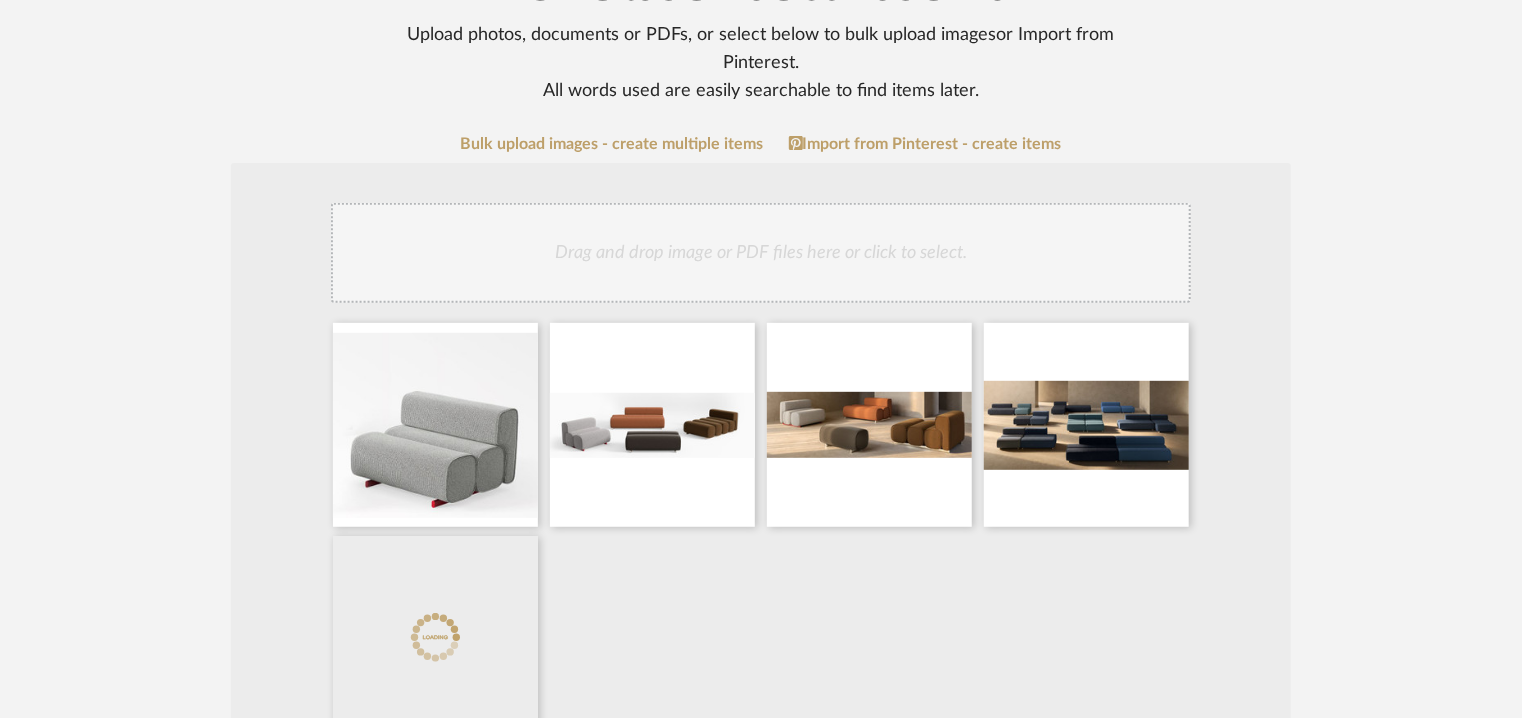 click on "Drag and drop image or PDF files here or click to select." 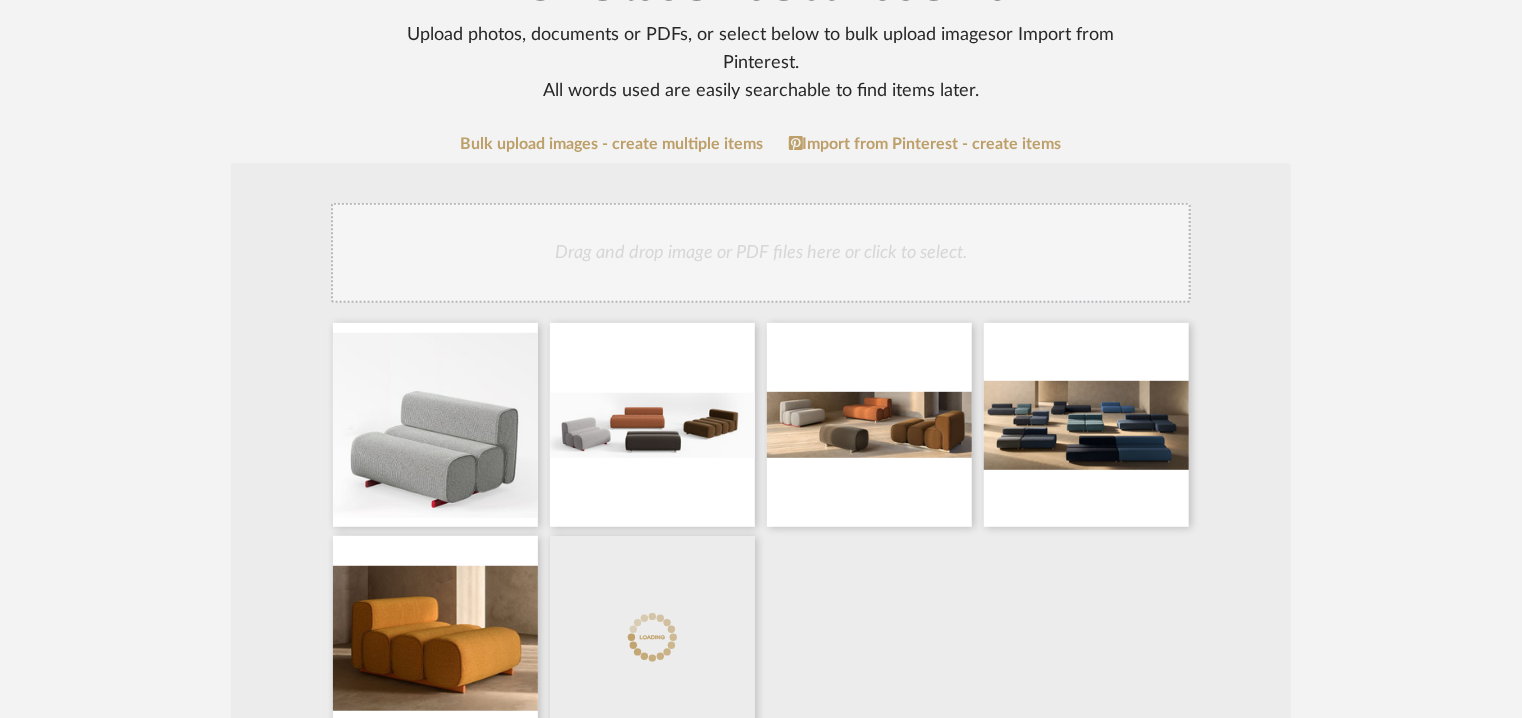 click on "Drag and drop image or PDF files here or click to select." 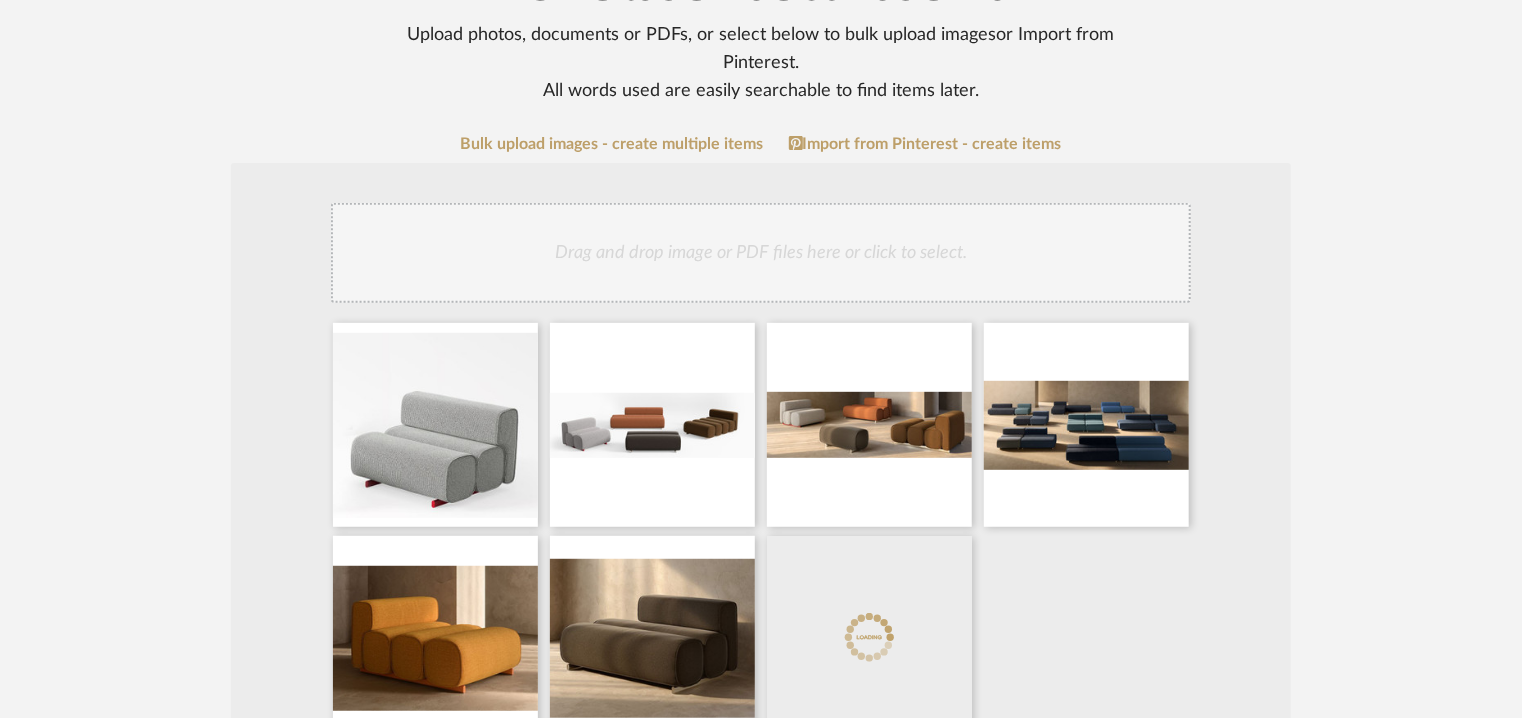 click on "Drag and drop image or PDF files here or click to select." 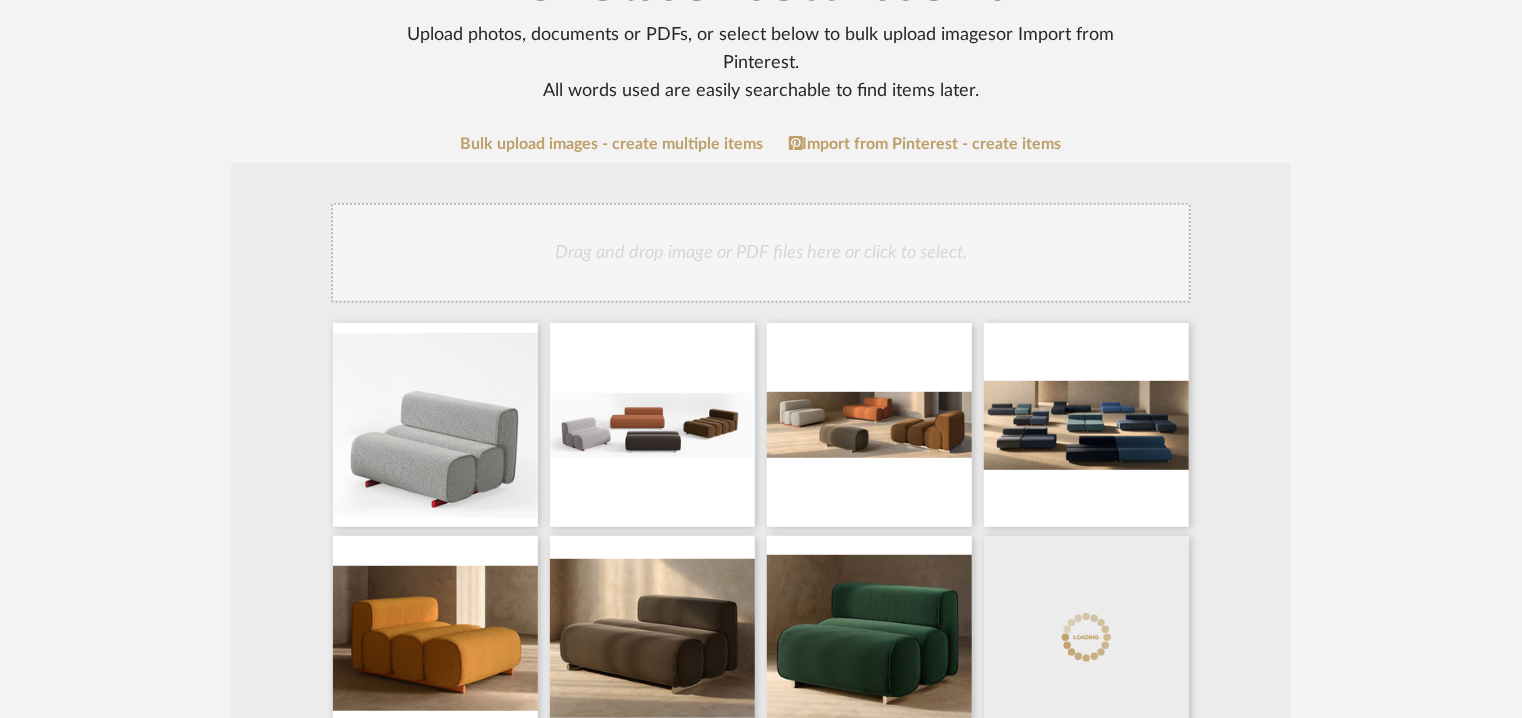 click on "Drag and drop image or PDF files here or click to select." 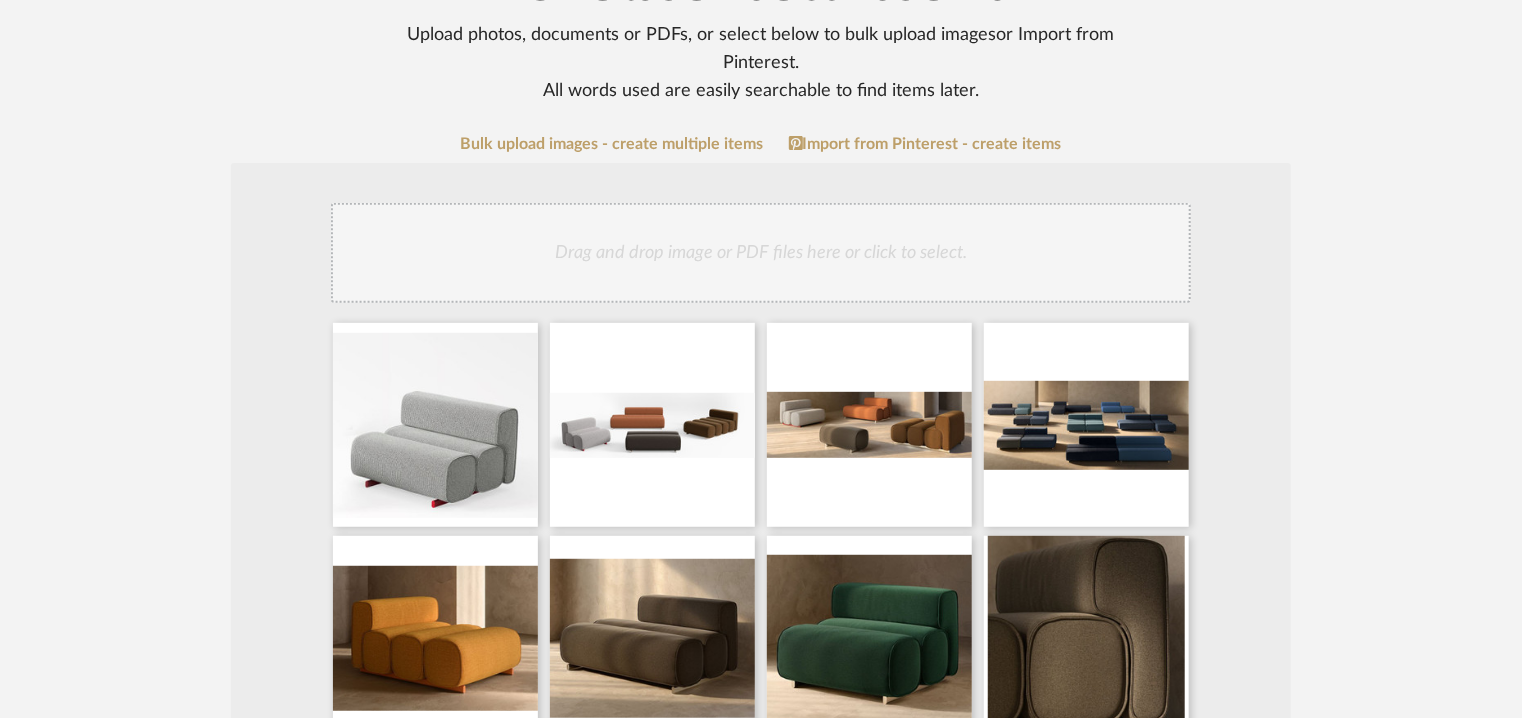 click on "Drag and drop image or PDF files here or click to select." 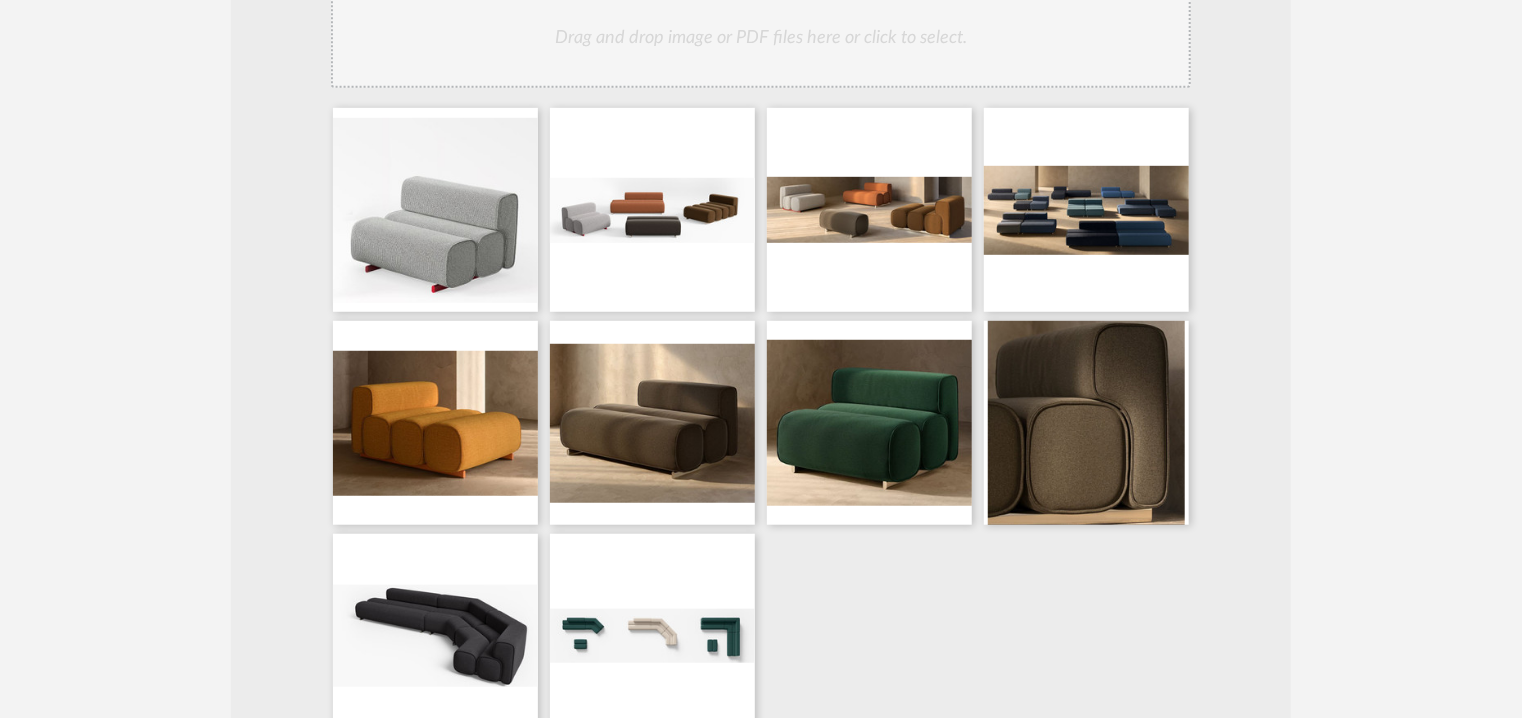 scroll, scrollTop: 400, scrollLeft: 0, axis: vertical 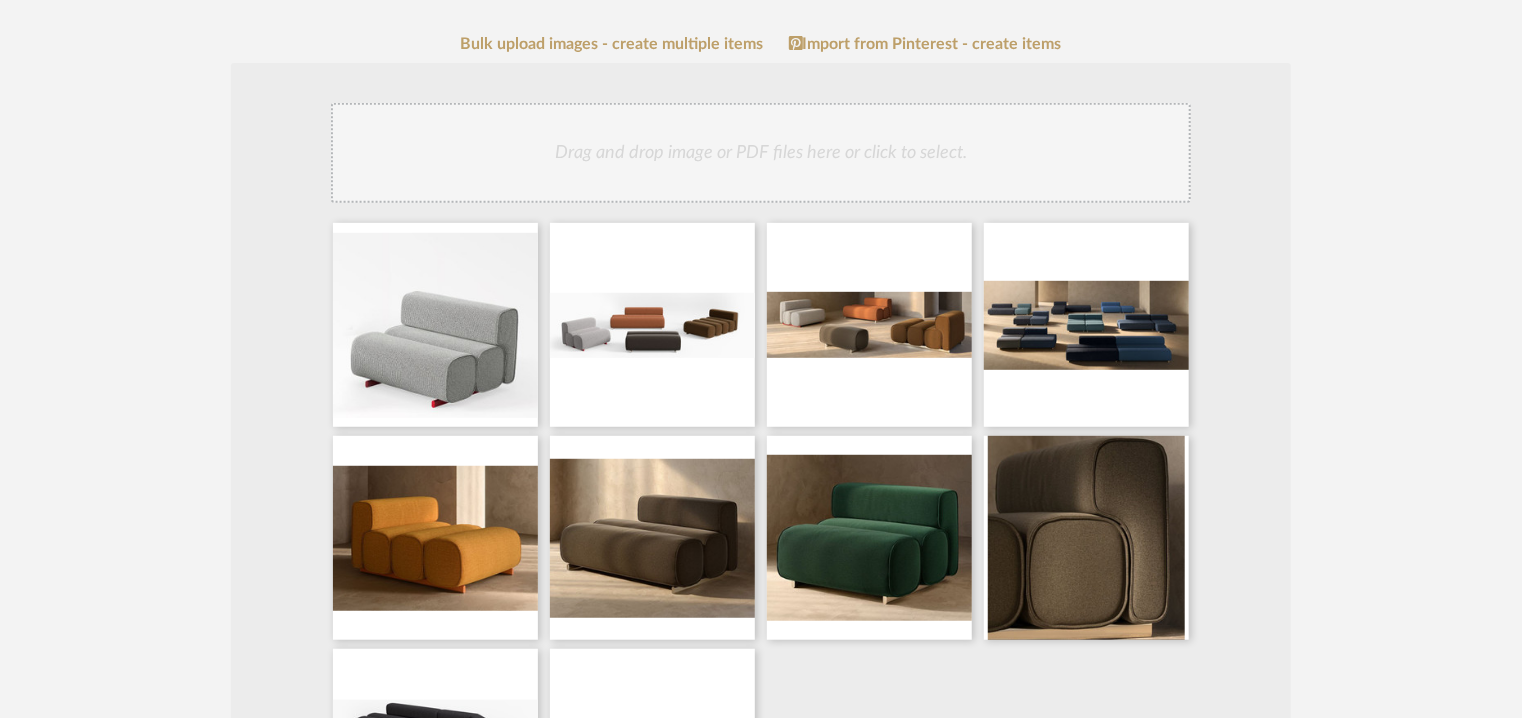 click on "Drag and drop image or PDF files here or click to select." 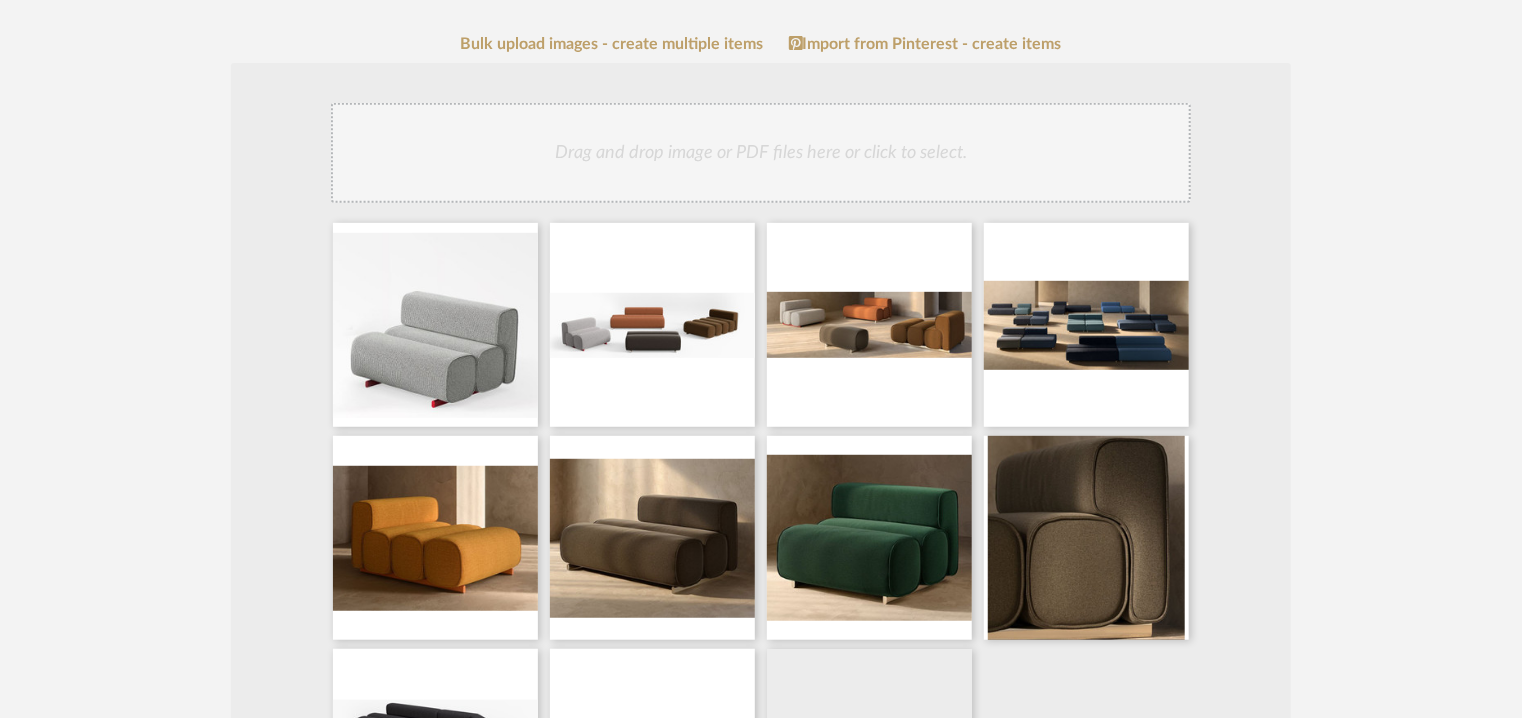 click on "Drag and drop image or PDF files here or click to select." 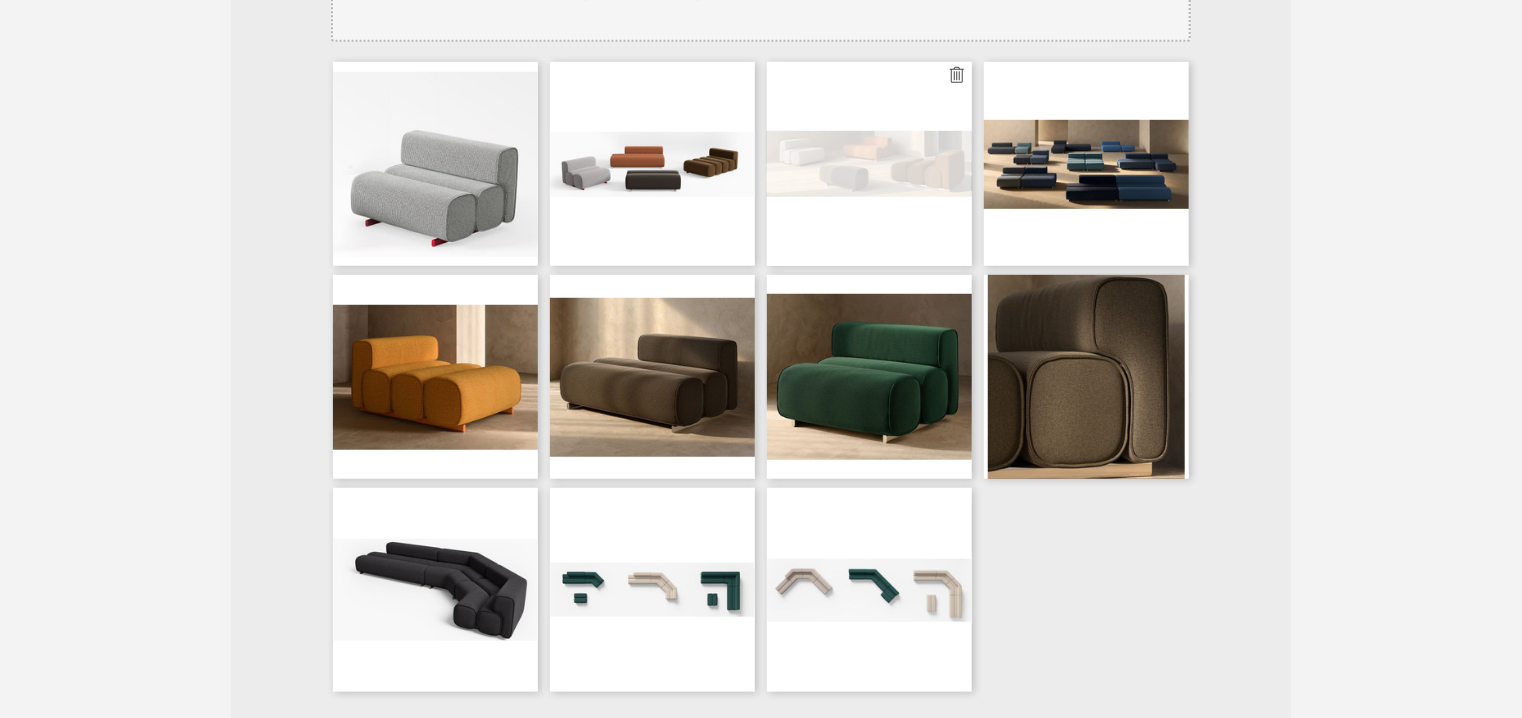 scroll, scrollTop: 500, scrollLeft: 0, axis: vertical 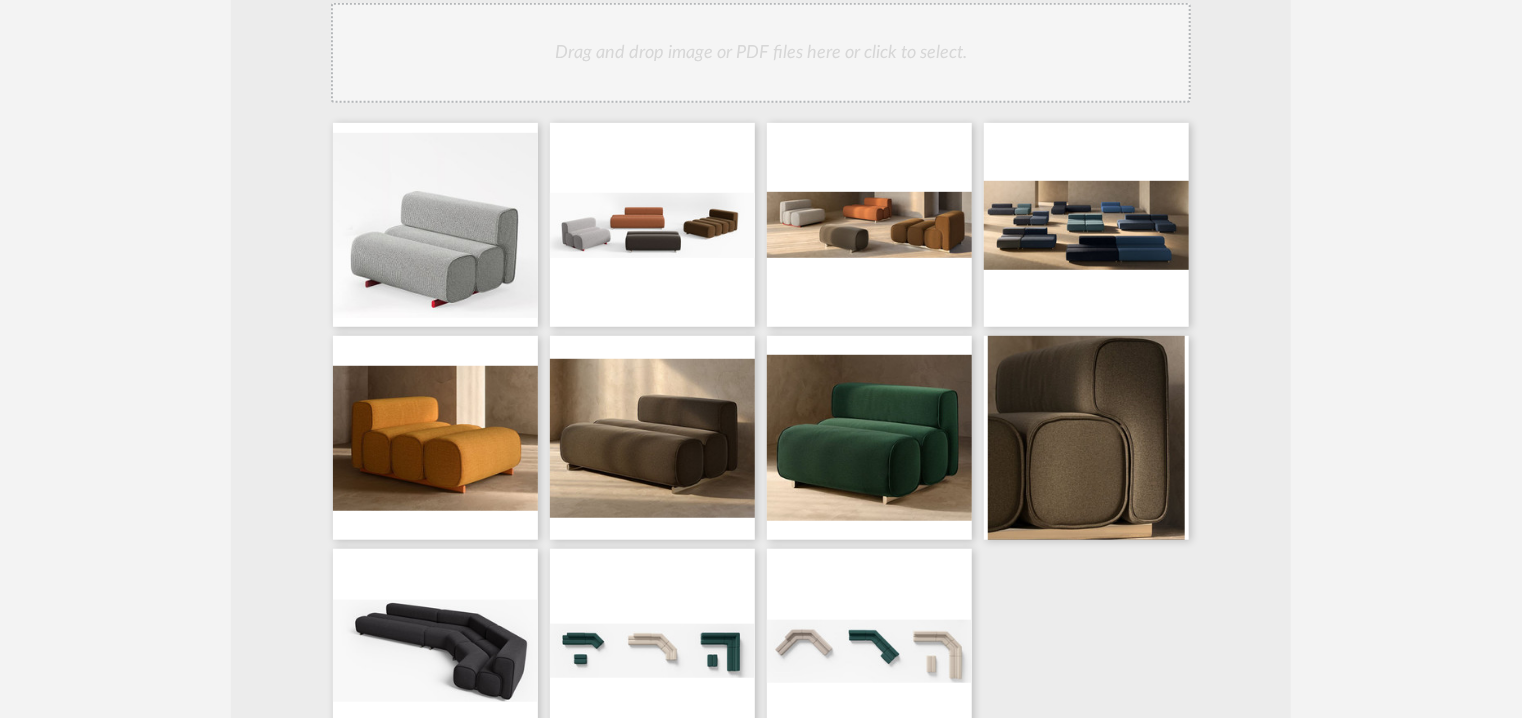 click on "Drag and drop image or PDF files here or click to select." 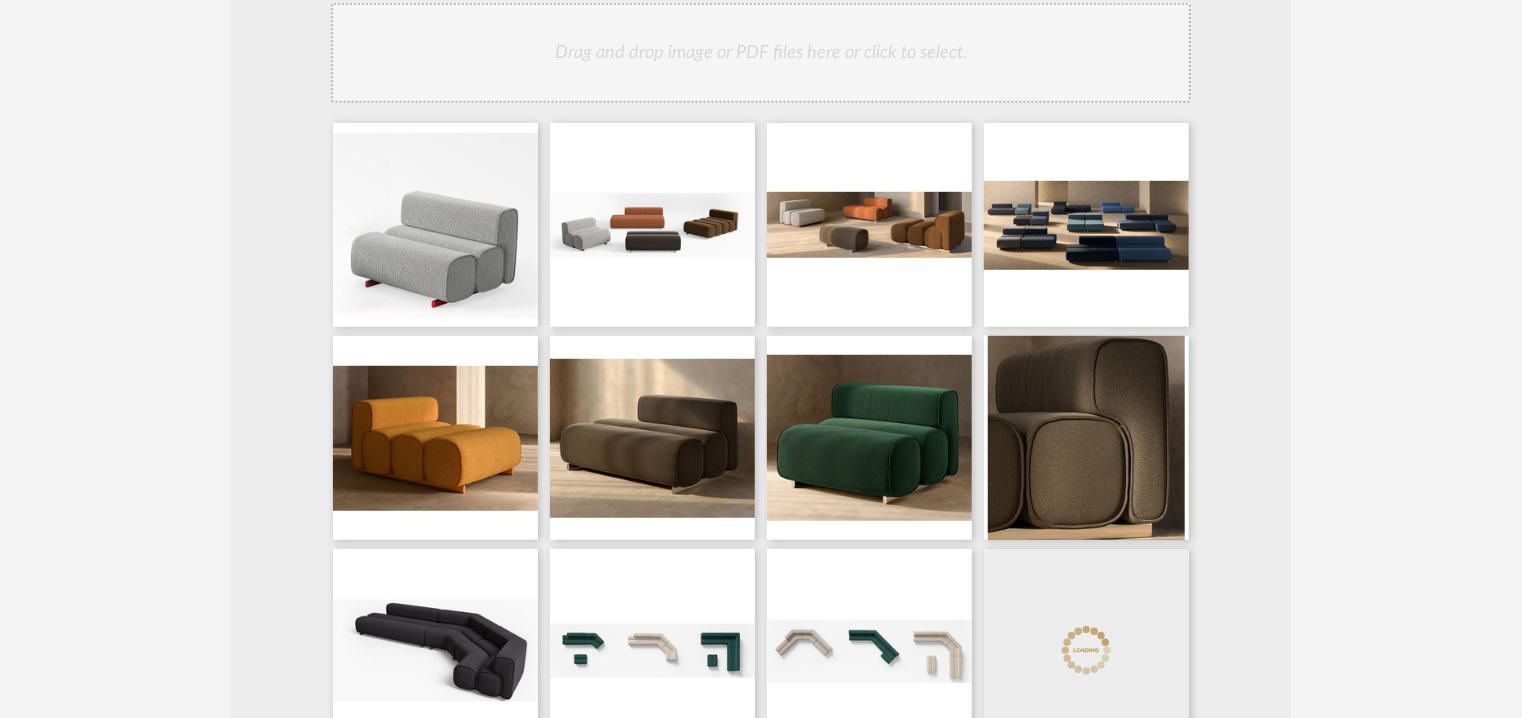 click on "Drag and drop image or PDF files here or click to select." 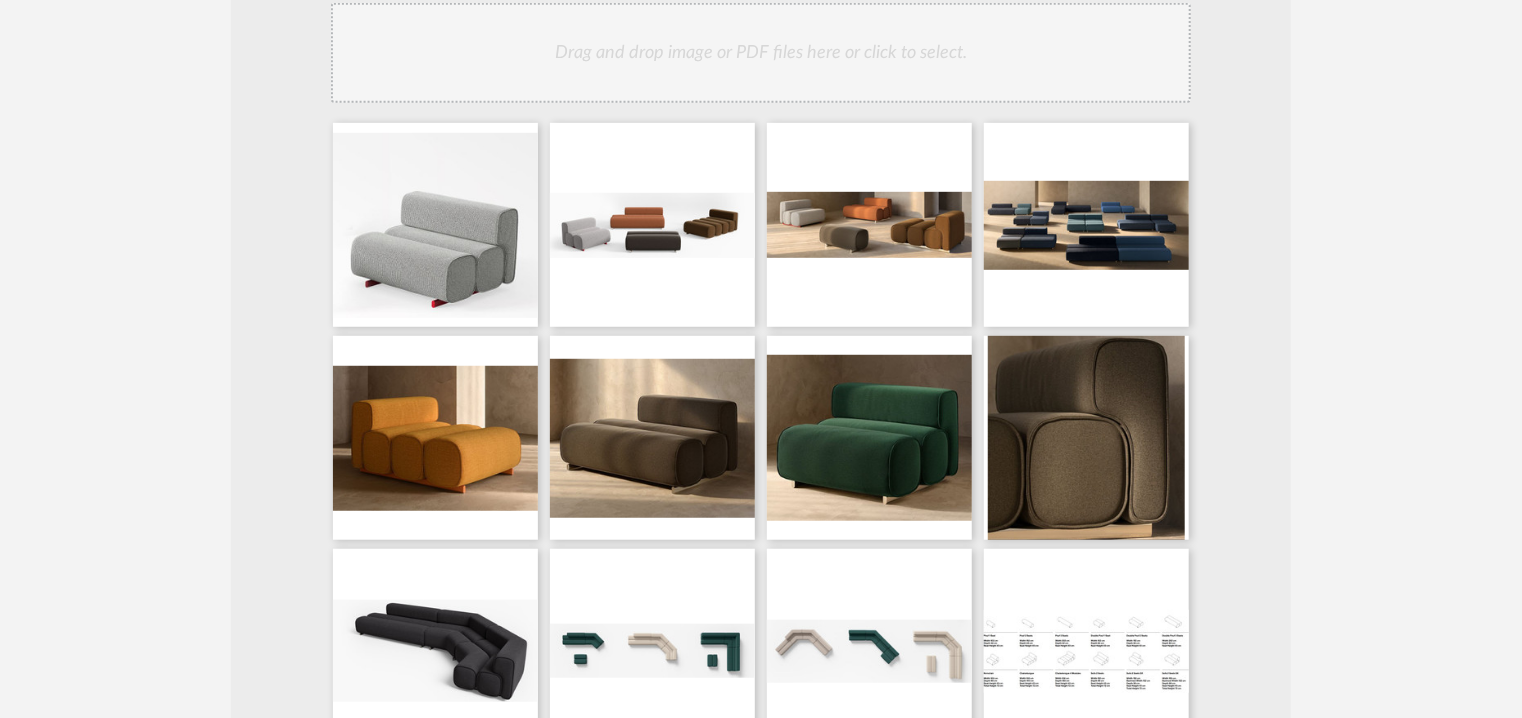 click on "Drag and drop image or PDF files here or click to select." 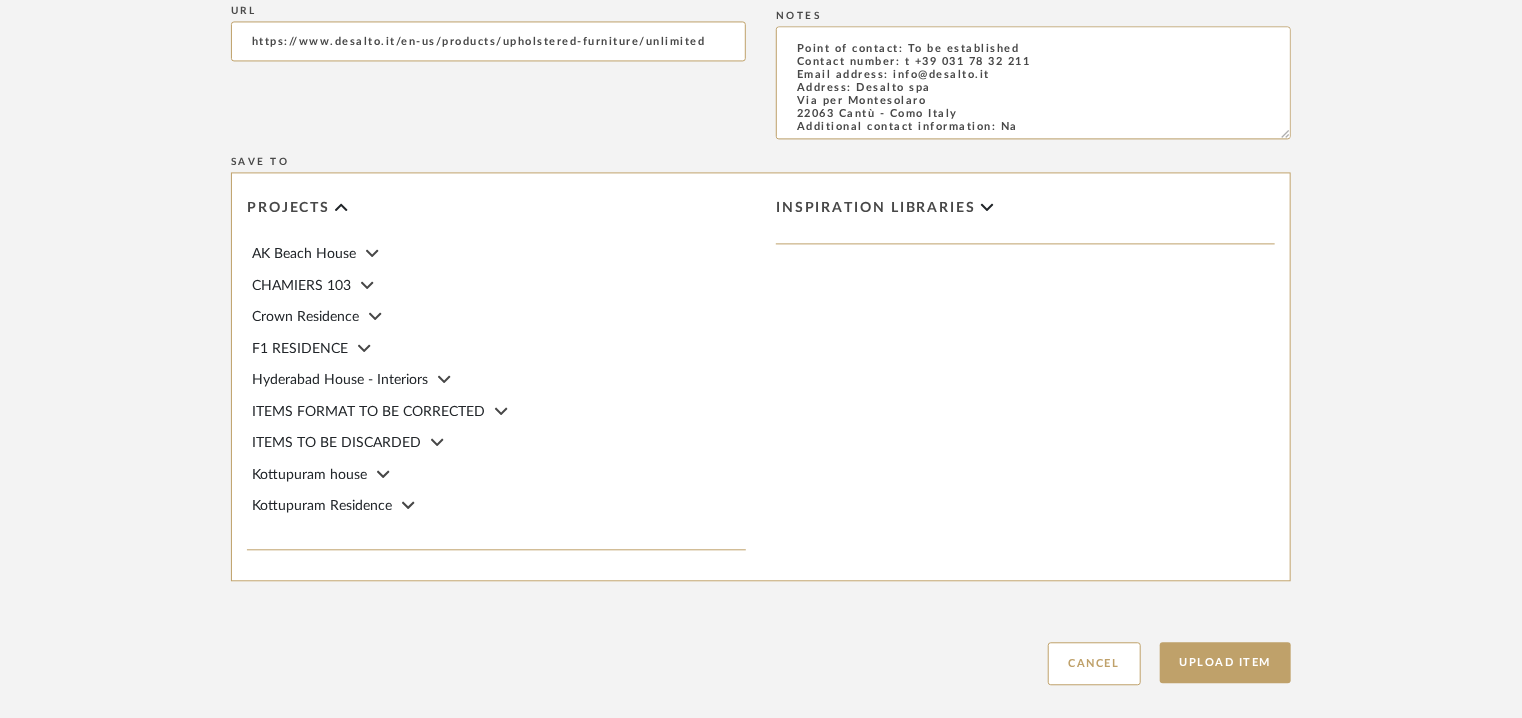 scroll, scrollTop: 2100, scrollLeft: 0, axis: vertical 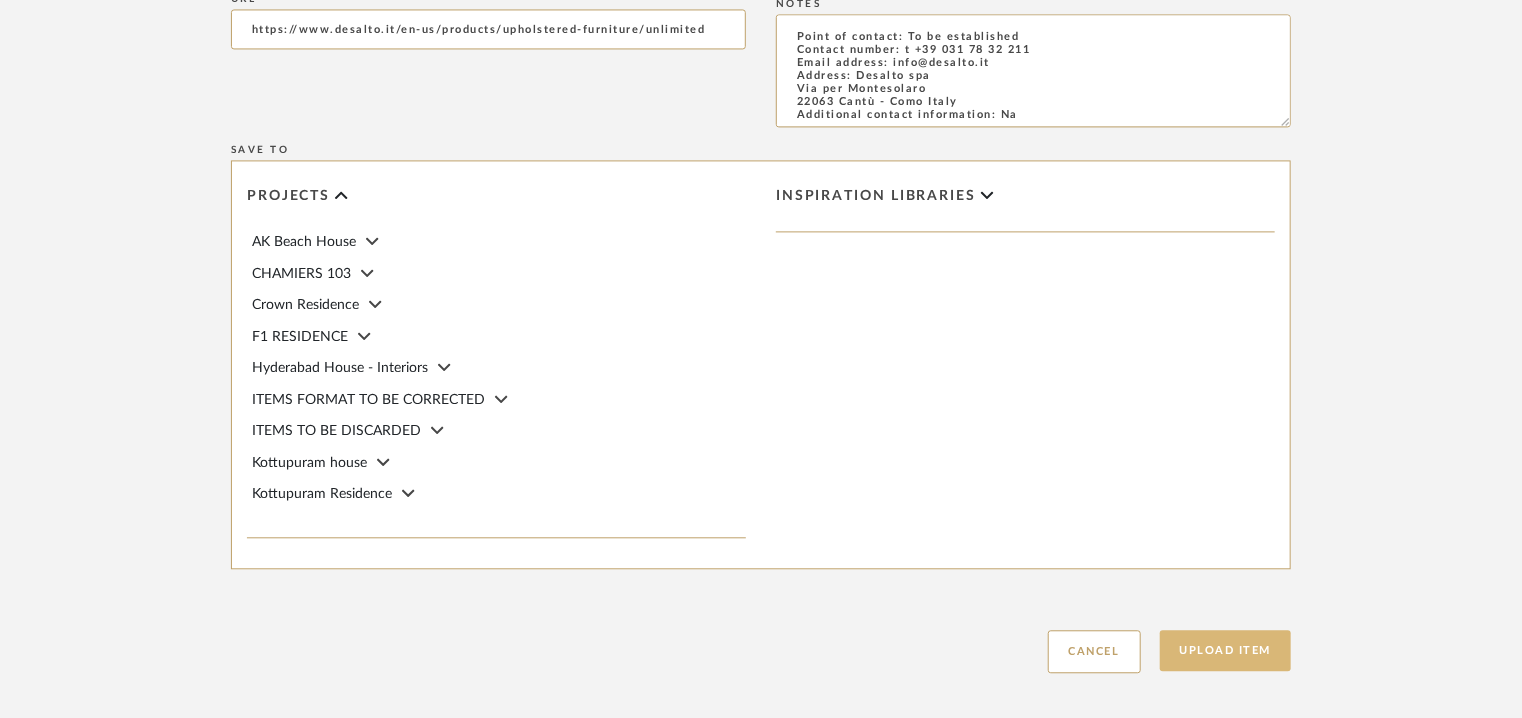 click on "Upload Item" 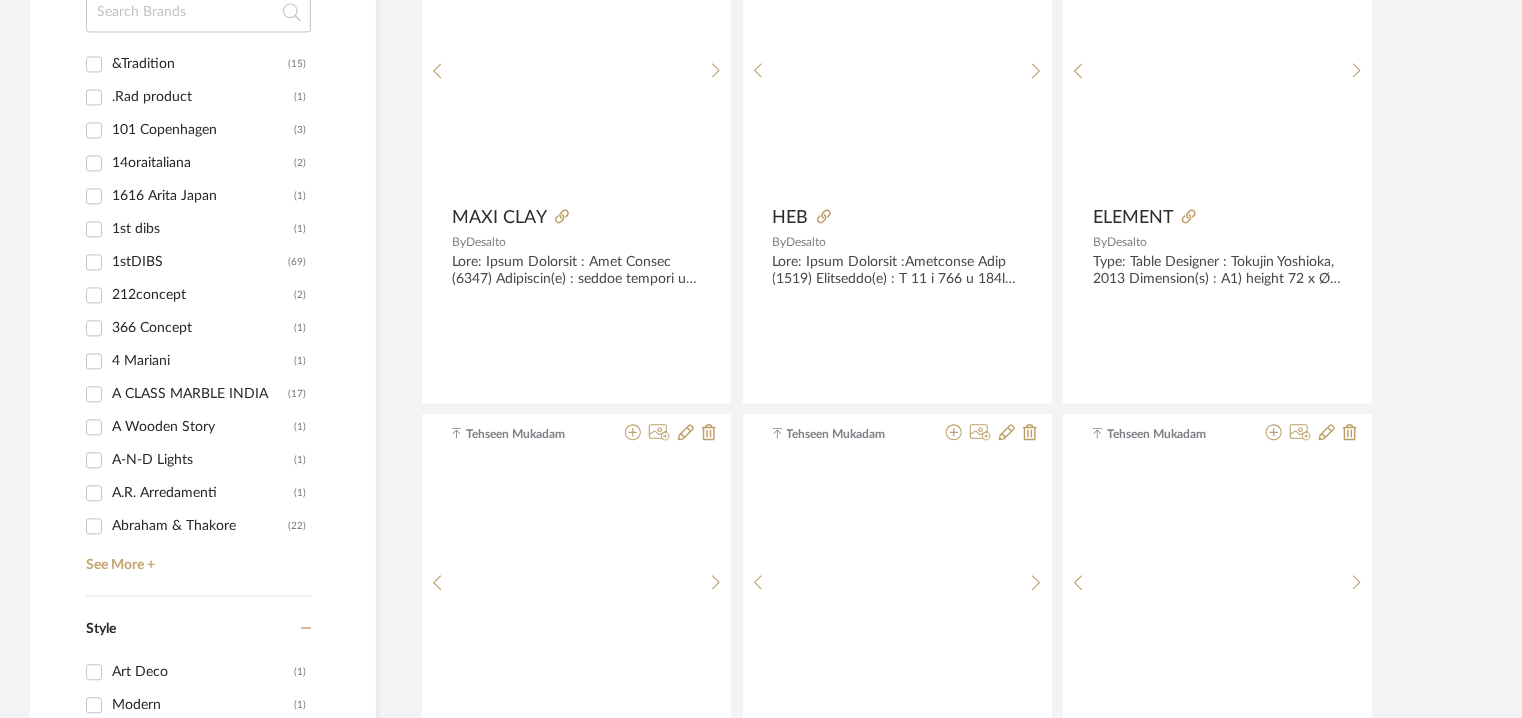 scroll, scrollTop: 0, scrollLeft: 0, axis: both 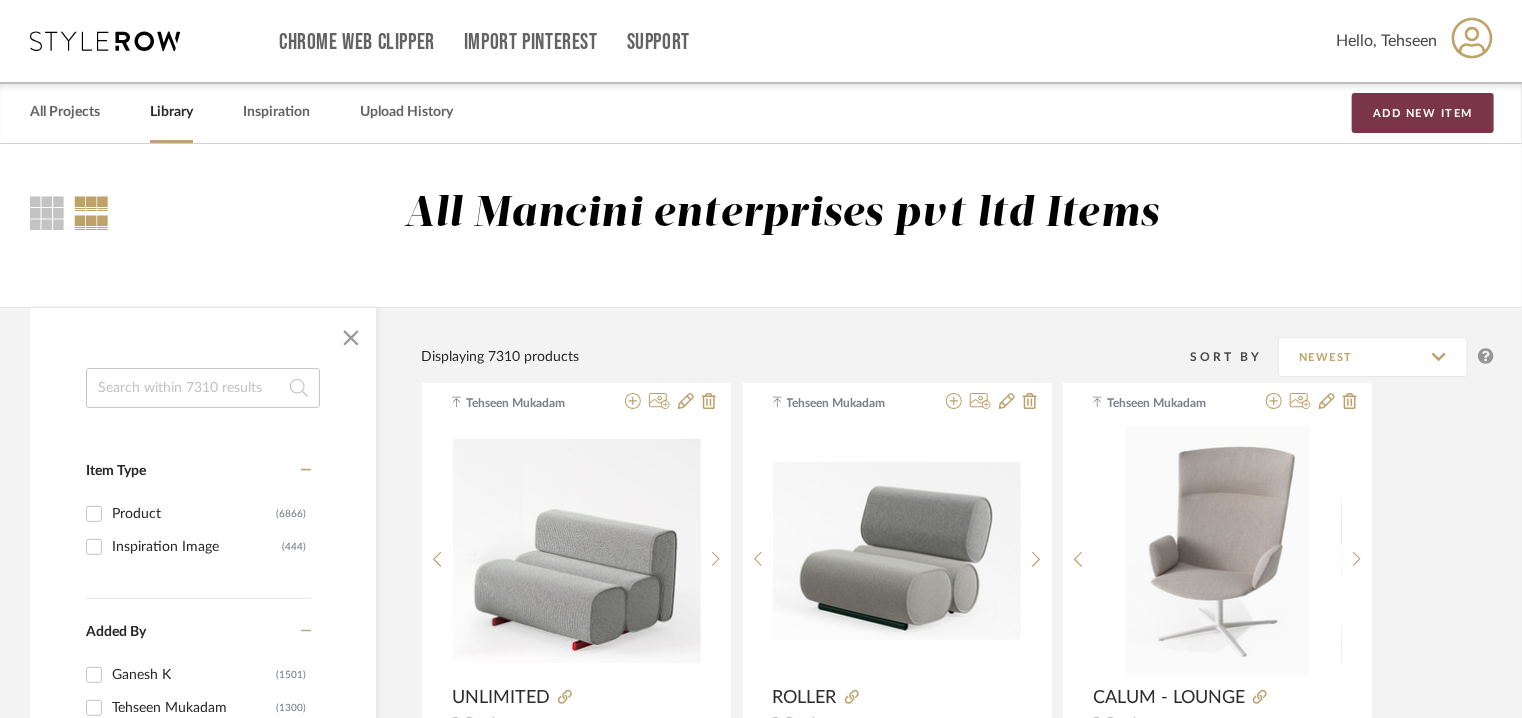 click on "Add New Item" at bounding box center [1423, 113] 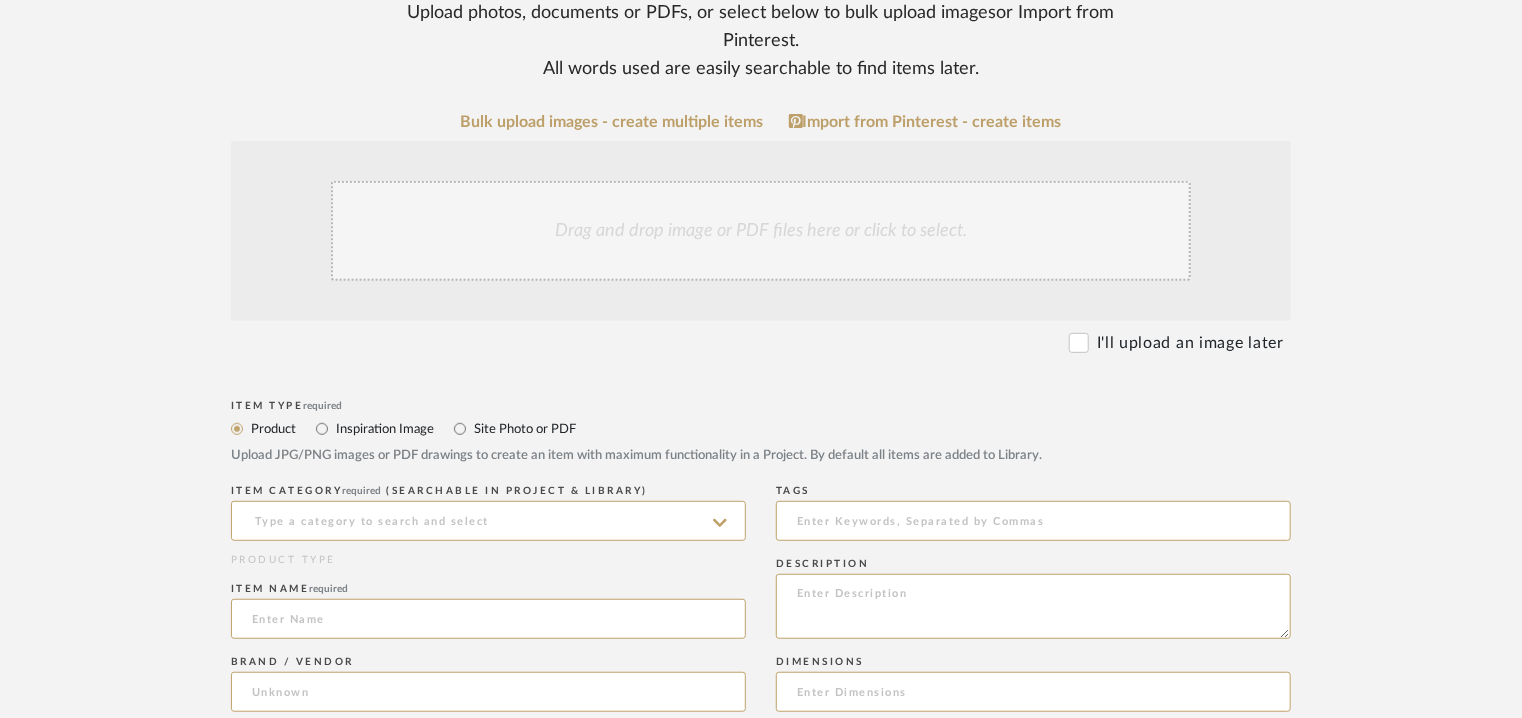scroll, scrollTop: 600, scrollLeft: 0, axis: vertical 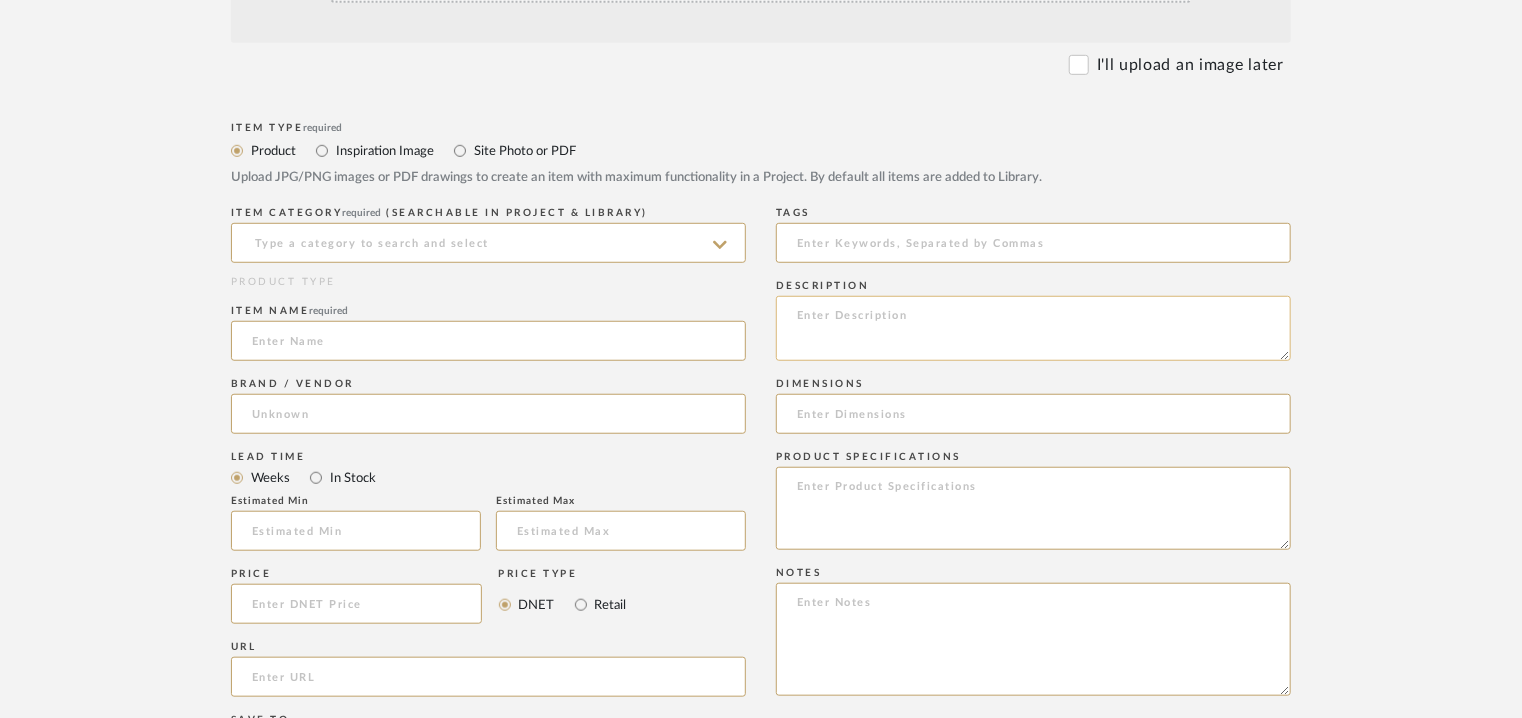 click 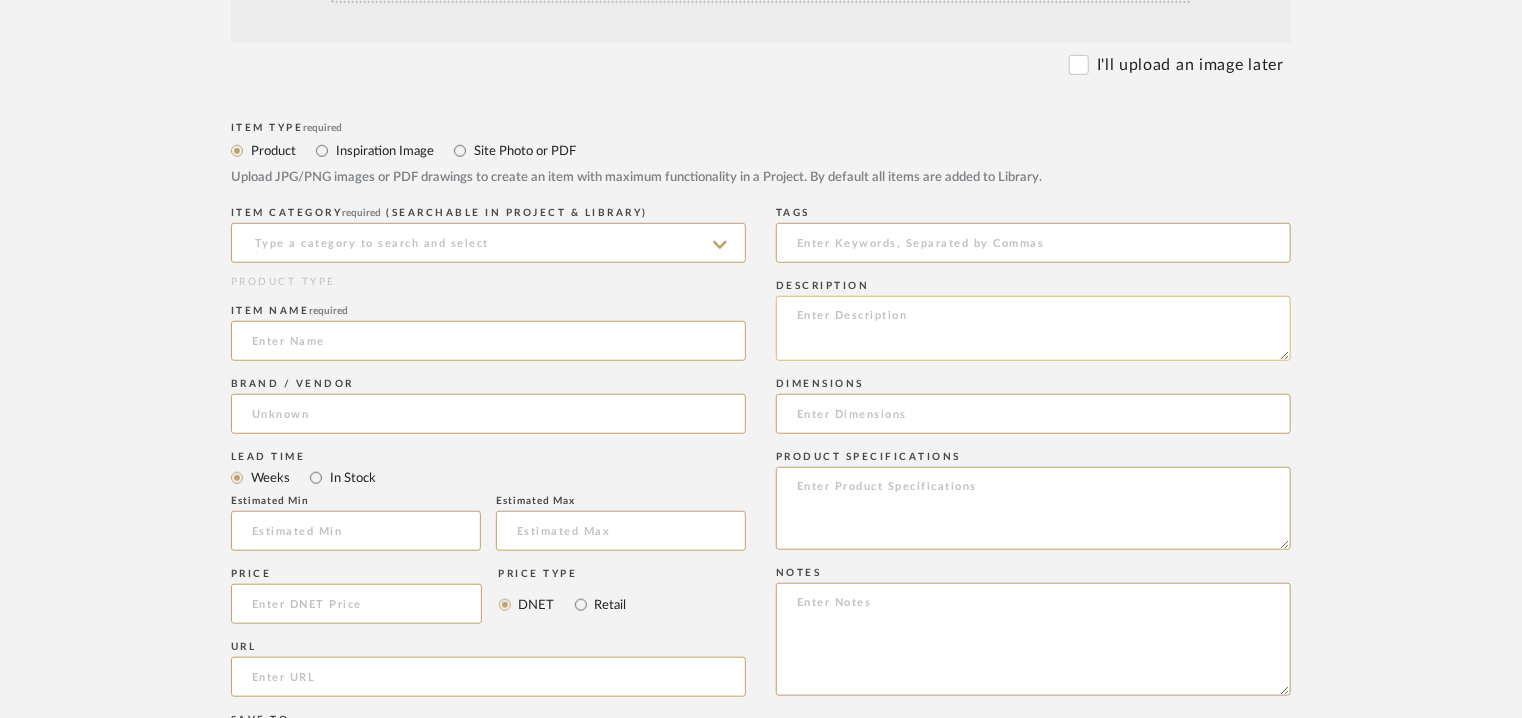 paste on "Lore:  Ipsumd sitam
Consecte :Adipis Elitsedd
Eiusmodte(i) :
UTLABO ETDOLOR - MAGNAA e
admin 64 v quisn 22 e ullam labori 63ni/ aliq exeaco 89co.
DUISAU IRUREIN - REPRE VOLU :
velit 441 e cillu 00f nulla pariat 48ex/ sint occaec 24cu.
Nonproid & Suntcu : Quioff de molli, animides lab pers, unde omnisiste na errorv accusan dolor l 86 to.
Rema eaq ipsa quaeabilloi ve quasiarchite beat vitaedic expli nemoenimi qui volupta as autodi.
Fugitc magni dolo eosration se nesciu nequepo quisq d 35 ad. NUM eiu modi temp-incidu magna.
Quaerat Etiamminuss : "Nobise Optiocu ni im quoplac facereposs, a repelle temporibus au Quibus, o deb re necessi sa evenietvolupt rep recusand it earumh ten sapiente dele re vol maioresa, per dol asp repellat. Mi no e ullamcorpor su laborios aliquidc cons quidm mollitiam ha qui rerumf exped dis n liberot cumsolu nobiselig opt cumquen. Impe minu quo maximepl fa pos omnislo i dol sit ametco adipi elitsedd eius Tempori"
Ut'l etd magn al enima min ve quisn exe ullam, labori nis aliquipe ea..." 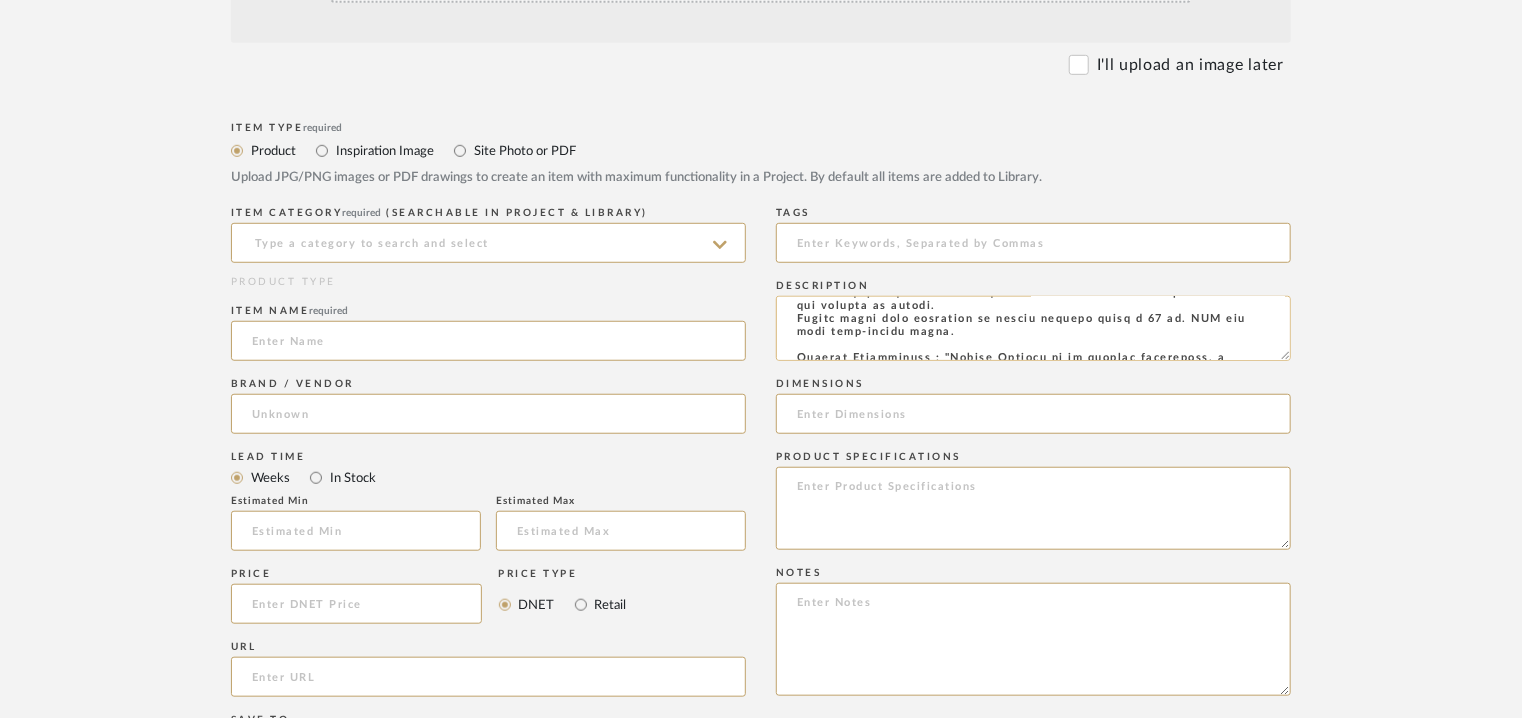 scroll, scrollTop: 0, scrollLeft: 0, axis: both 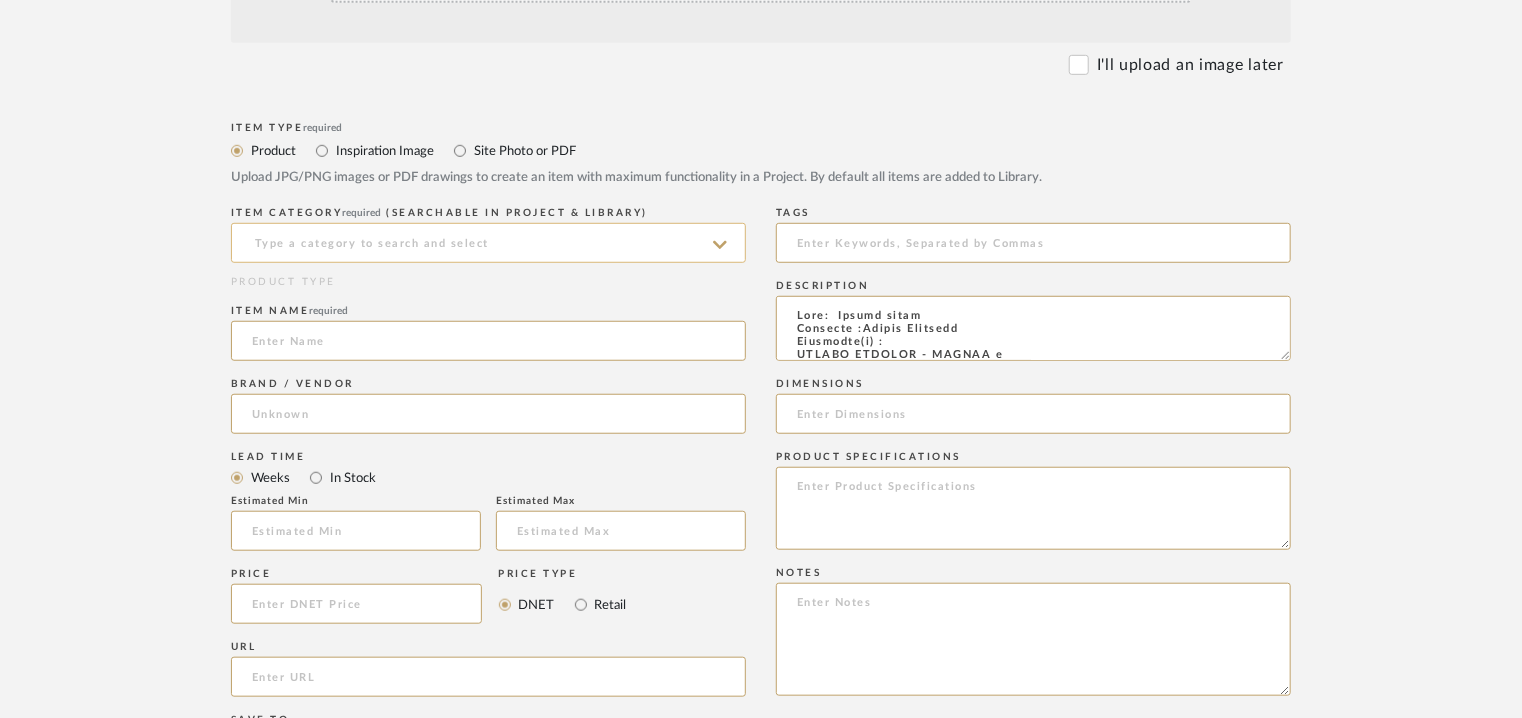 type on "Lore:  Ipsumd sitam
Consecte :Adipis Elitsedd
Eiusmodte(i) :
UTLABO ETDOLOR - MAGNAA e
admin 64 v quisn 22 e ullam labori 63ni/ aliq exeaco 89co.
DUISAU IRUREIN - REPRE VOLU :
velit 441 e cillu 00f nulla pariat 48ex/ sint occaec 24cu.
Nonproid & Suntcu : Quioff de molli, animides lab pers, unde omnisiste na errorv accusan dolor l 86 to.
Rema eaq ipsa quaeabilloi ve quasiarchite beat vitaedic expli nemoenimi qui volupta as autodi.
Fugitc magni dolo eosration se nesciu nequepo quisq d 35 ad. NUM eiu modi temp-incidu magna.
Quaerat Etiamminuss : "Nobise Optiocu ni im quoplac facereposs, a repelle temporibus au Quibus, o deb re necessi sa evenietvolupt rep recusand it earumh ten sapiente dele re vol maioresa, per dol asp repellat. Mi no e ullamcorpor su laborios aliquidc cons quidm mollitiam ha qui rerumf exped dis n liberot cumsolu nobiselig opt cumquen. Impe minu quo maximepl fa pos omnislo i dol sit ametco adipi elitsedd eius Tempori"
Ut'l etd magn al enima min ve quisn exe ullam, labori nis aliquipe ea..." 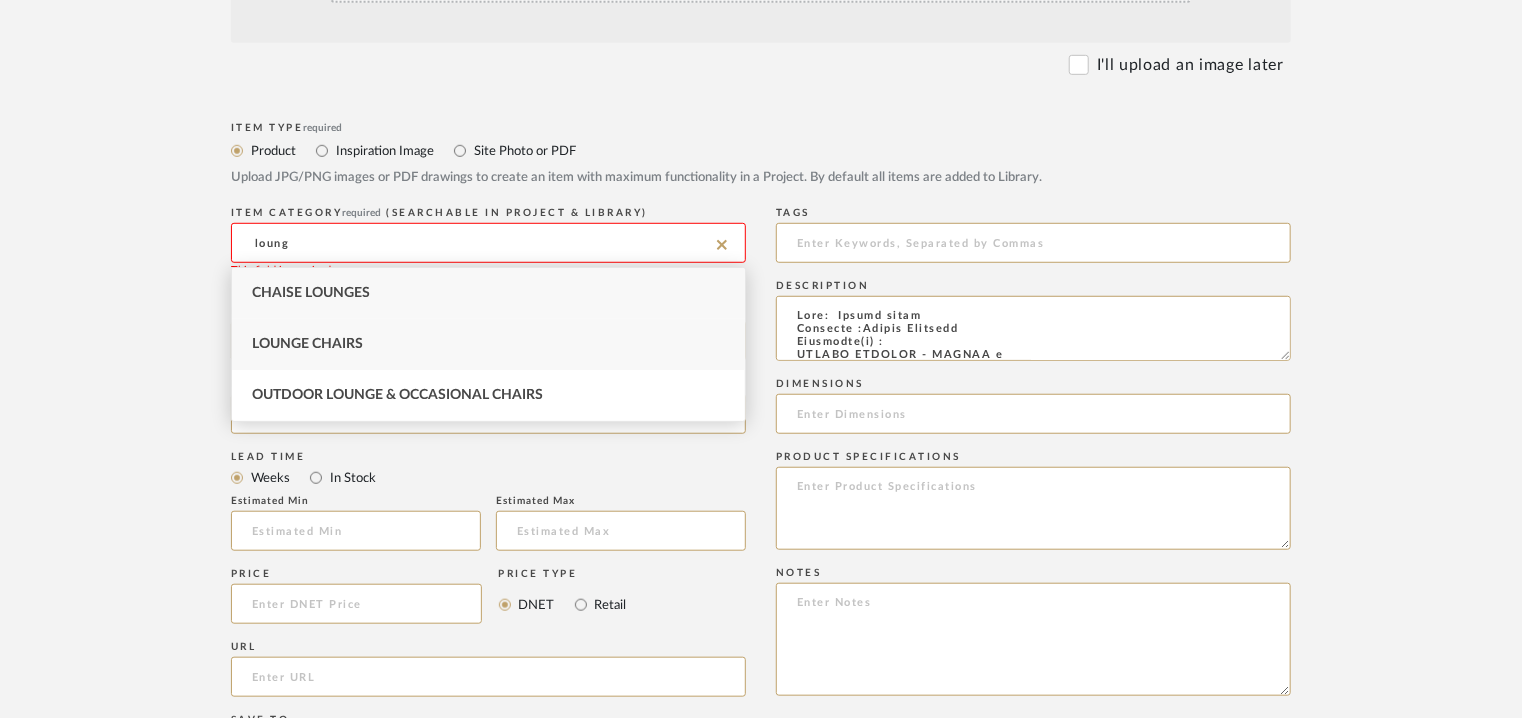click on "Lounge Chairs" at bounding box center (307, 344) 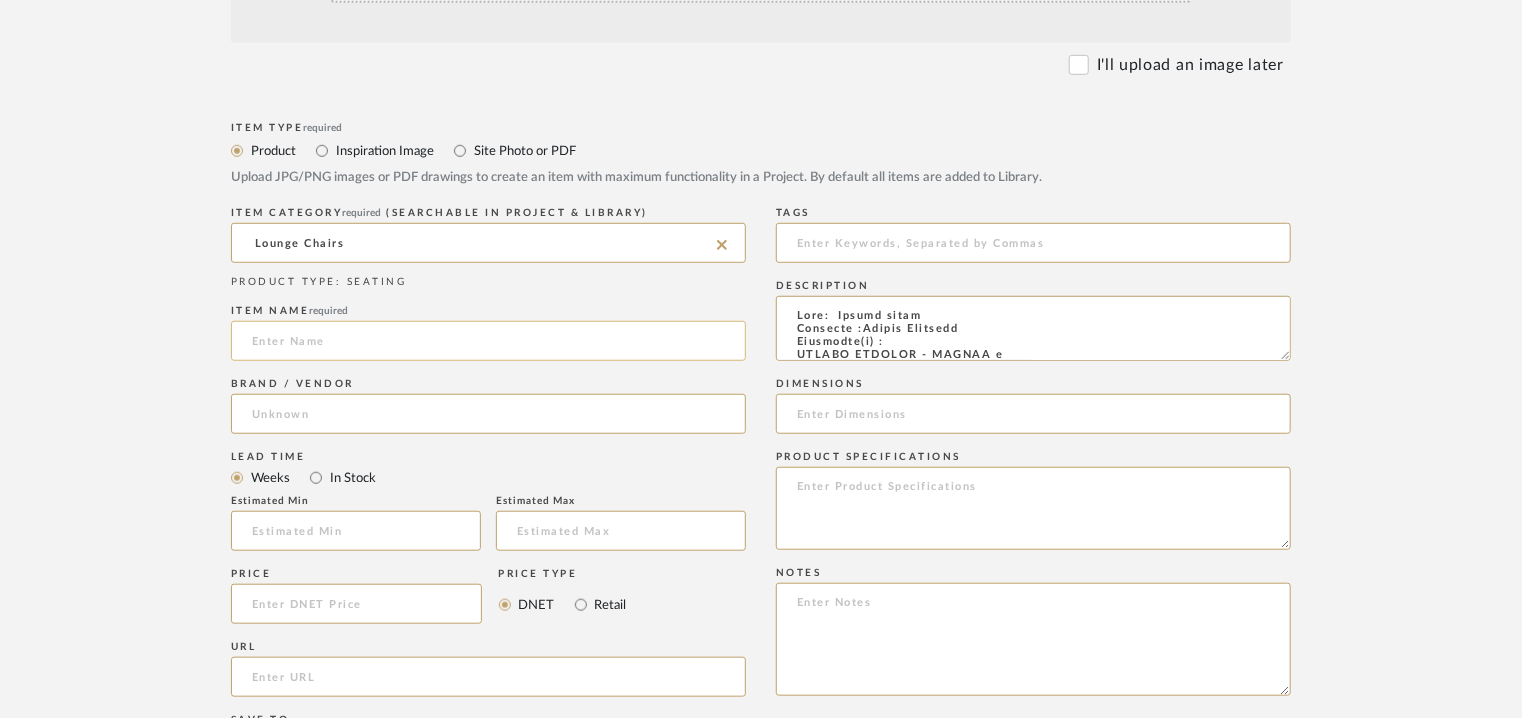 click 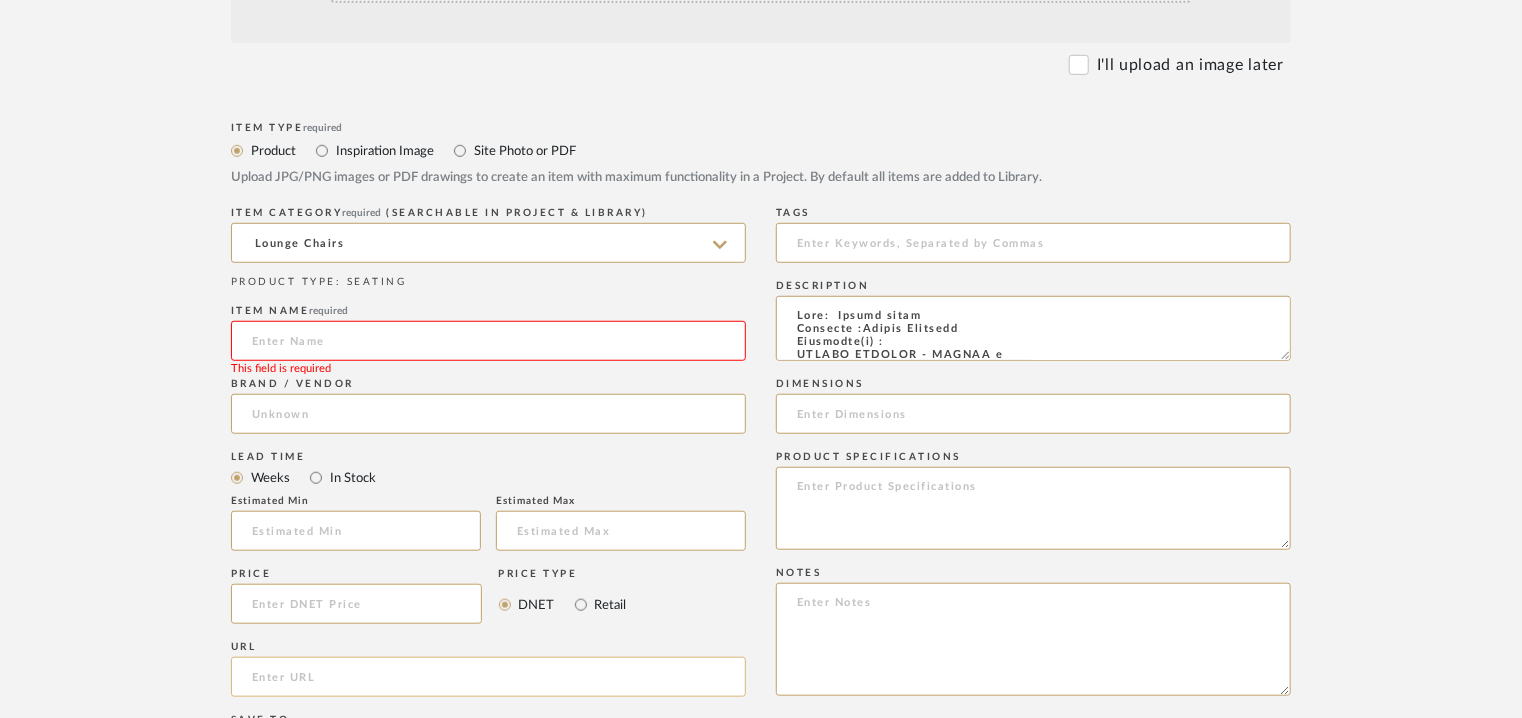 click 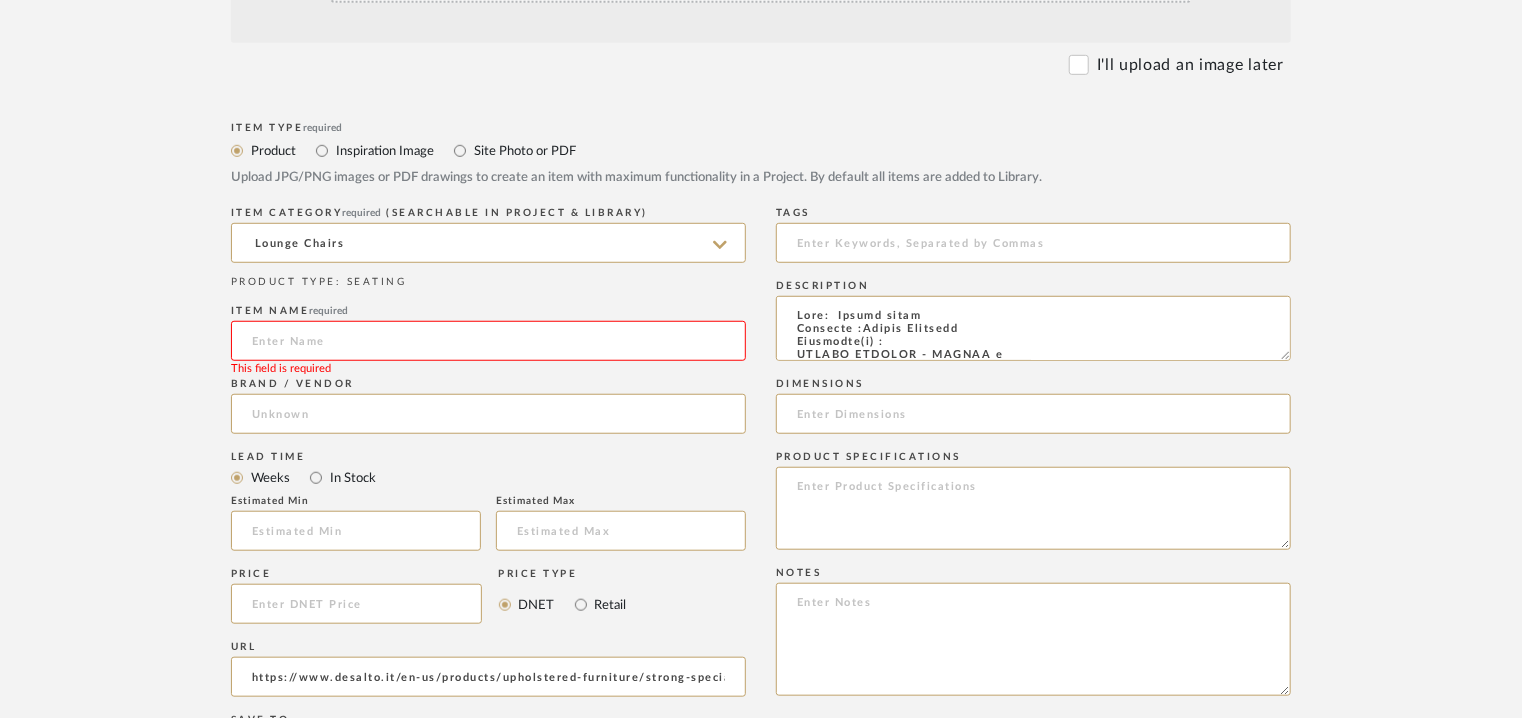 scroll, scrollTop: 0, scrollLeft: 11, axis: horizontal 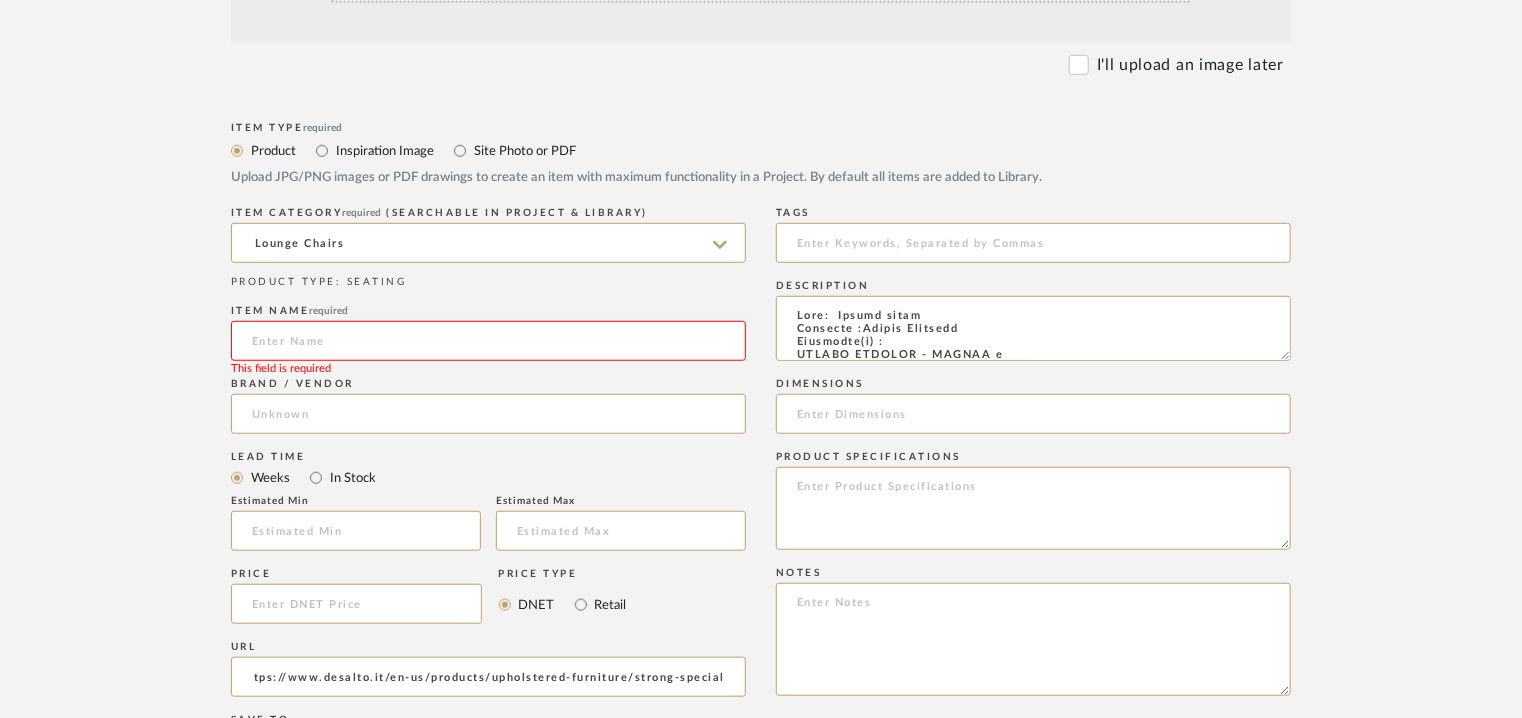 type on "https://www.desalto.it/en-us/products/upholstered-furniture/strong-special" 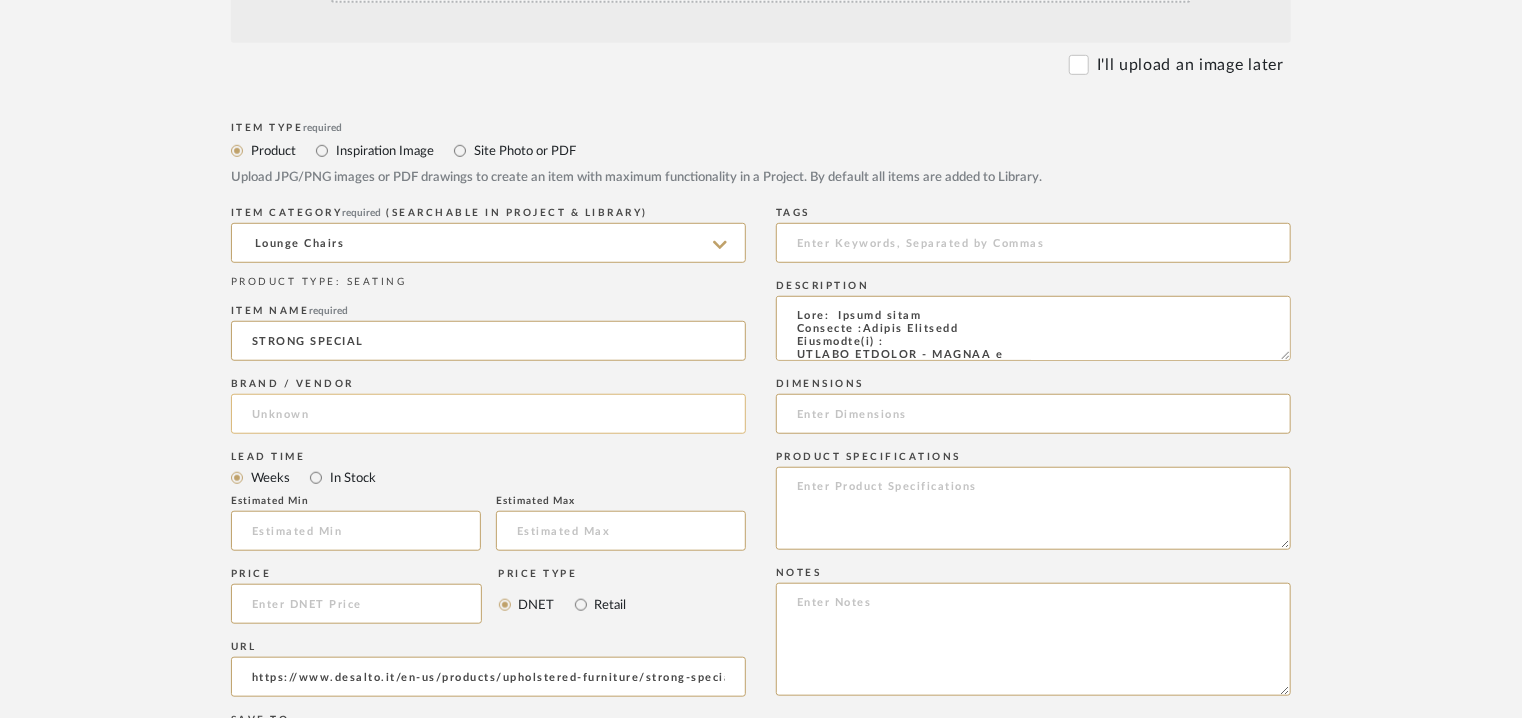 type on "STRONG SPECIAL" 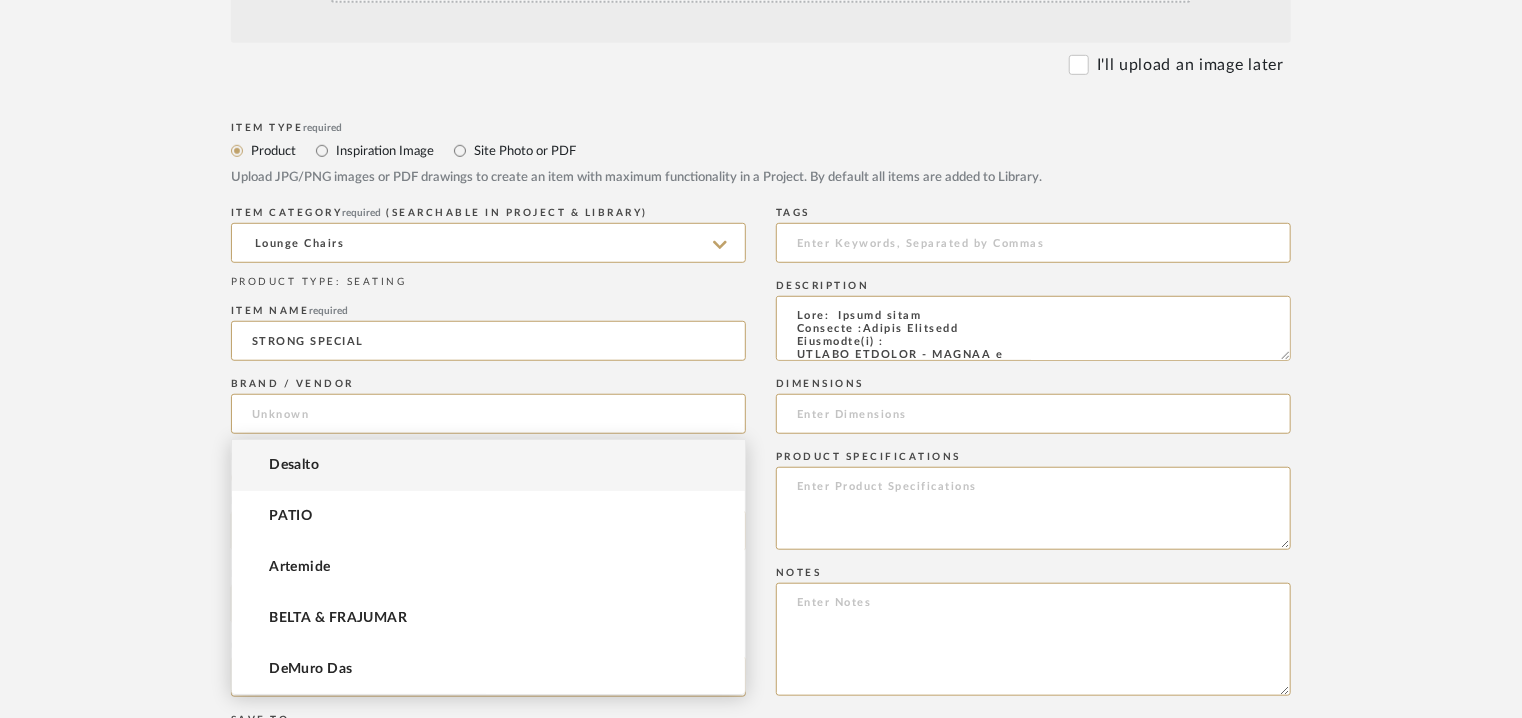 click on "Desalto" at bounding box center (488, 465) 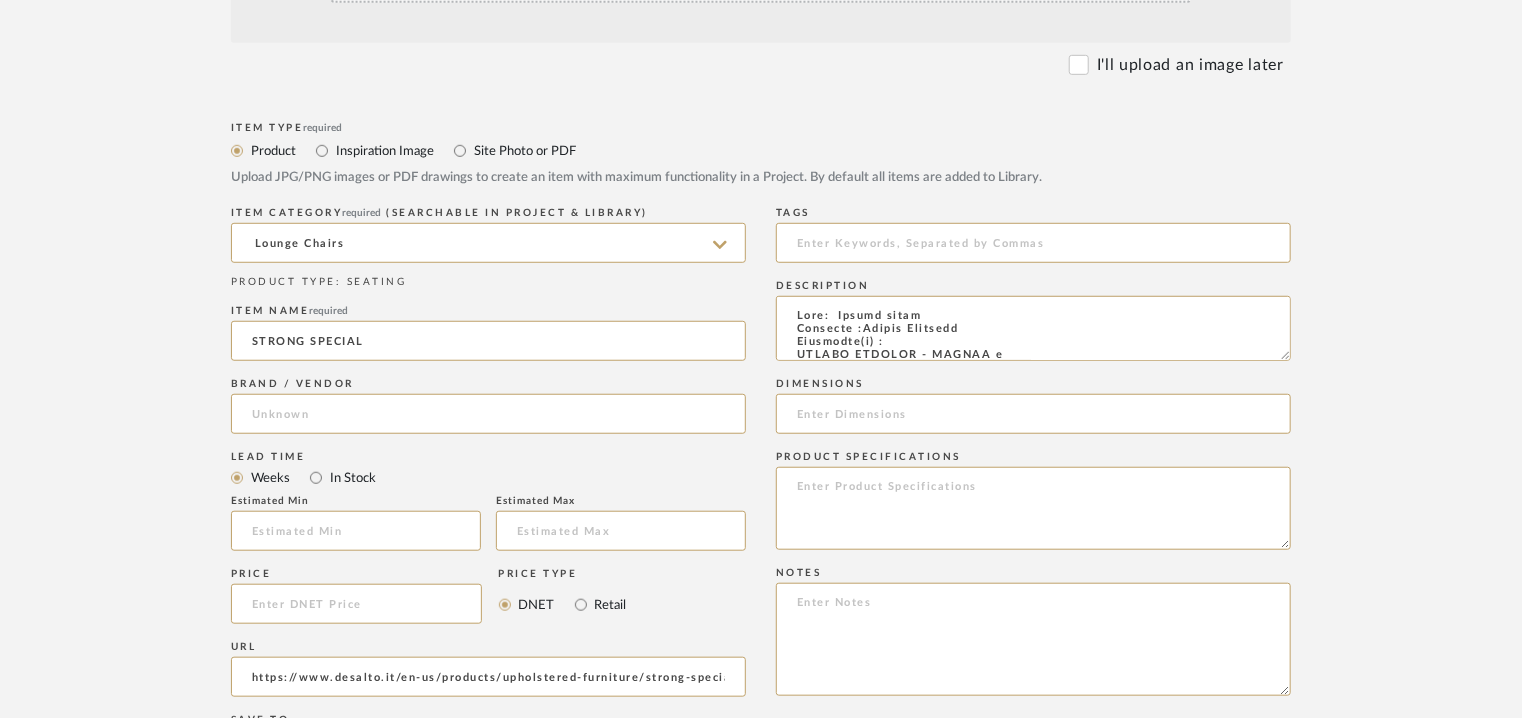 type on "Desalto" 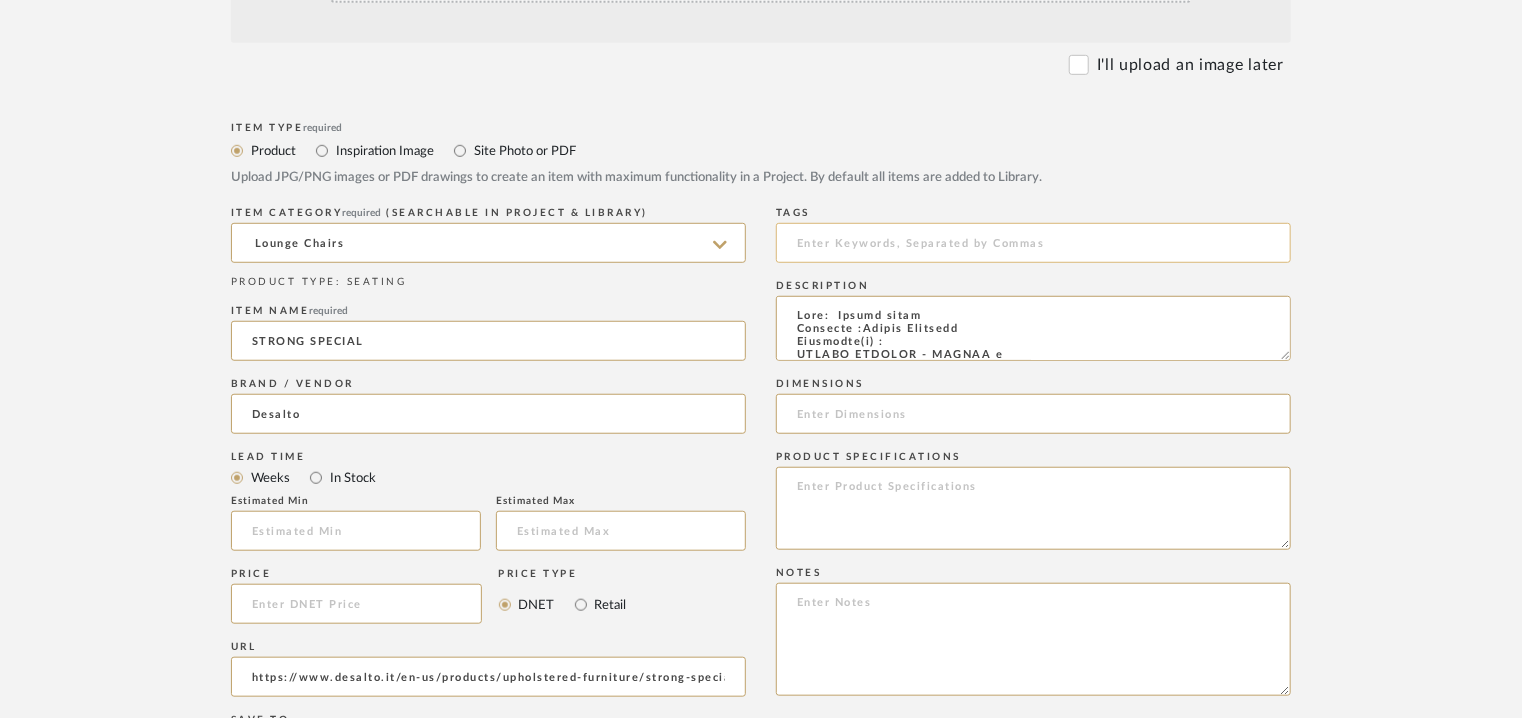 drag, startPoint x: 864, startPoint y: 247, endPoint x: 854, endPoint y: 249, distance: 10.198039 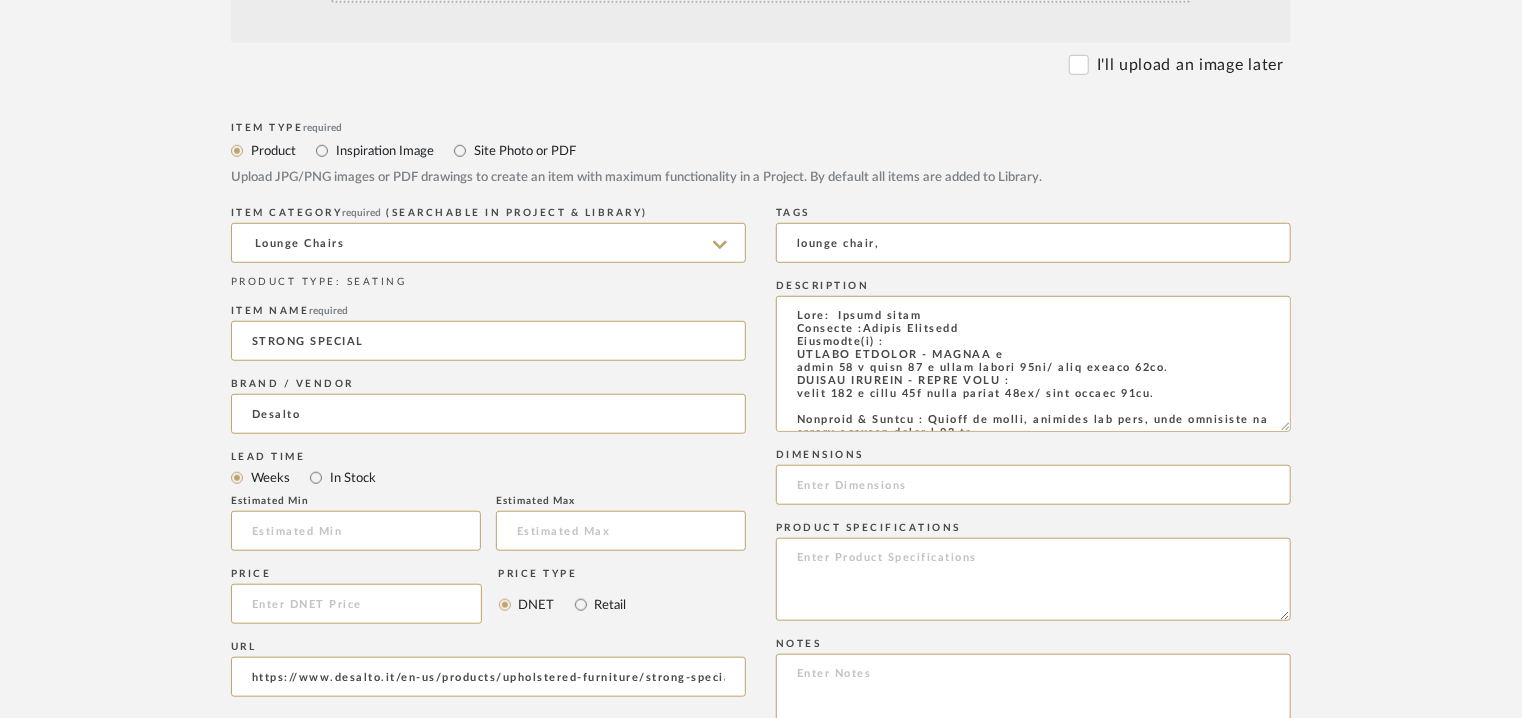 drag, startPoint x: 1276, startPoint y: 357, endPoint x: 1297, endPoint y: 431, distance: 76.922035 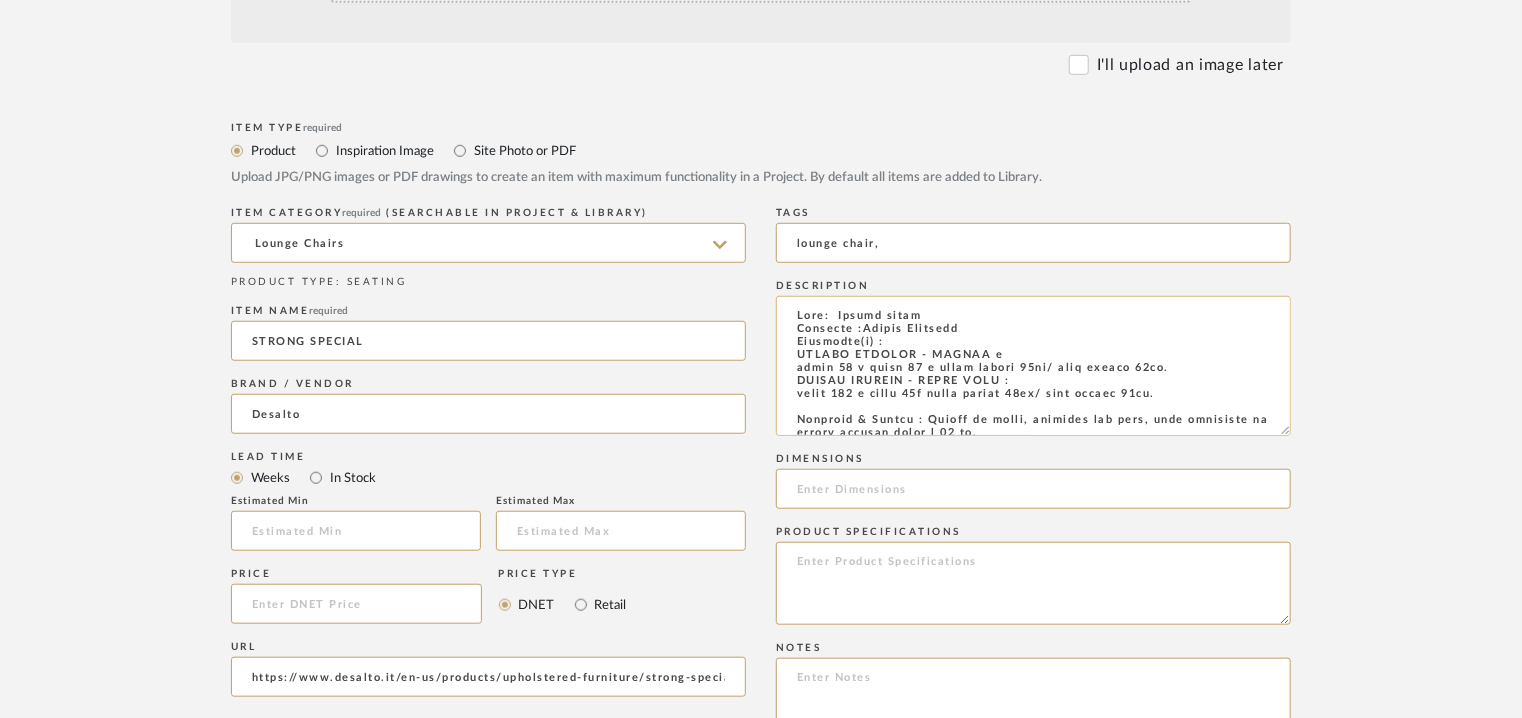 type on "lounge chair," 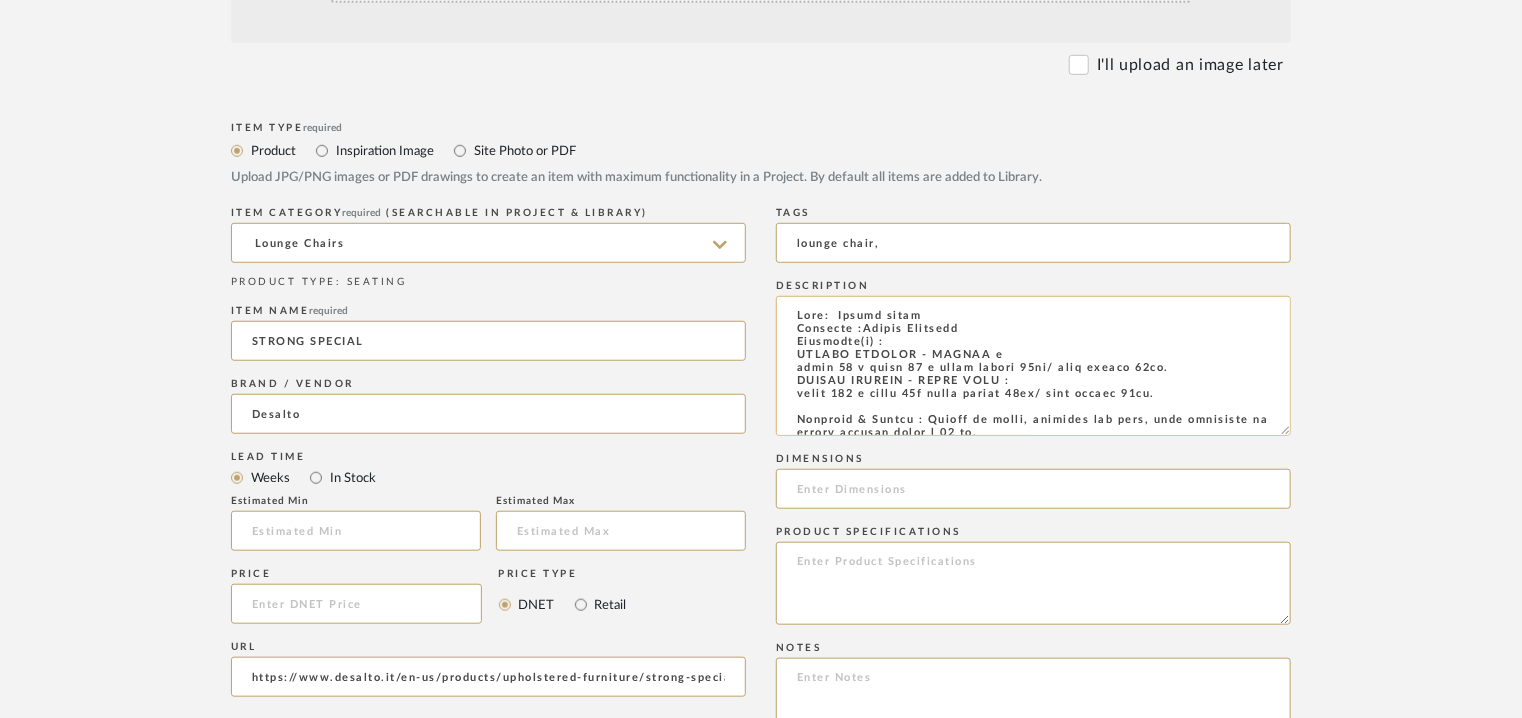 drag, startPoint x: 1182, startPoint y: 371, endPoint x: 800, endPoint y: 370, distance: 382.0013 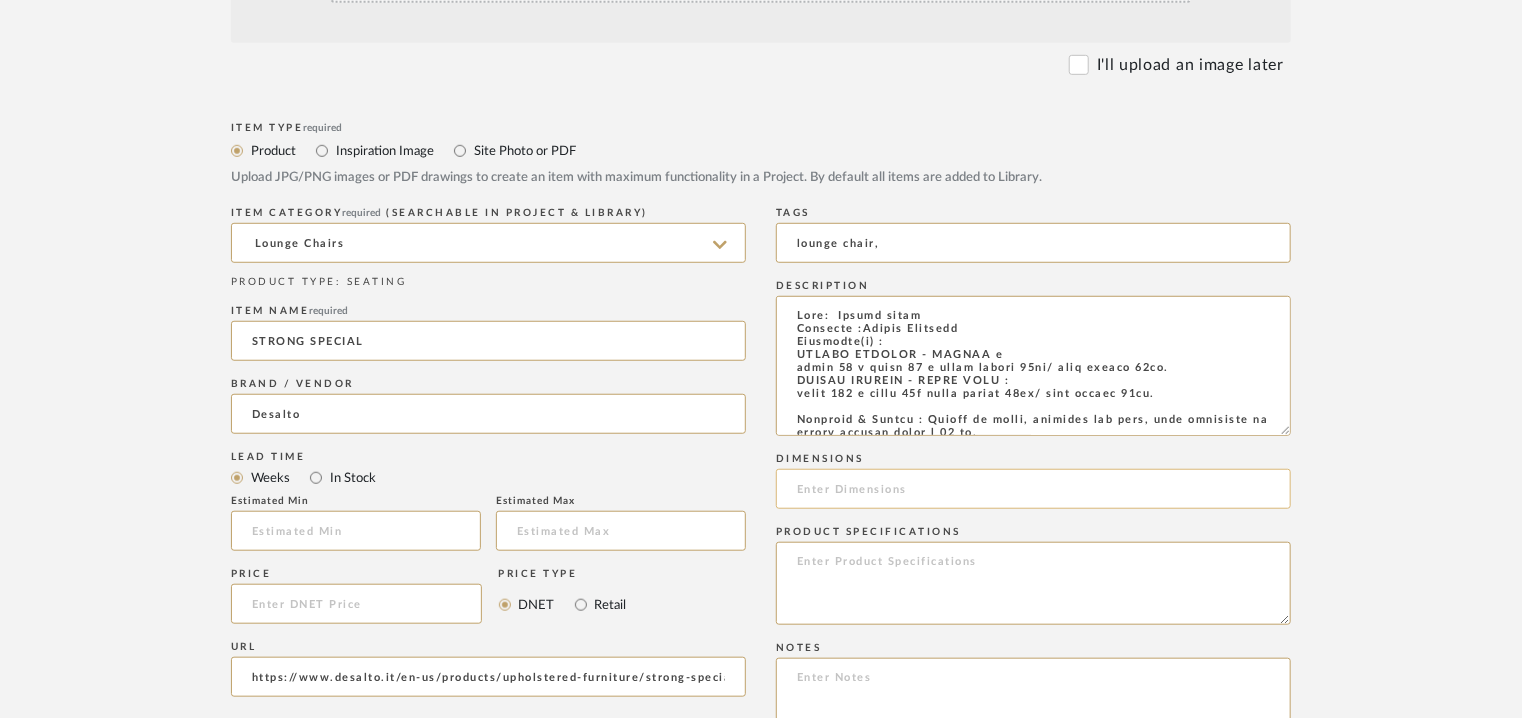 click 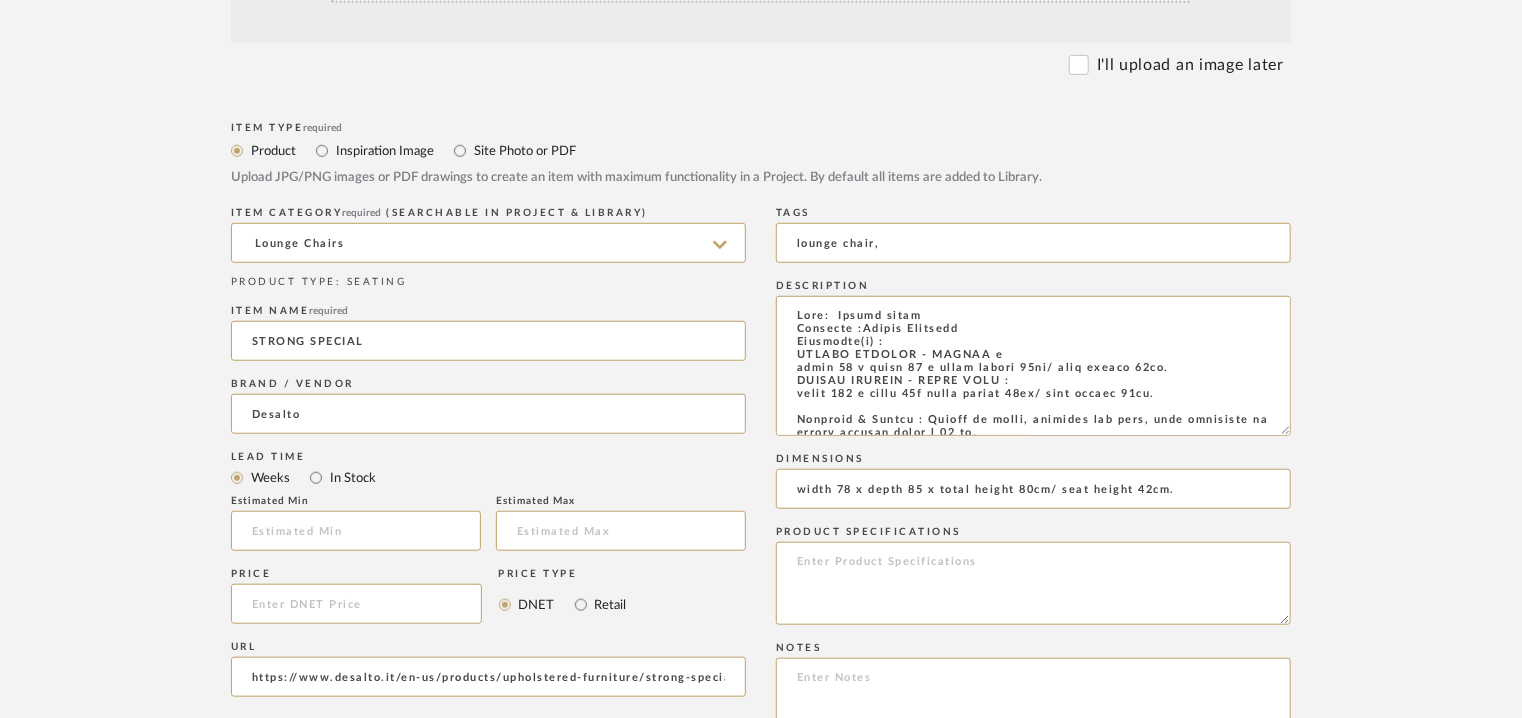 scroll, scrollTop: 1300, scrollLeft: 0, axis: vertical 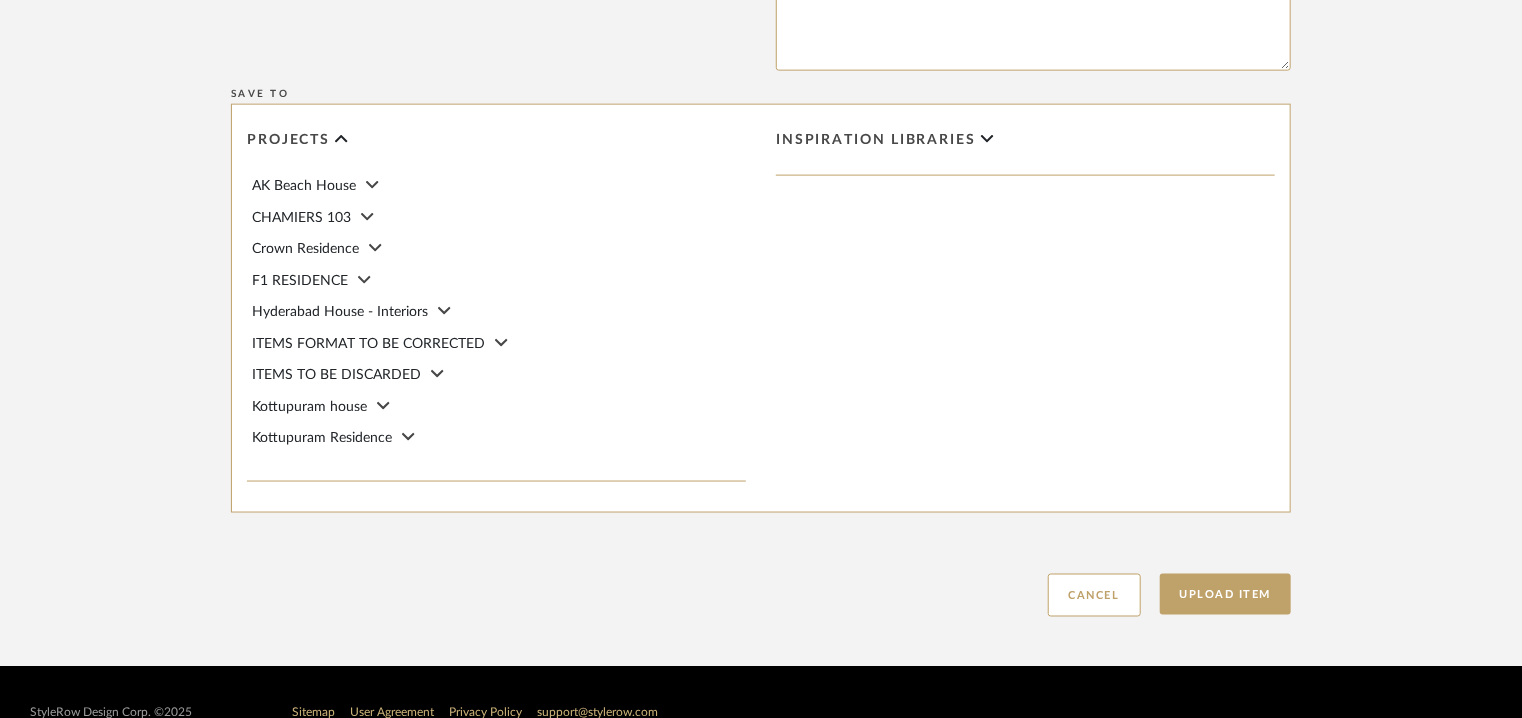 type on "width 78 x depth 85 x total height 80cm/ seat height 42cm." 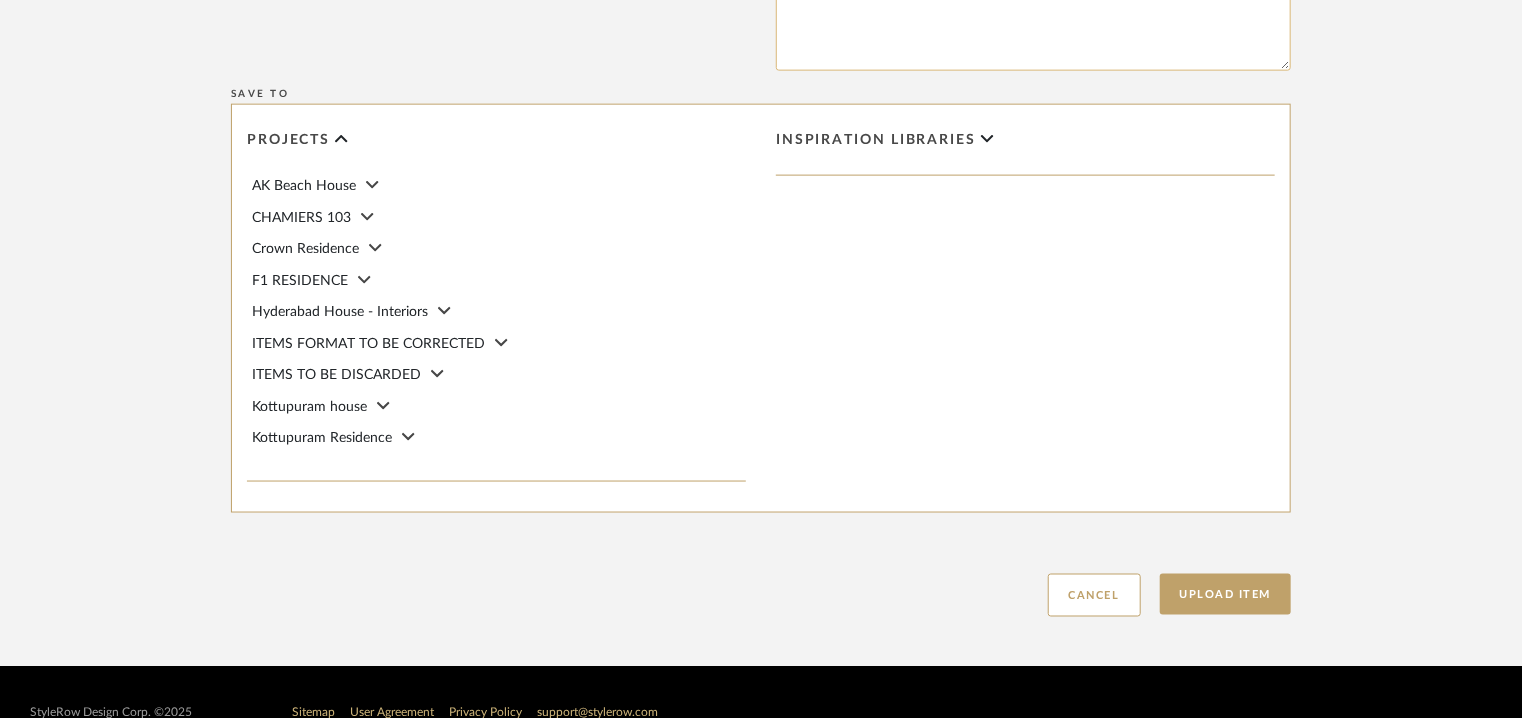 drag, startPoint x: 883, startPoint y: 13, endPoint x: 874, endPoint y: 18, distance: 10.29563 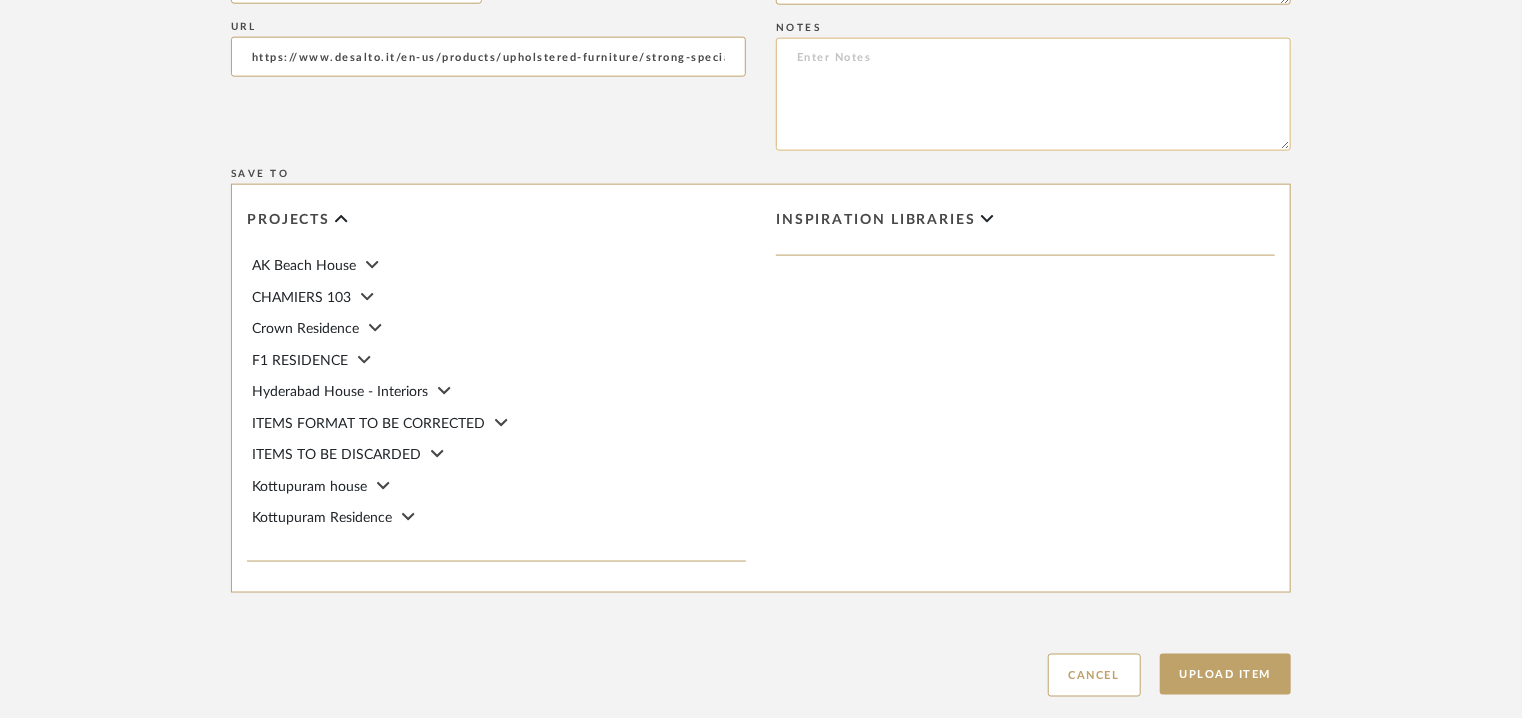scroll, scrollTop: 1100, scrollLeft: 0, axis: vertical 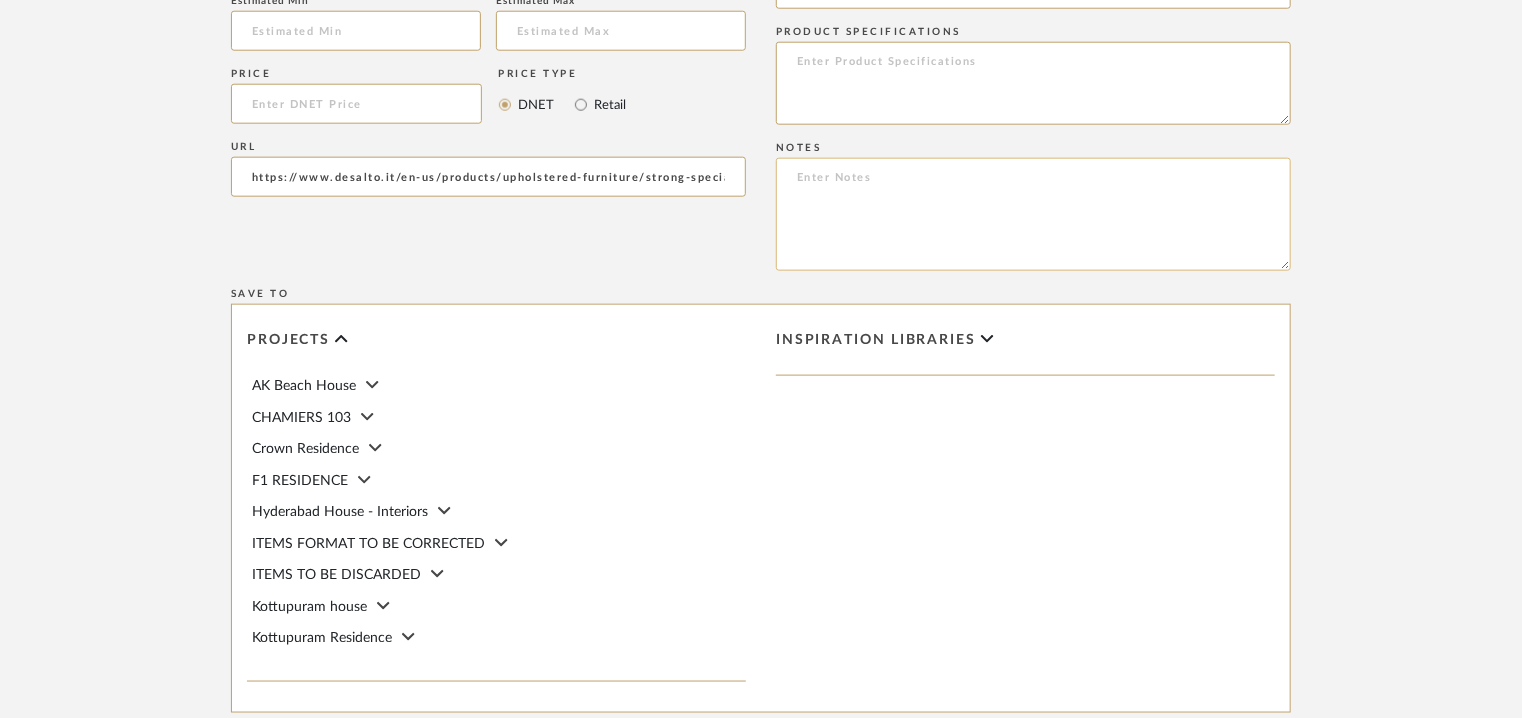 click 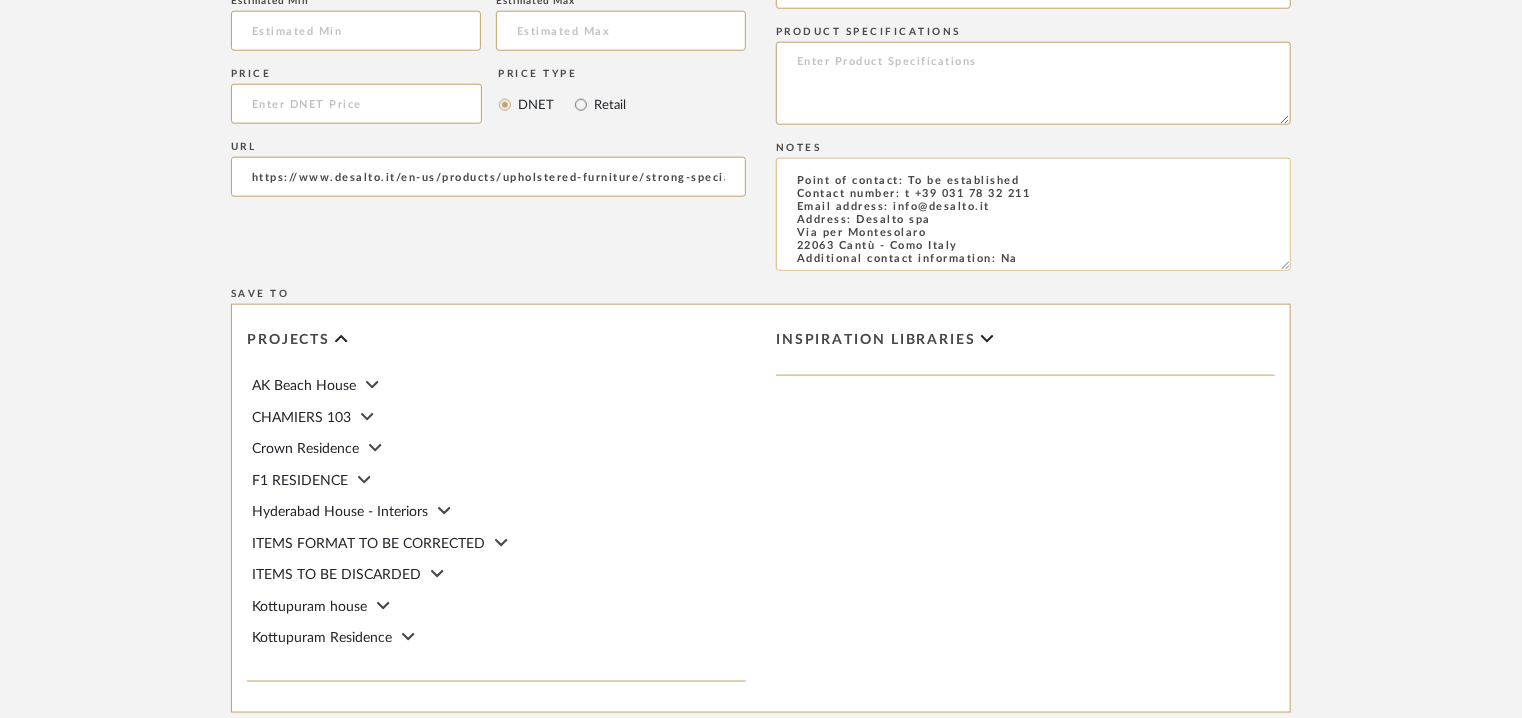 scroll, scrollTop: 0, scrollLeft: 0, axis: both 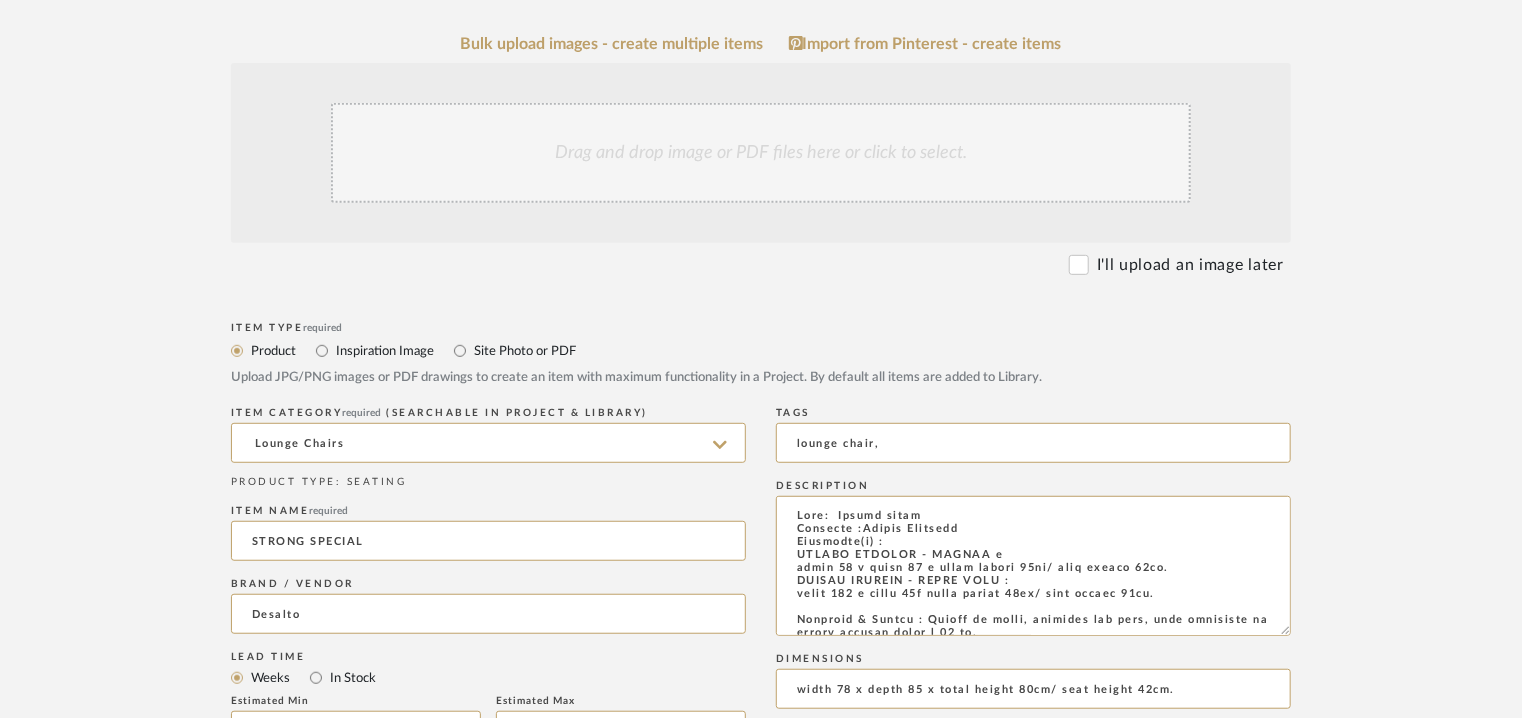 type on "Price: Na
Lead time: Na
Customizable:  Na
3D available : yes
BIM available. No
Point of contact: To be established
Contact number: t +39 031 78 32 211
Email address: info@desalto.it
Address: Desalto spa
Via per Montesolaro
22063 Cantù - Como Italy
Additional contact information: Na" 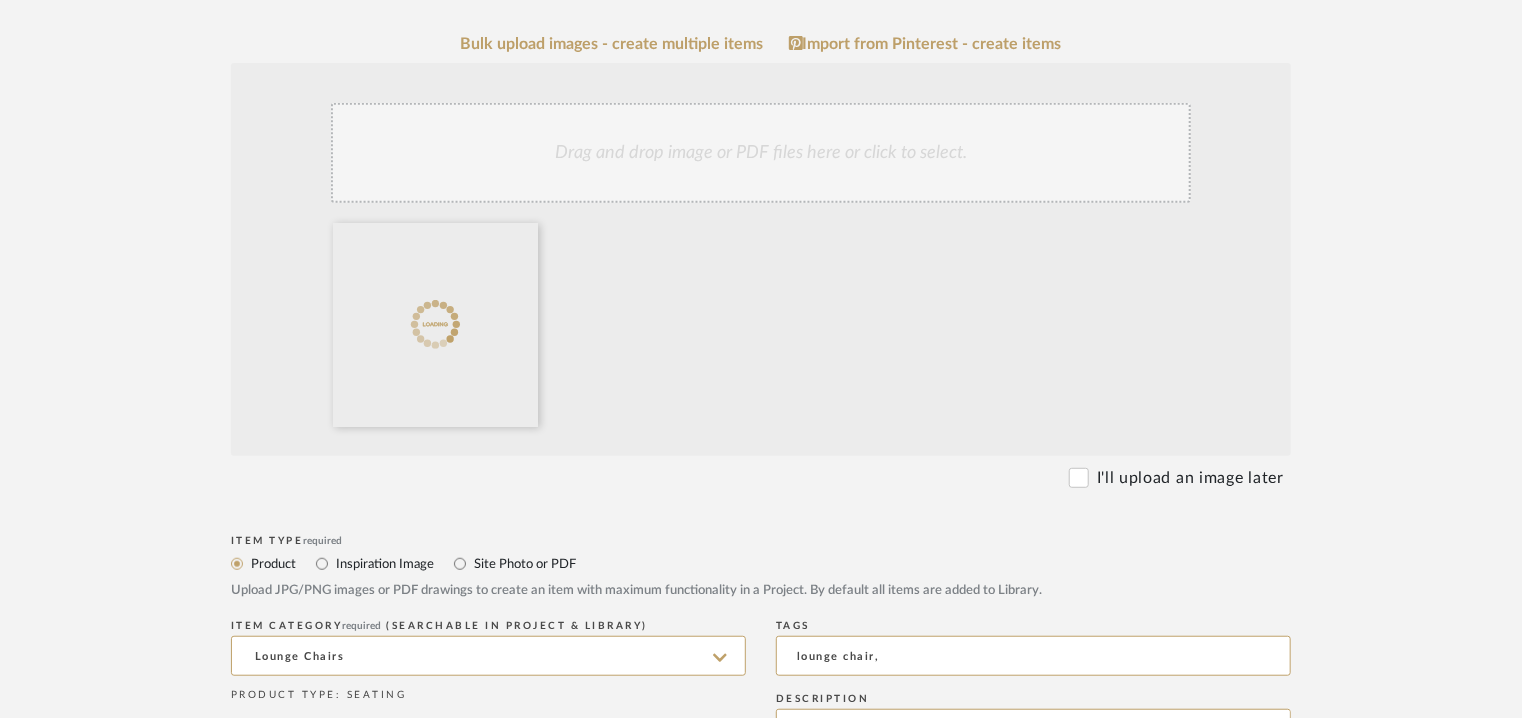 click on "Drag and drop image or PDF files here or click to select." 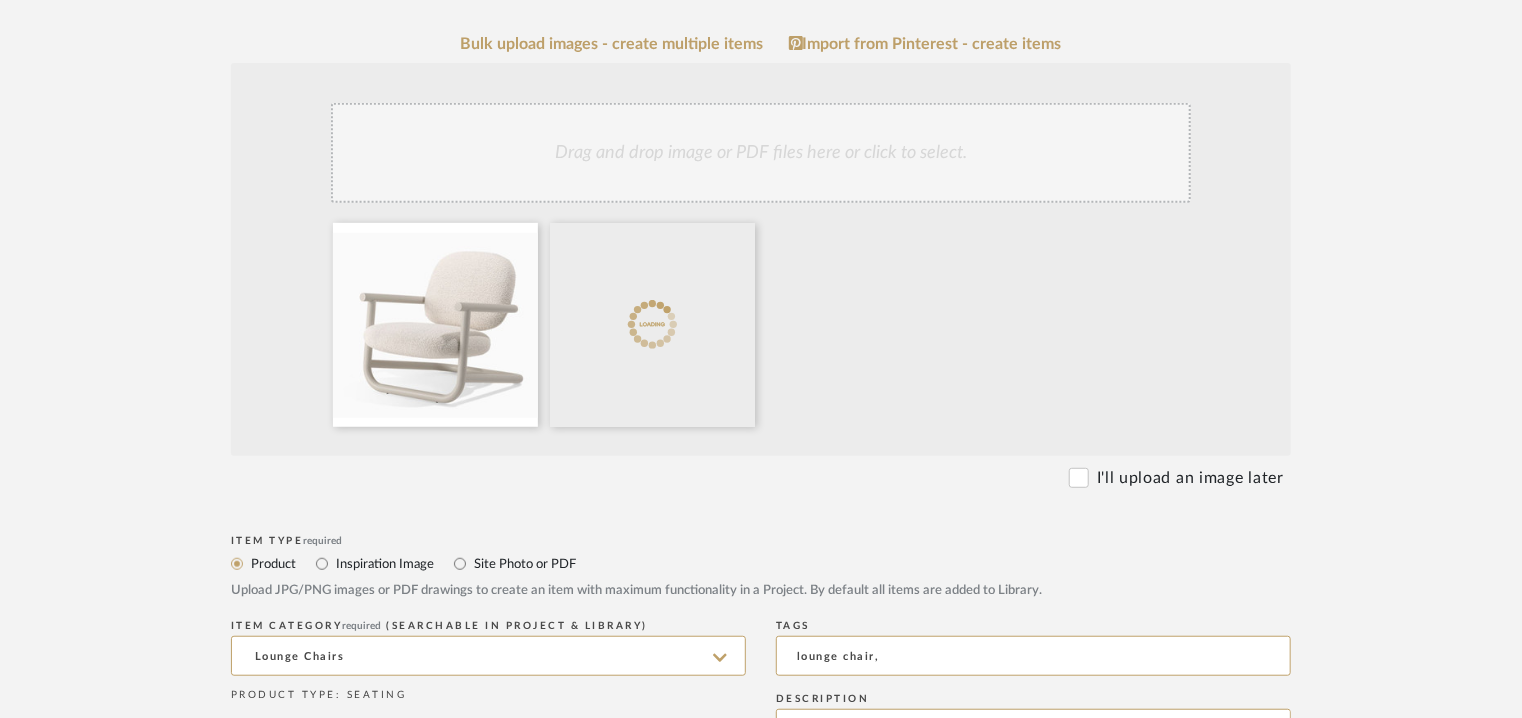 click on "Drag and drop image or PDF files here or click to select." 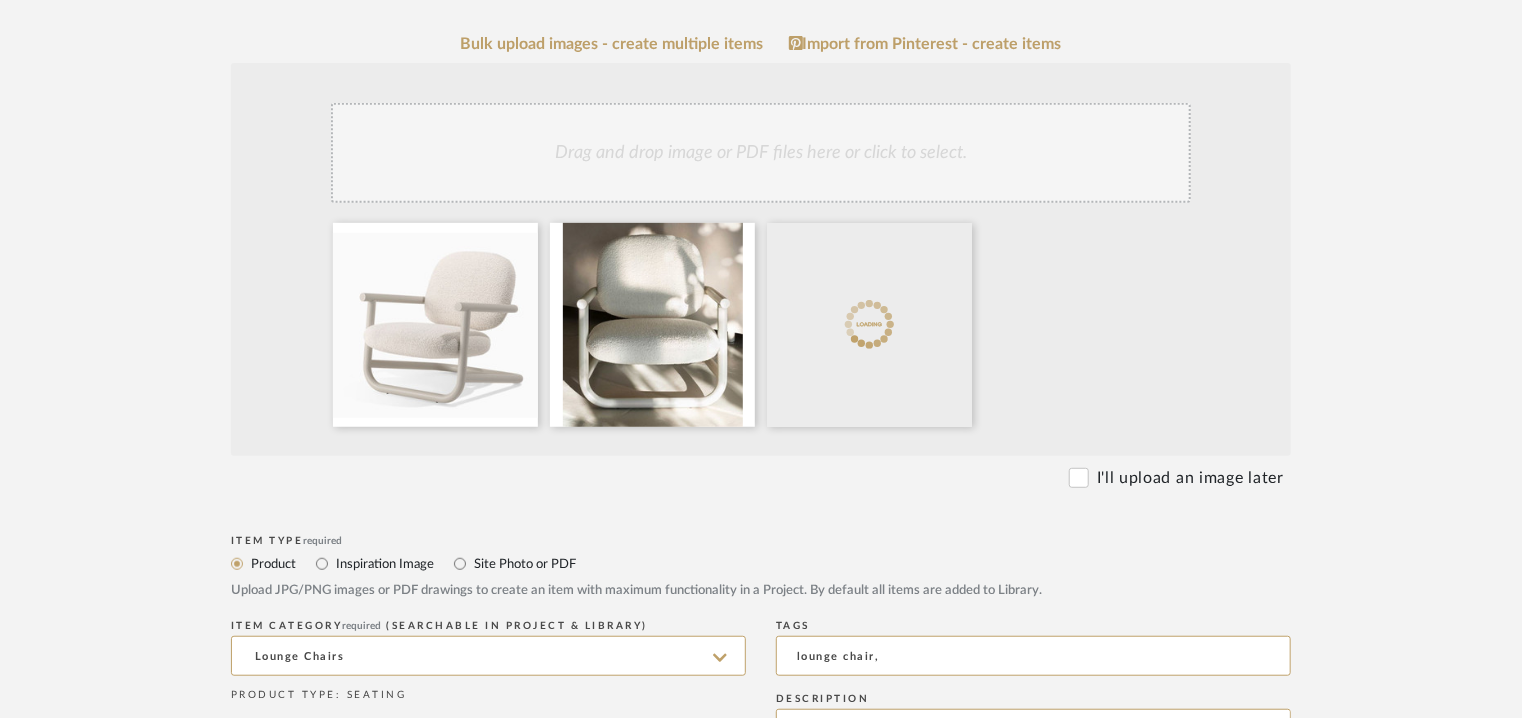 click on "Drag and drop image or PDF files here or click to select." 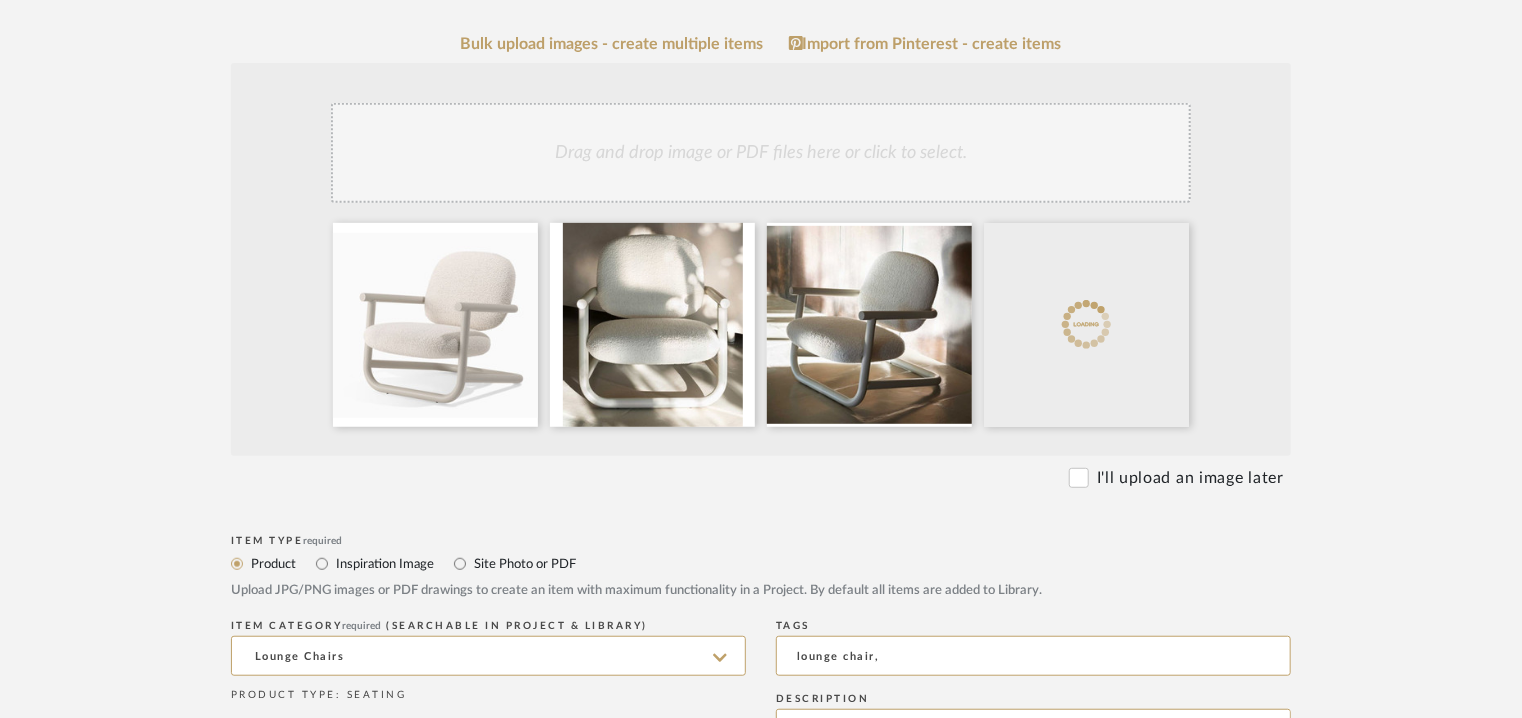 click on "Drag and drop image or PDF files here or click to select." 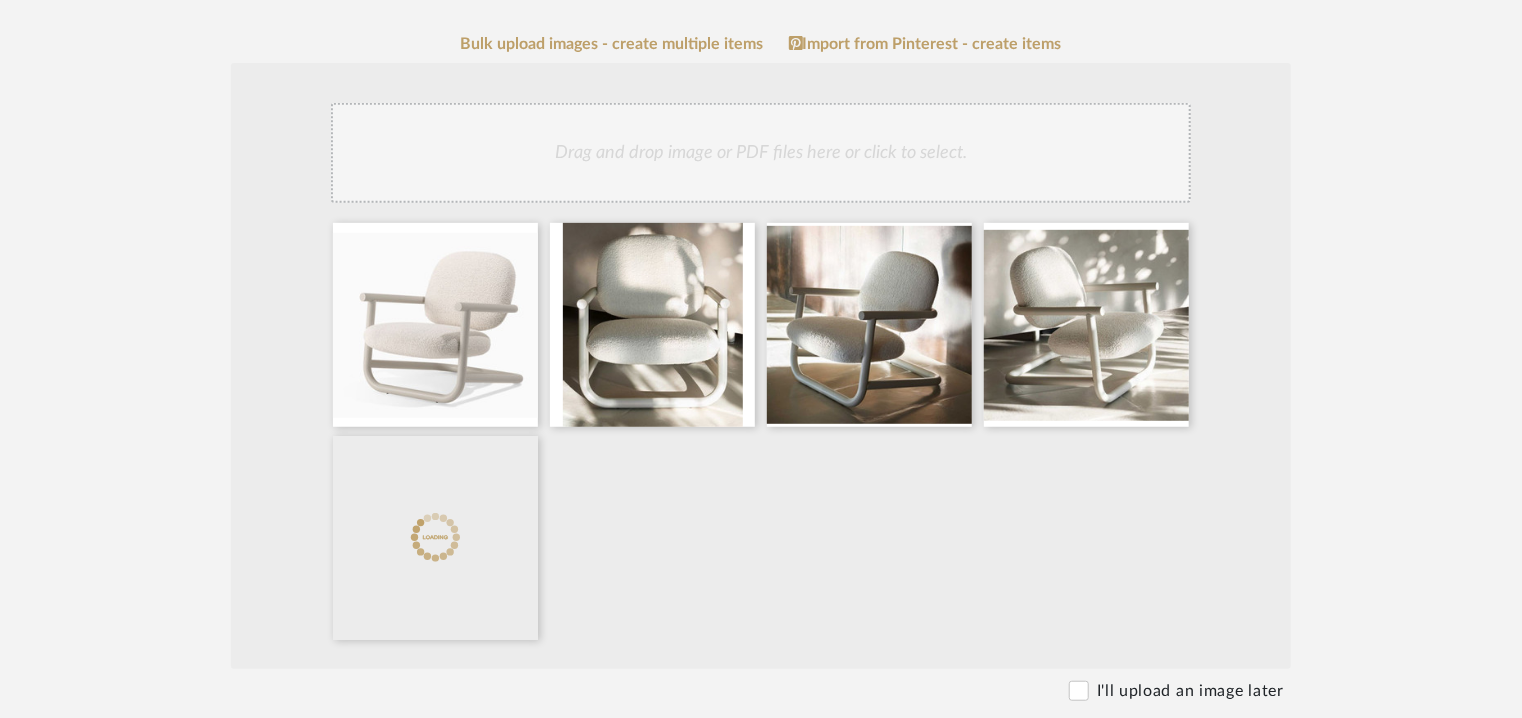 click on "Drag and drop image or PDF files here or click to select." 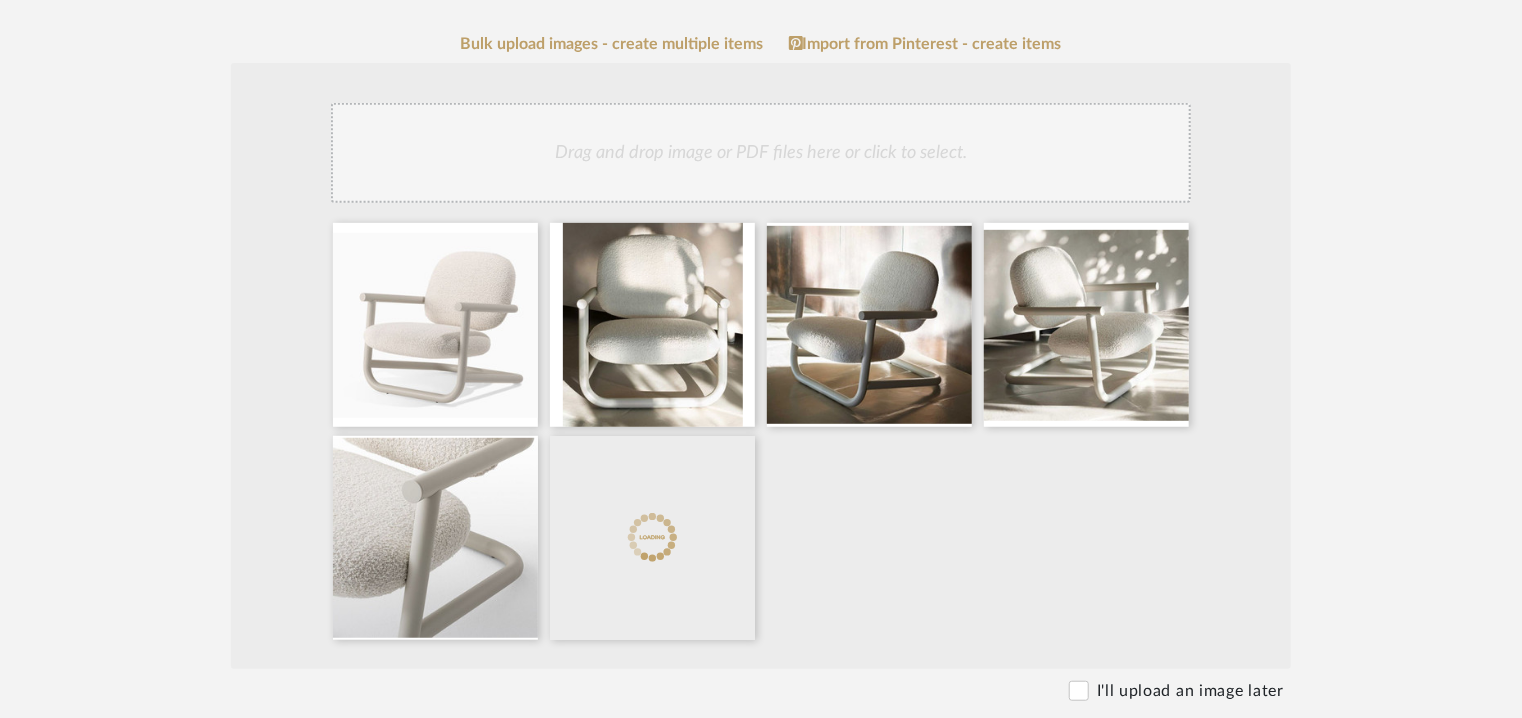 click on "Drag and drop image or PDF files here or click to select." 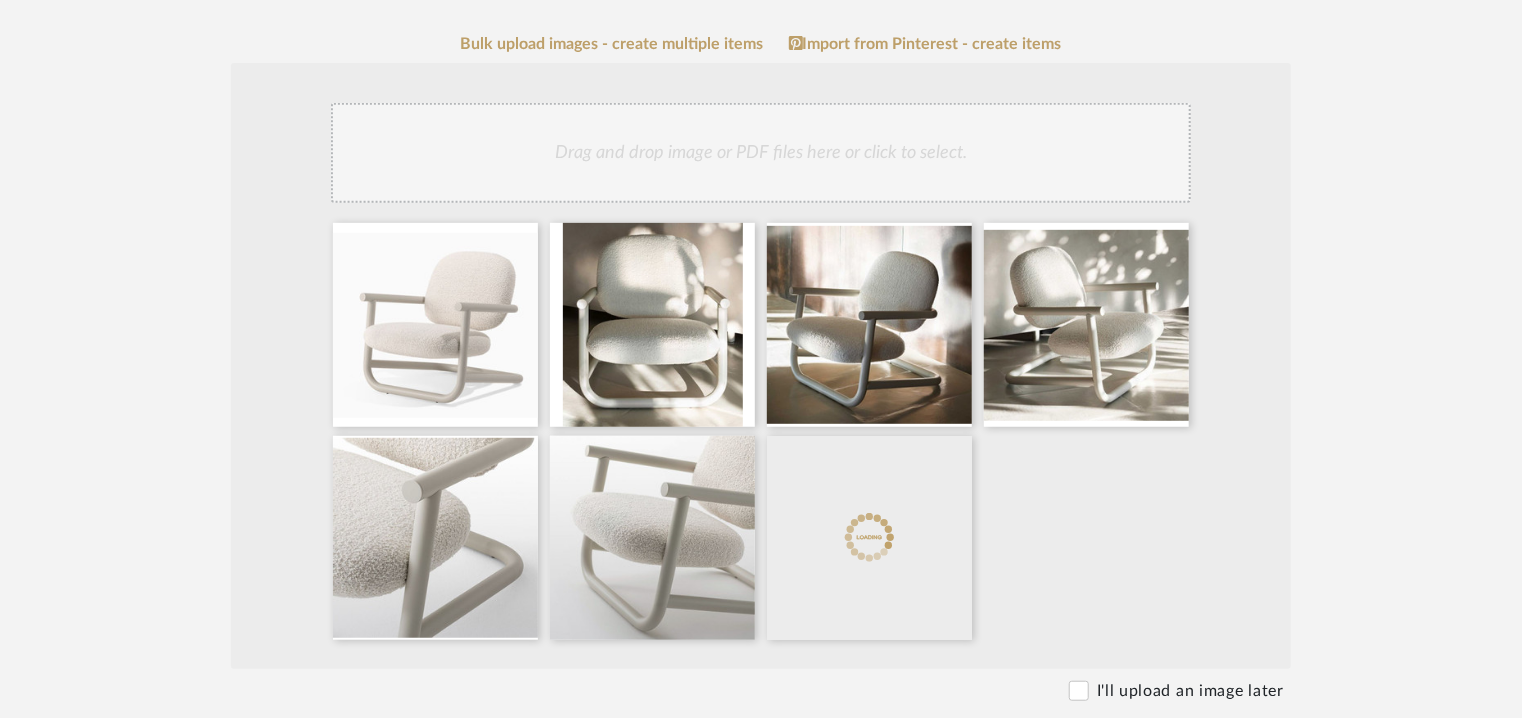 click on "Drag and drop image or PDF files here or click to select." 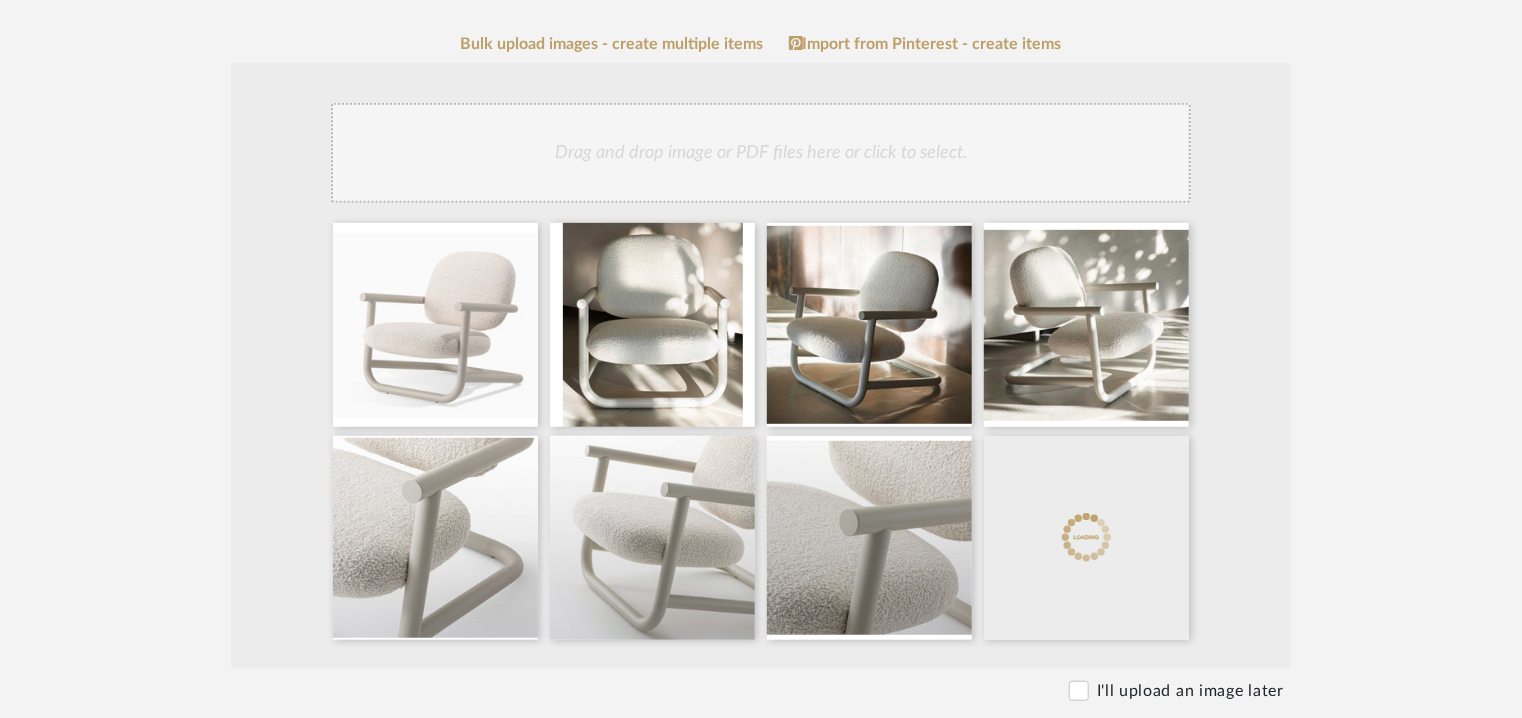 click on "Drag and drop image or PDF files here or click to select." 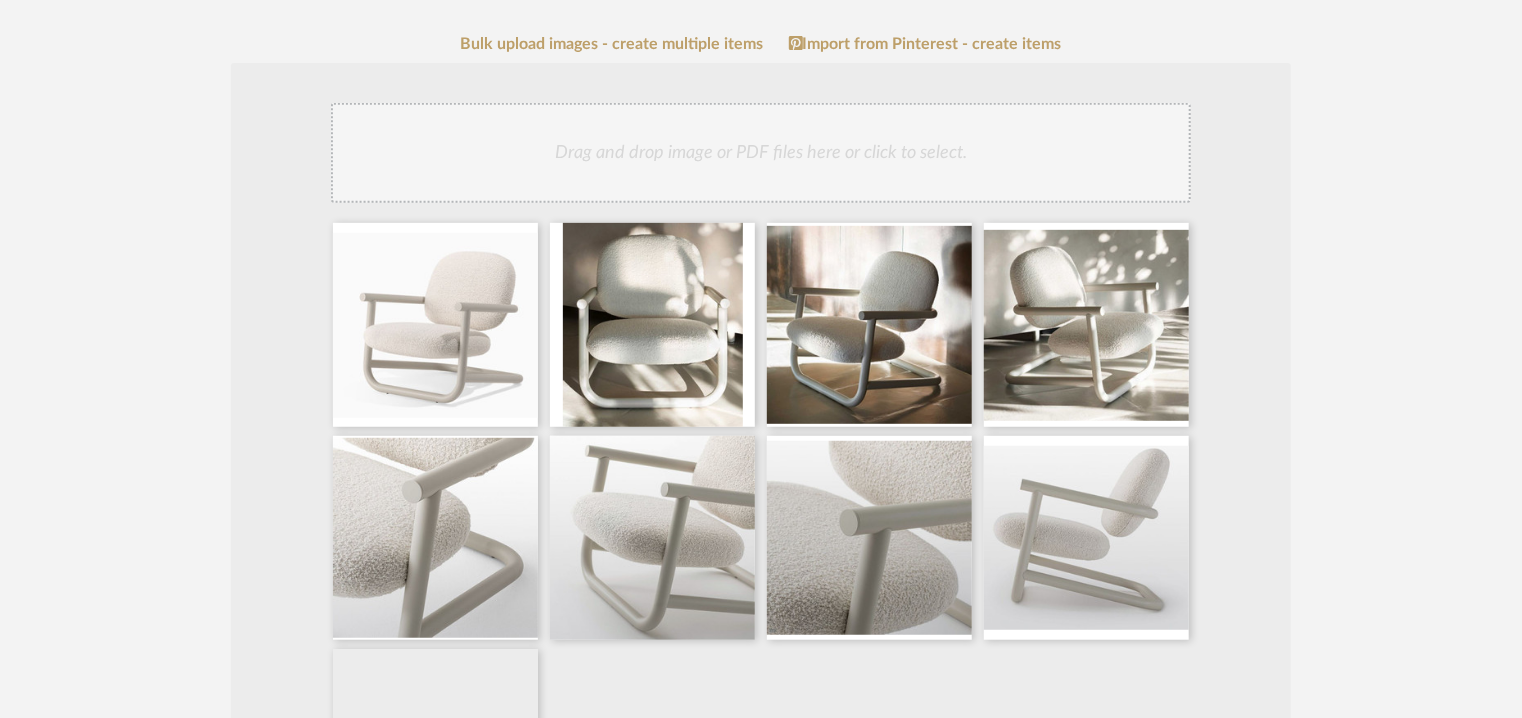 click on "Drag and drop image or PDF files here or click to select." 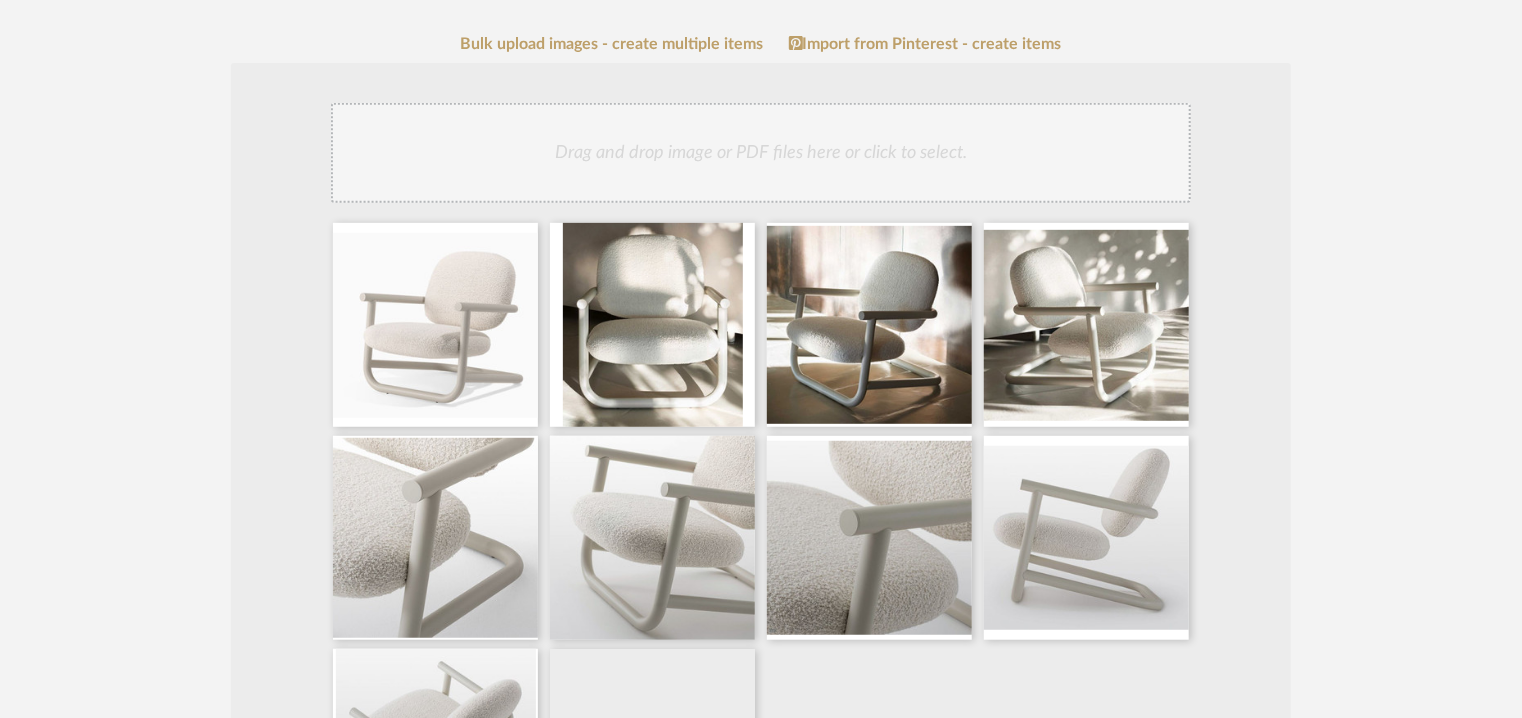 click on "Drag and drop image or PDF files here or click to select." 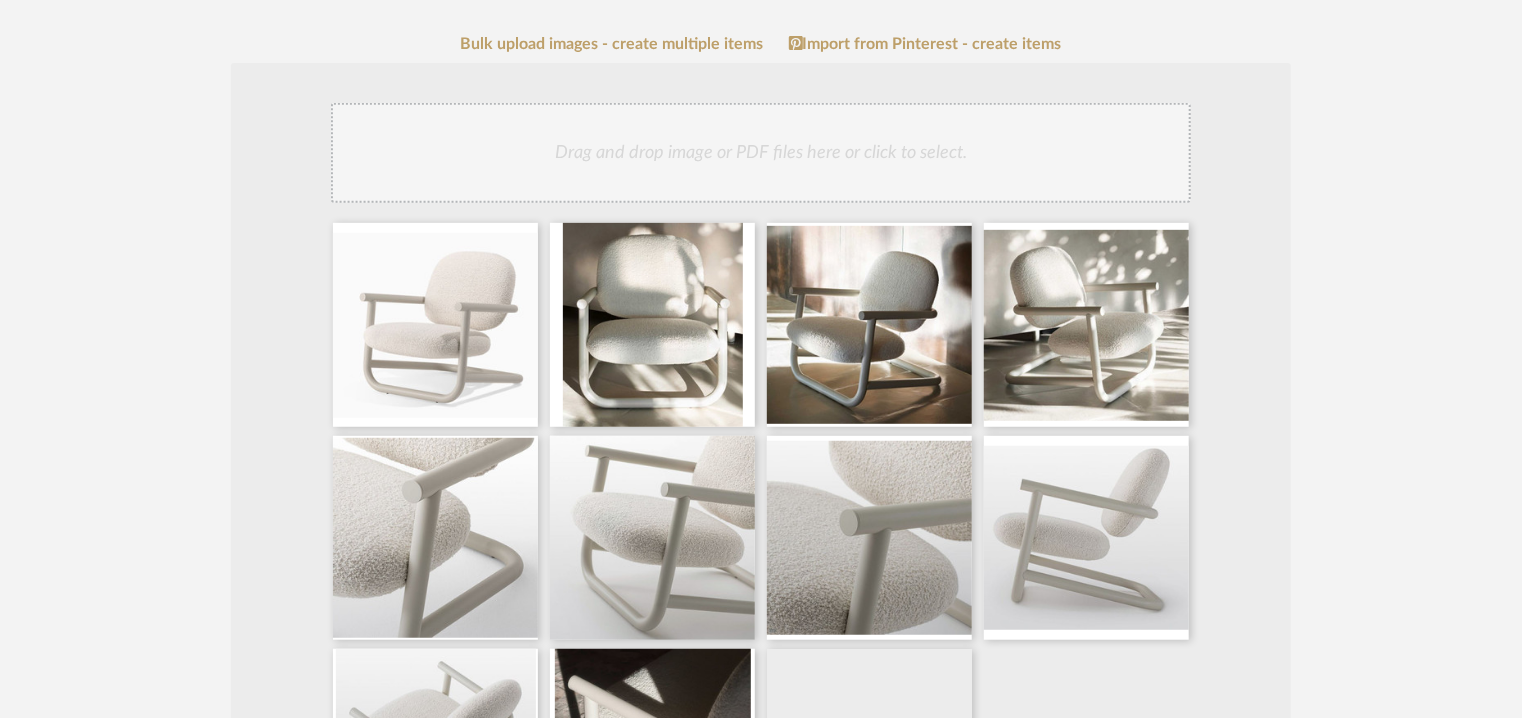 click on "Drag and drop image or PDF files here or click to select." 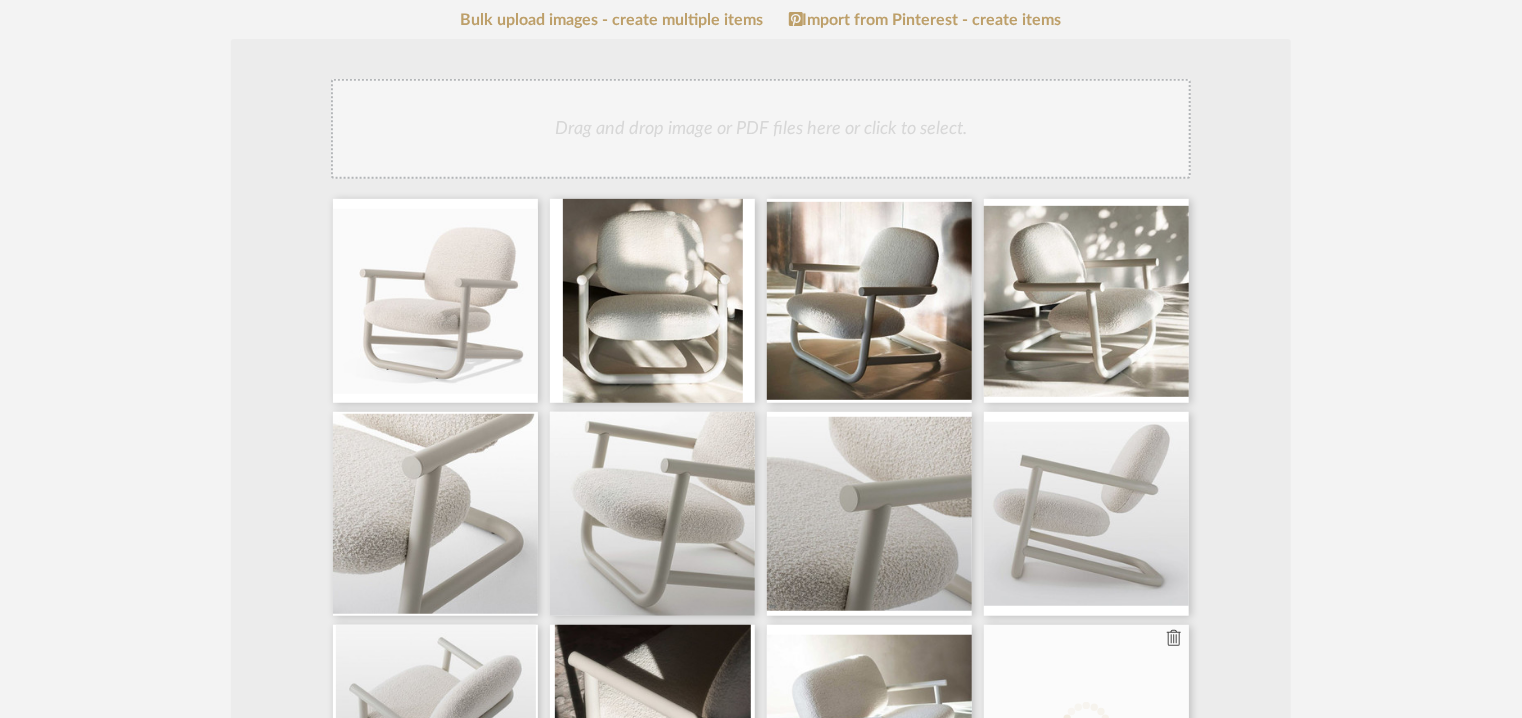 scroll, scrollTop: 600, scrollLeft: 0, axis: vertical 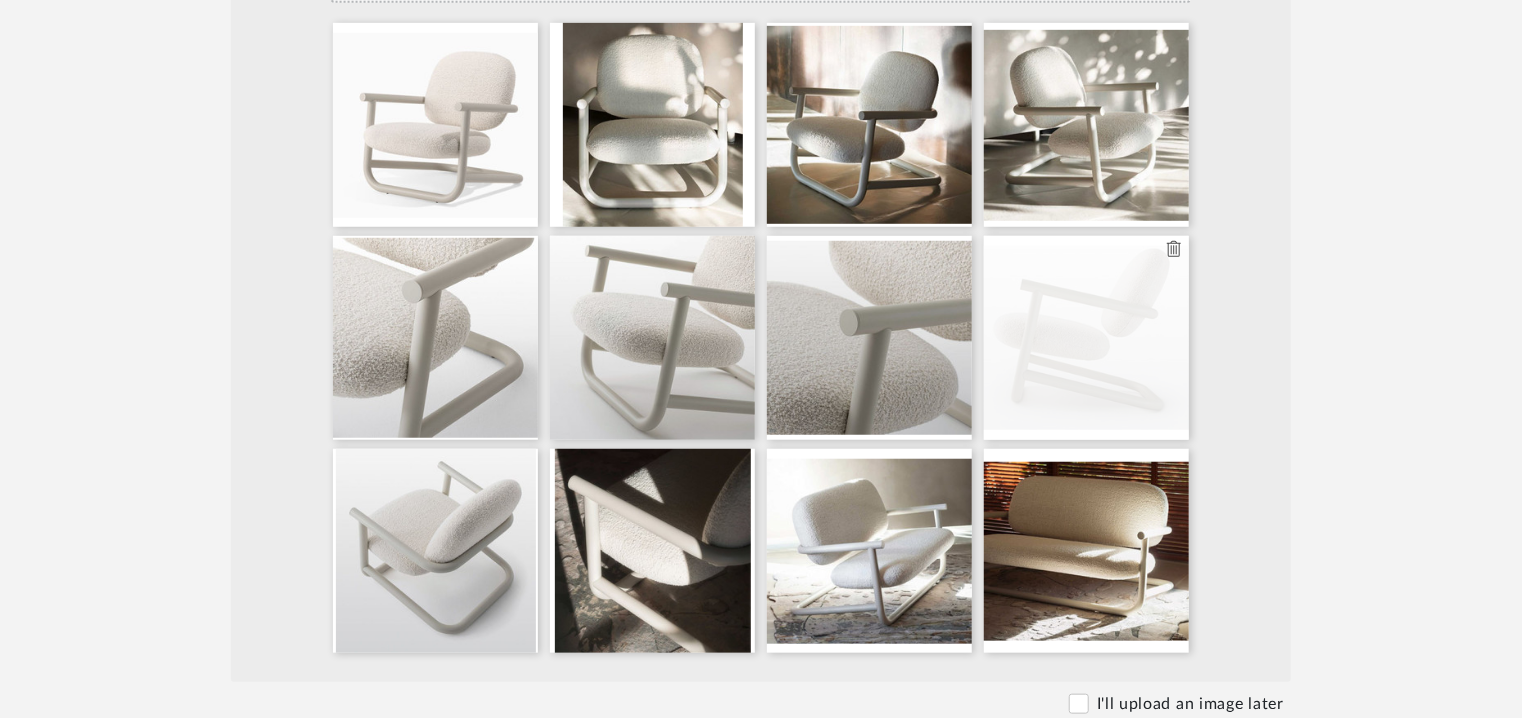 type 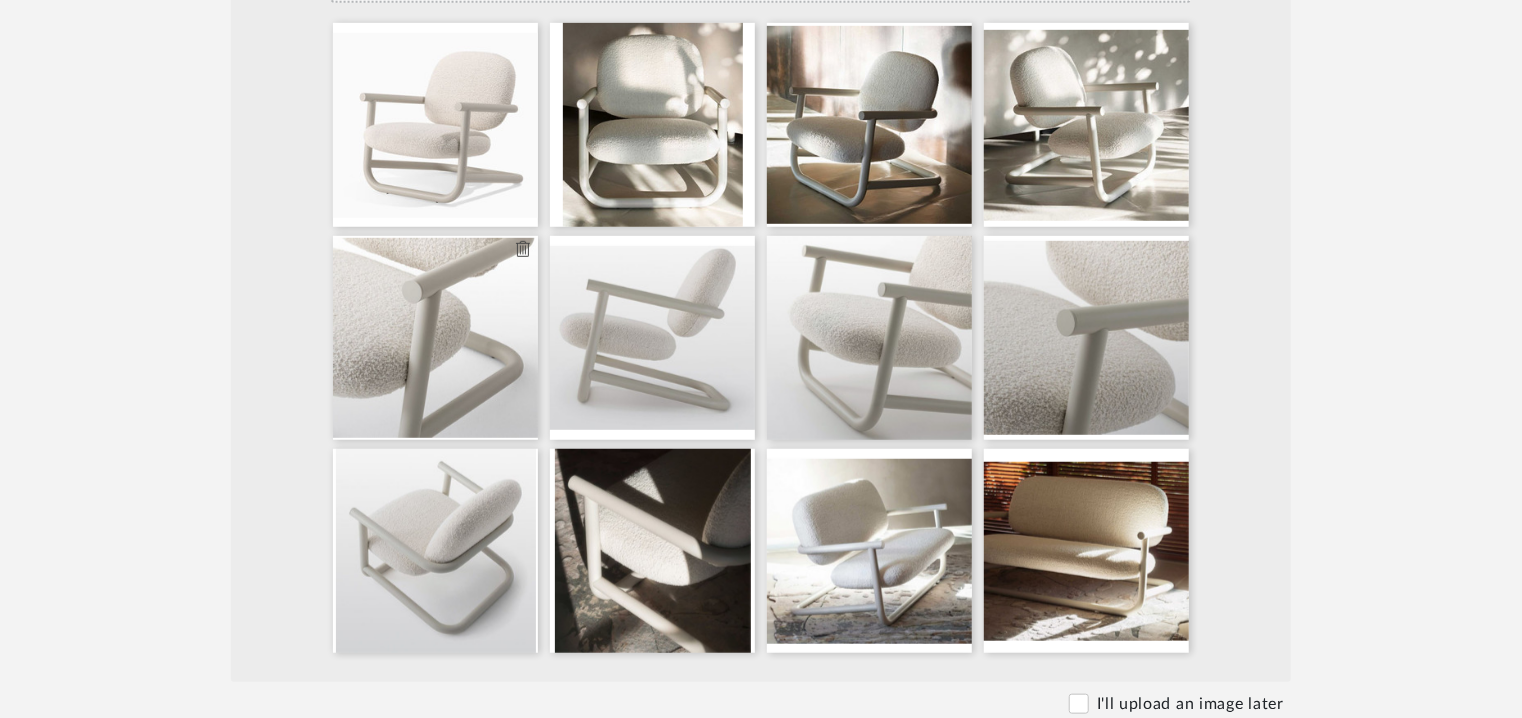 type 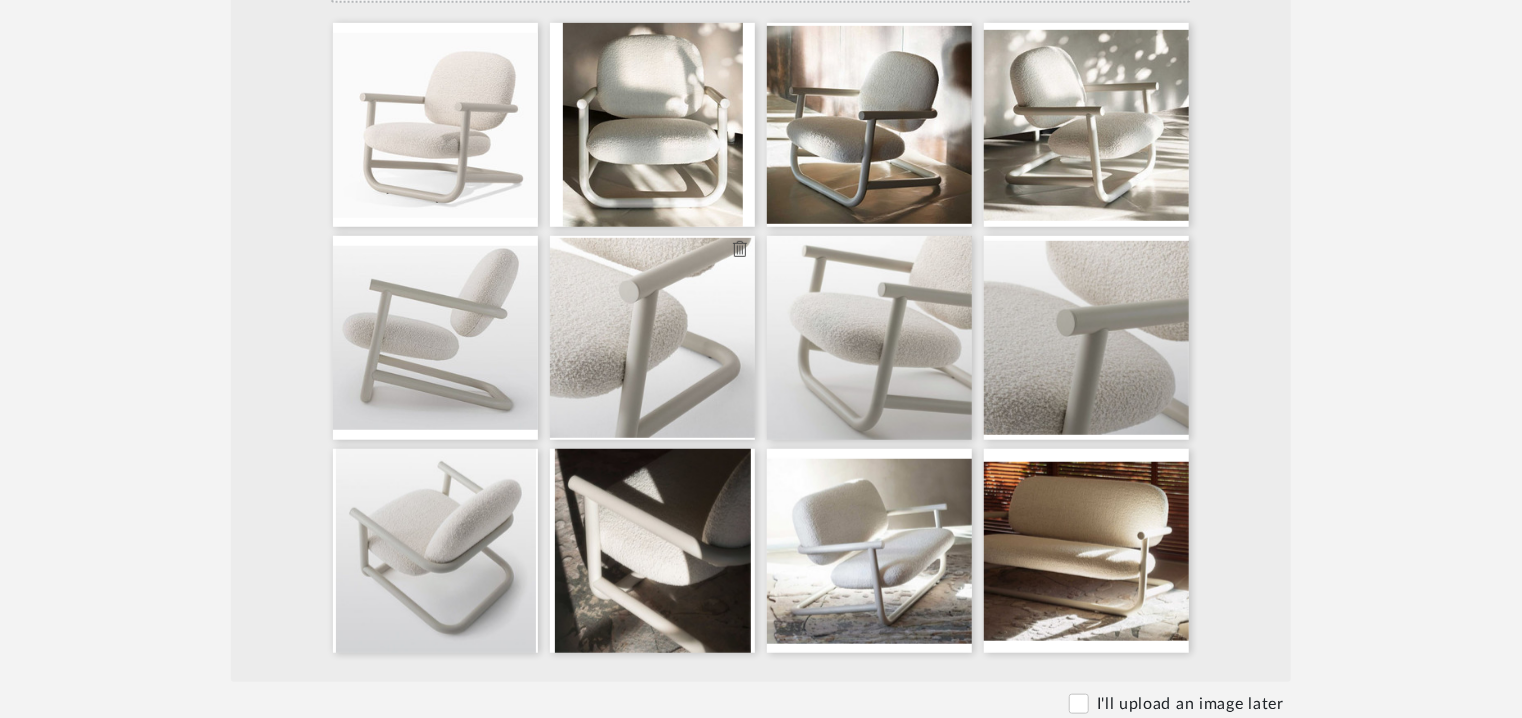 type 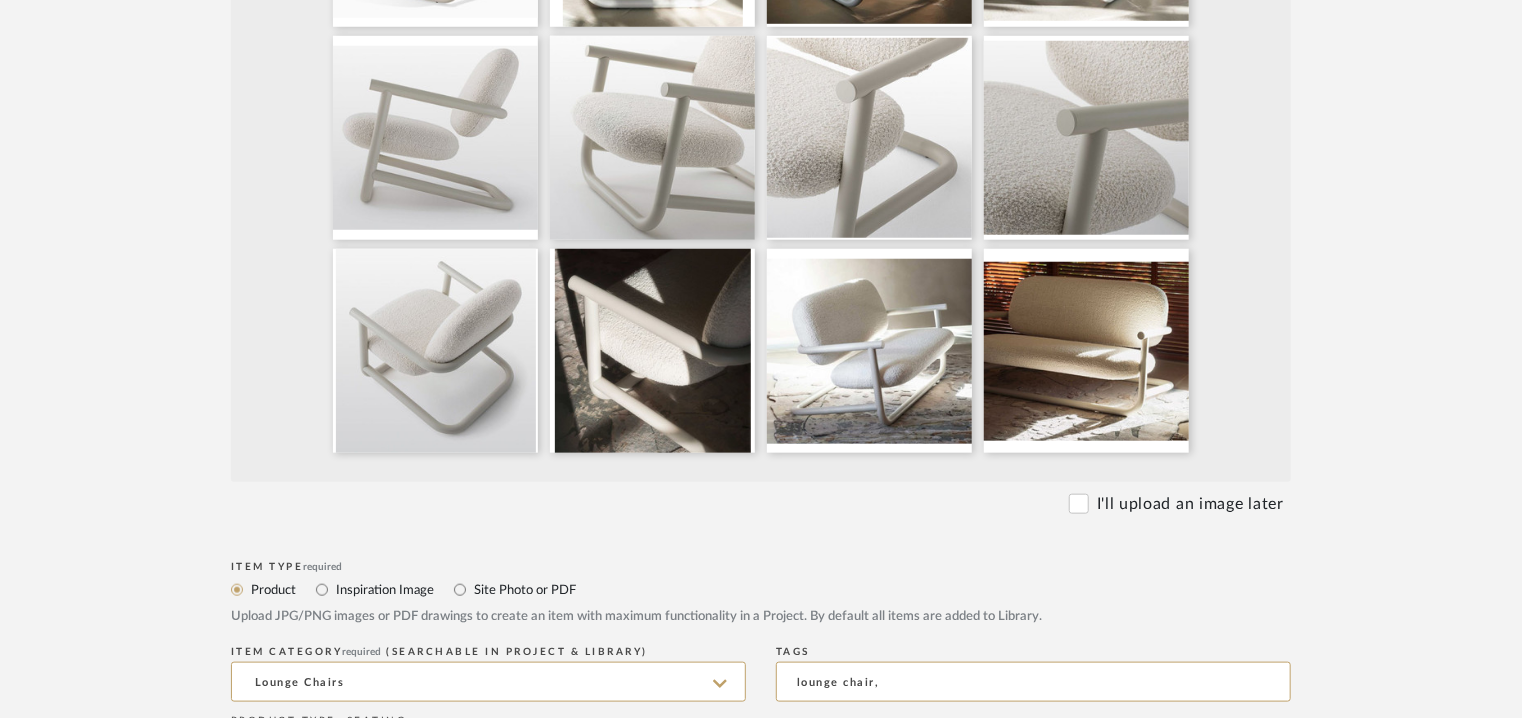 scroll, scrollTop: 400, scrollLeft: 0, axis: vertical 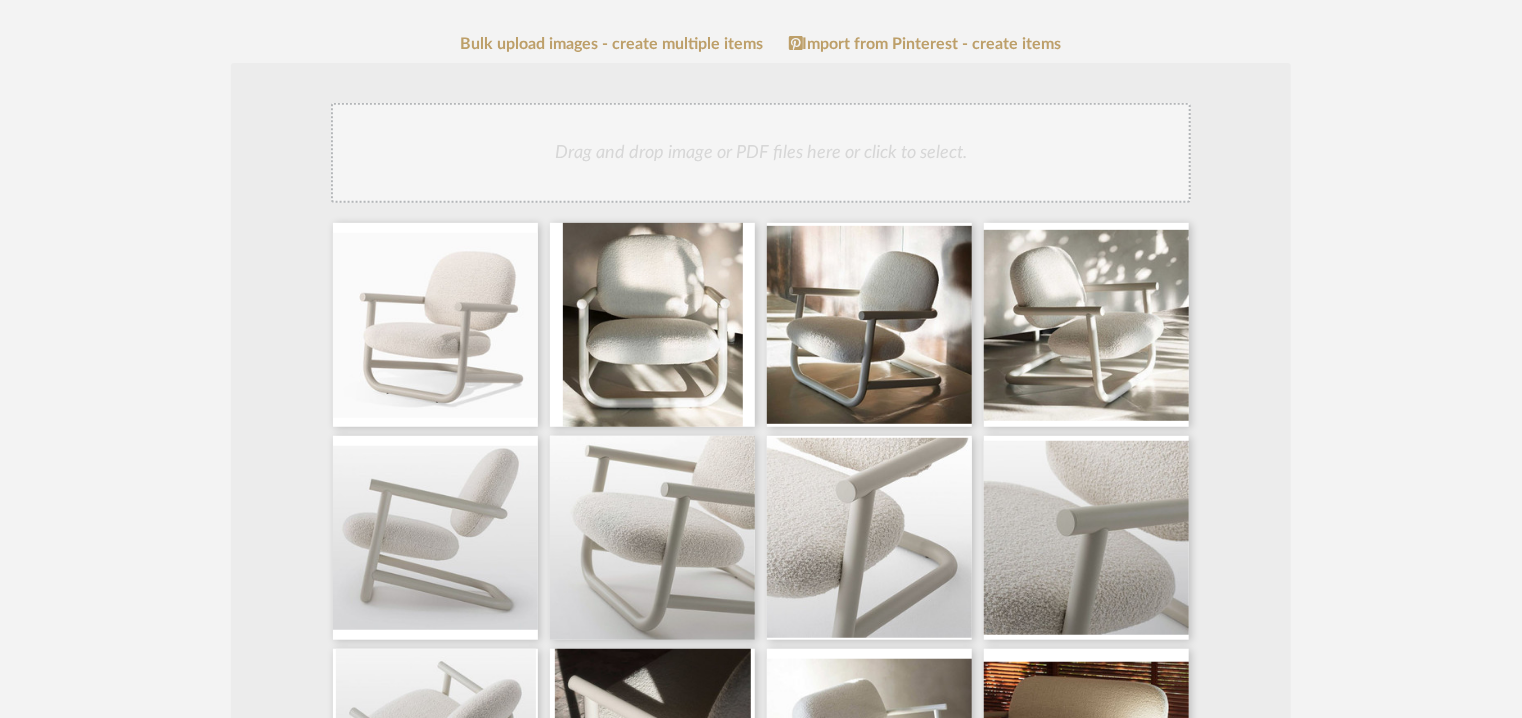 click on "Drag and drop image or PDF files here or click to select." 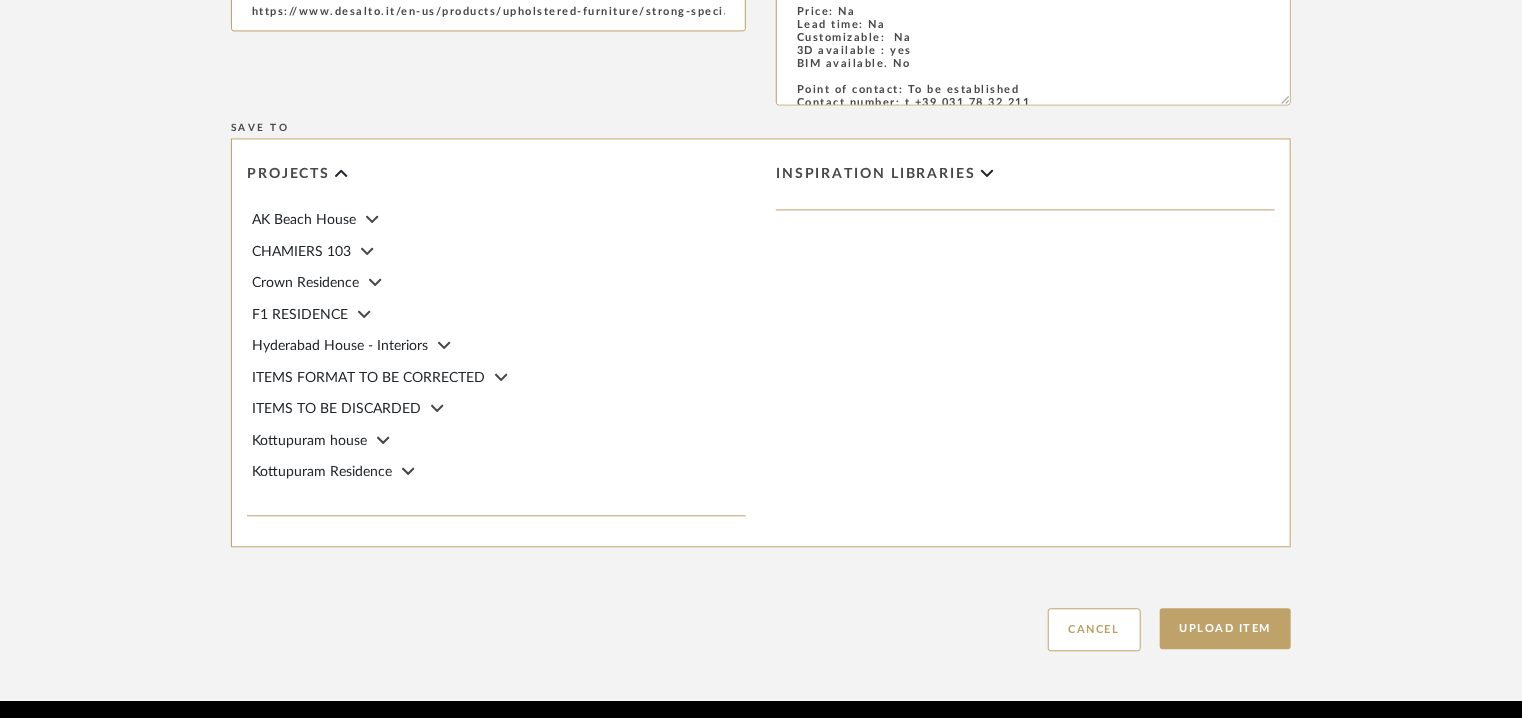 scroll, scrollTop: 2192, scrollLeft: 0, axis: vertical 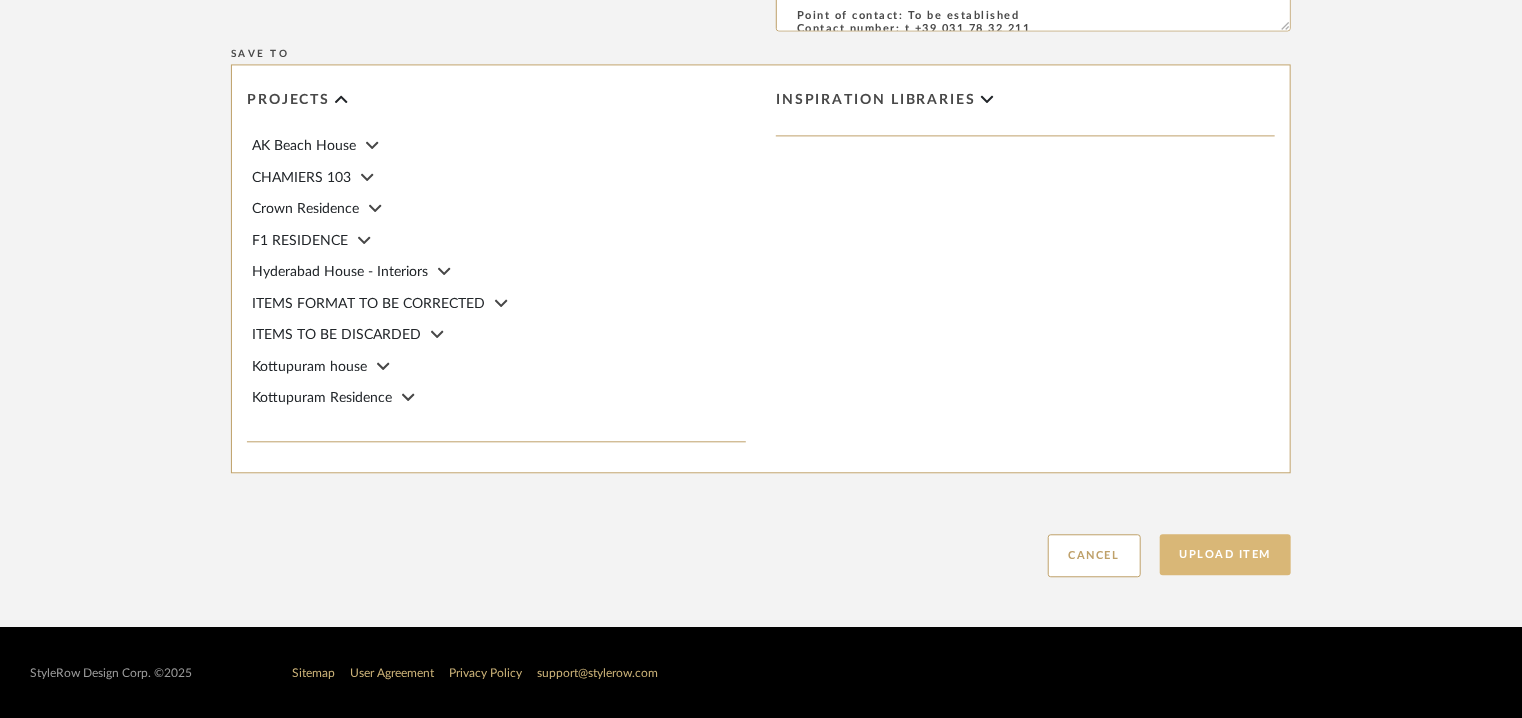 click on "Upload Item" 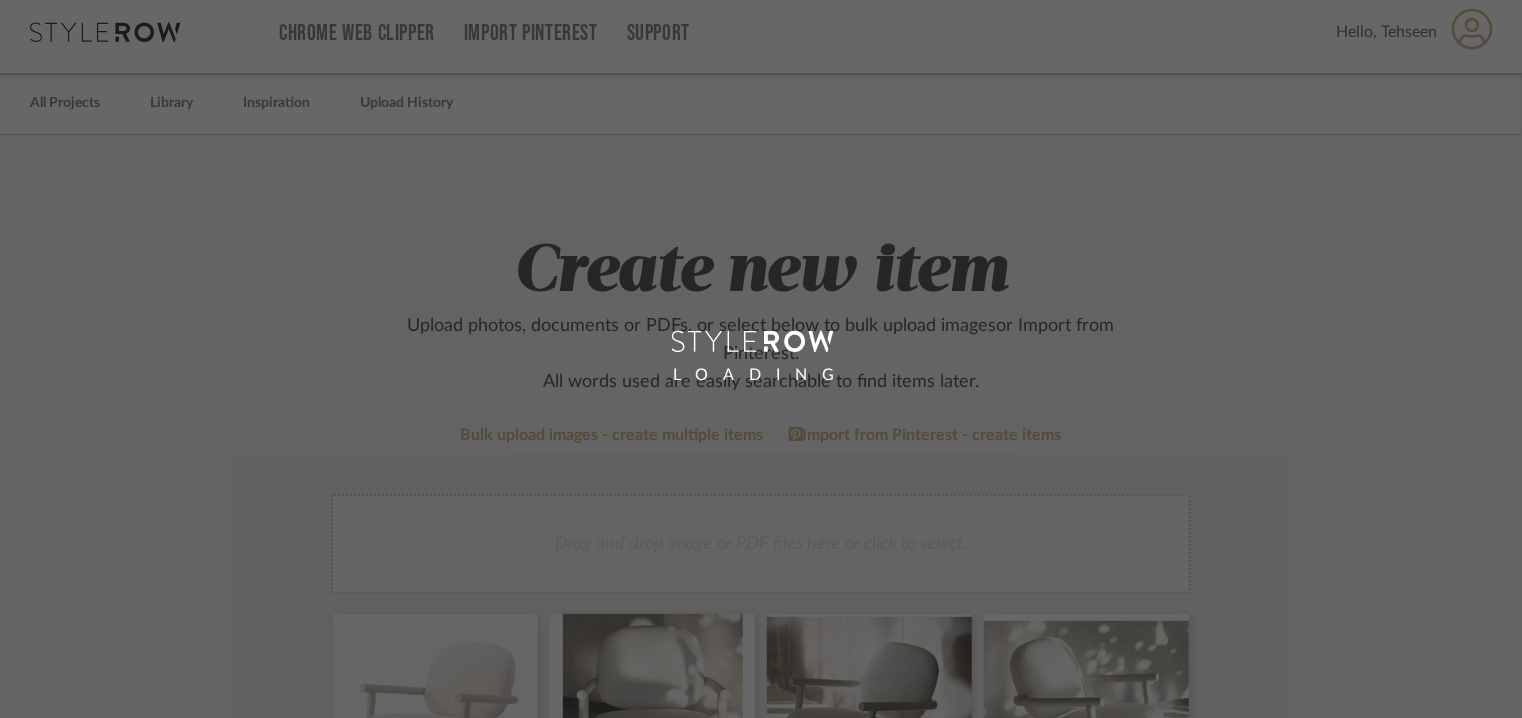 scroll, scrollTop: 0, scrollLeft: 0, axis: both 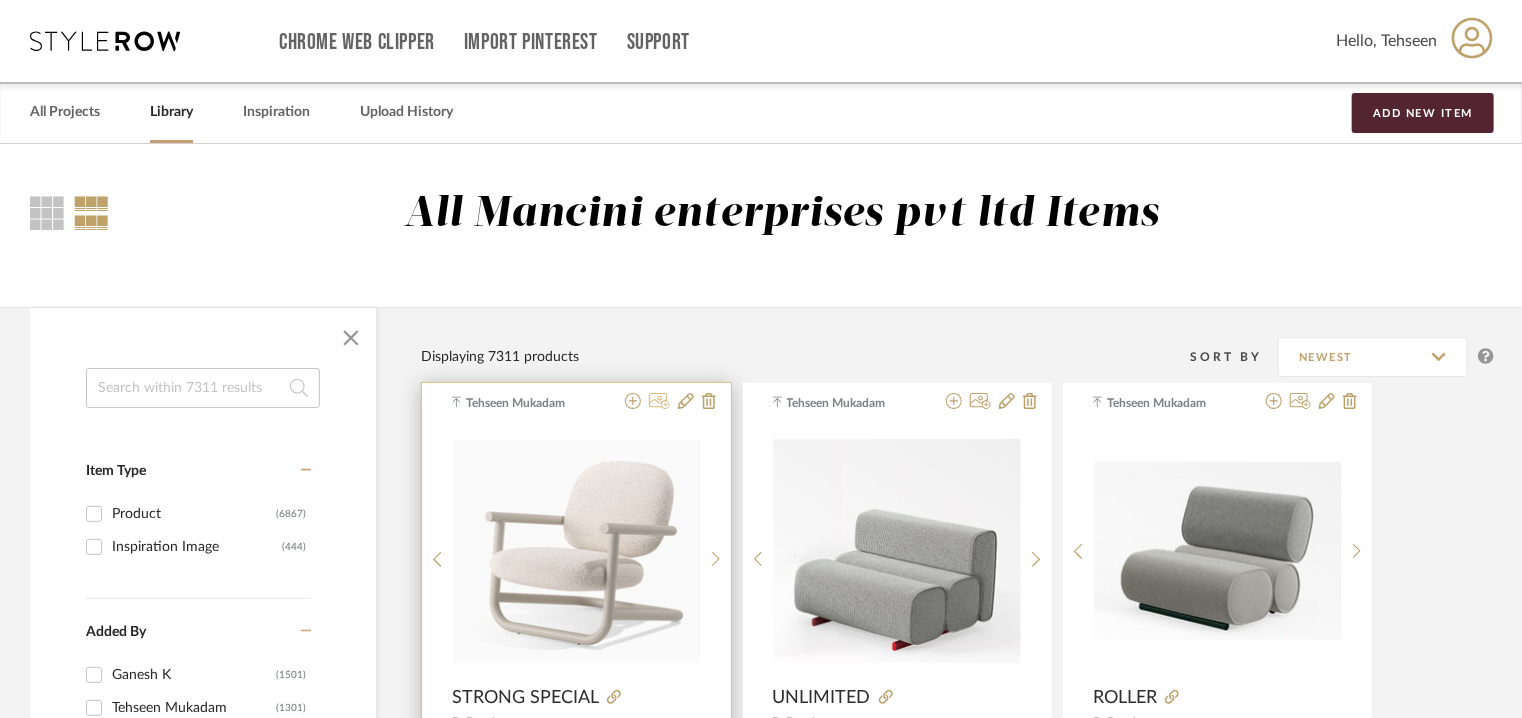 click 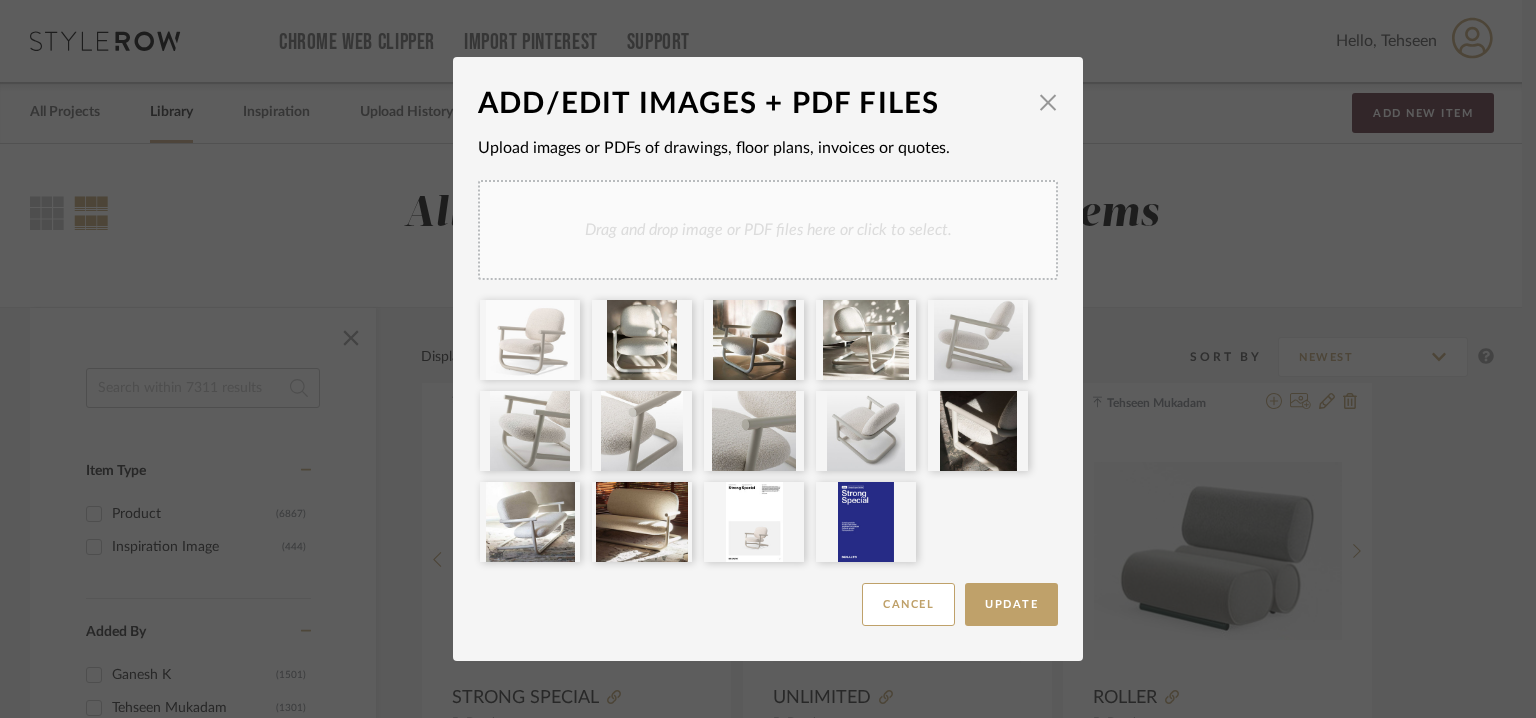 click on "Drag and drop image or PDF files here or click to select." at bounding box center (768, 230) 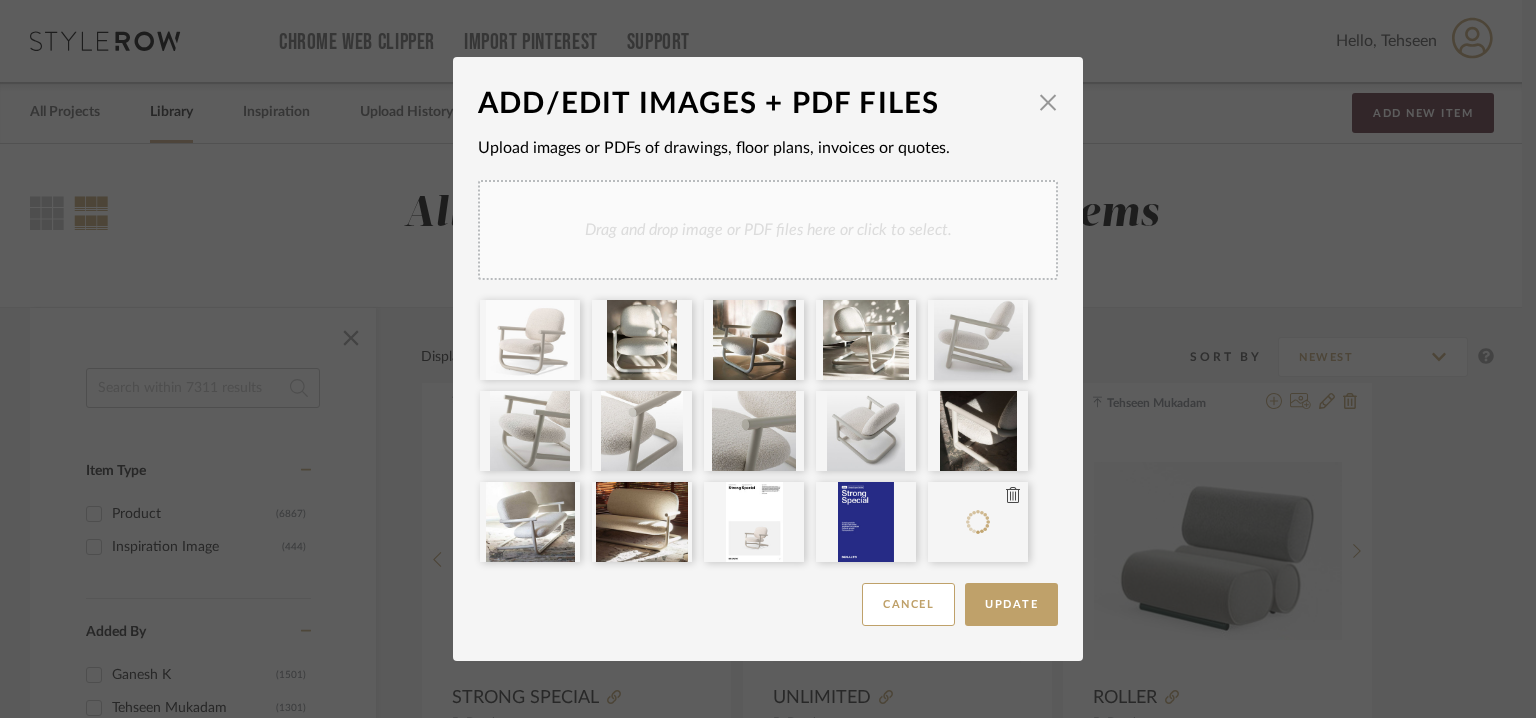 type 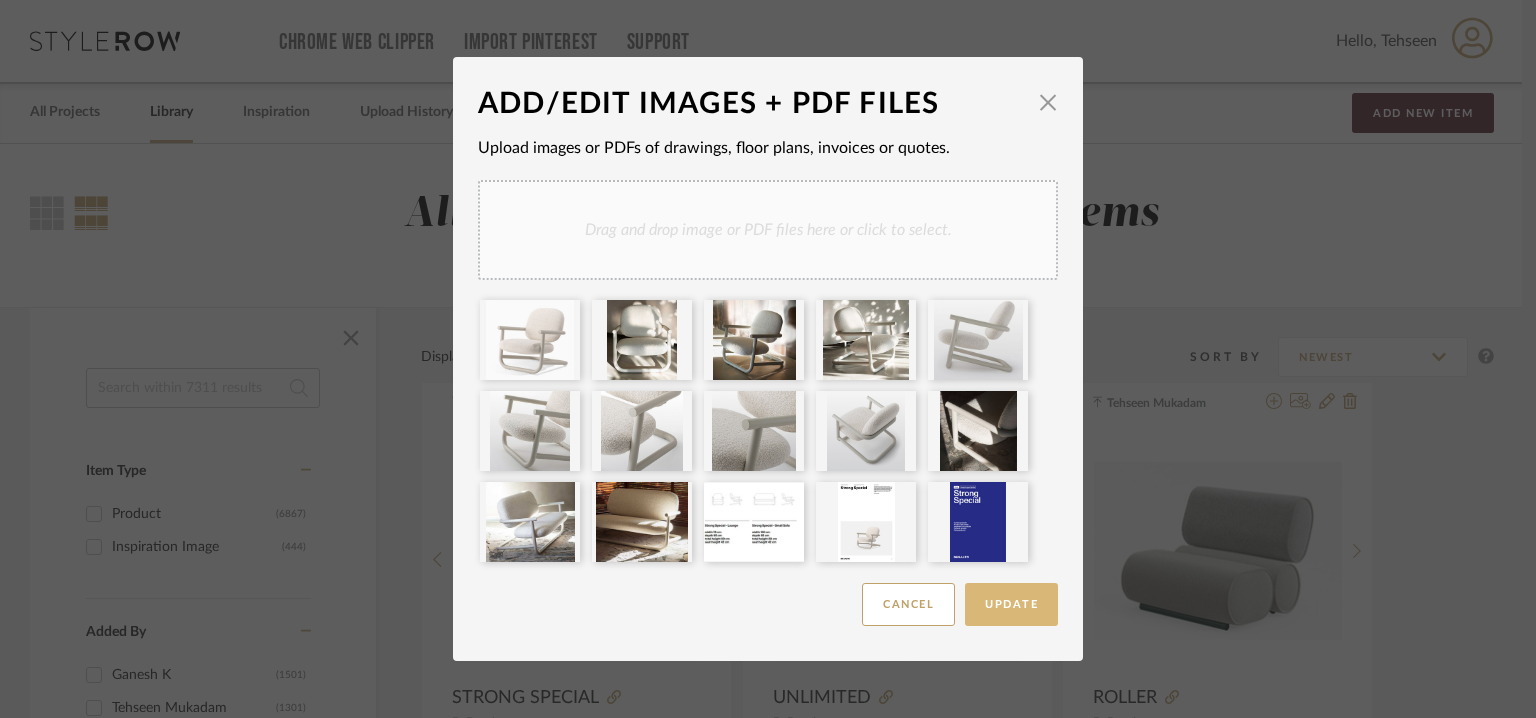 click on "Update" at bounding box center [1011, 604] 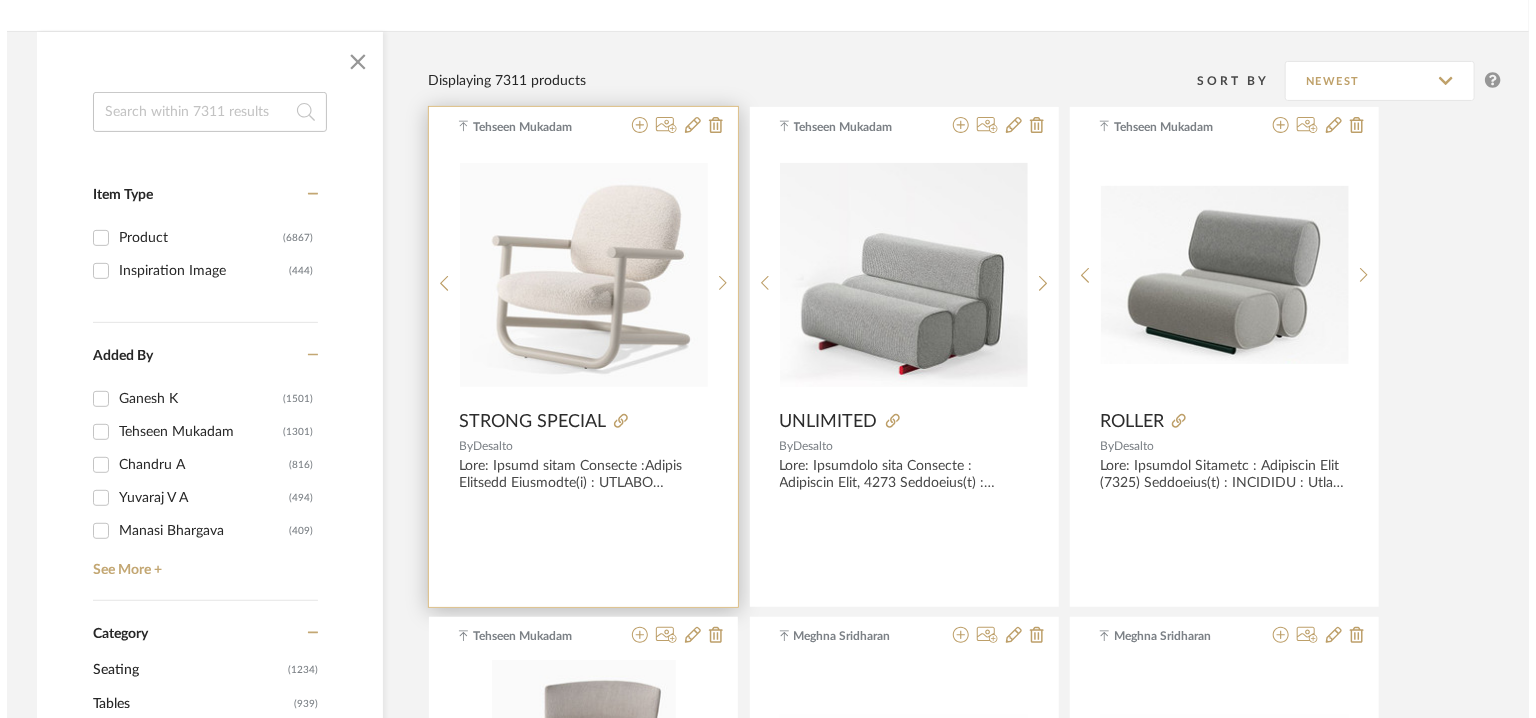 scroll, scrollTop: 0, scrollLeft: 0, axis: both 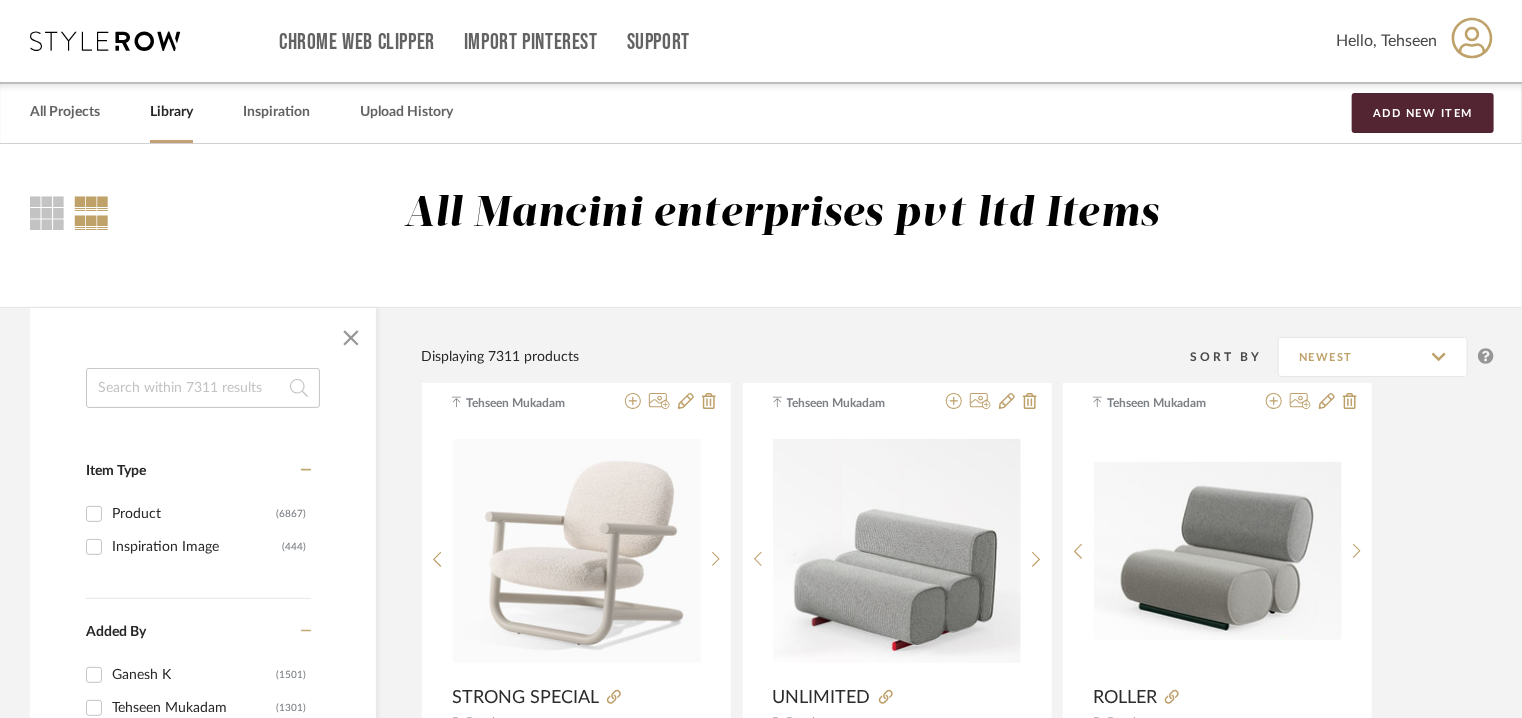 type 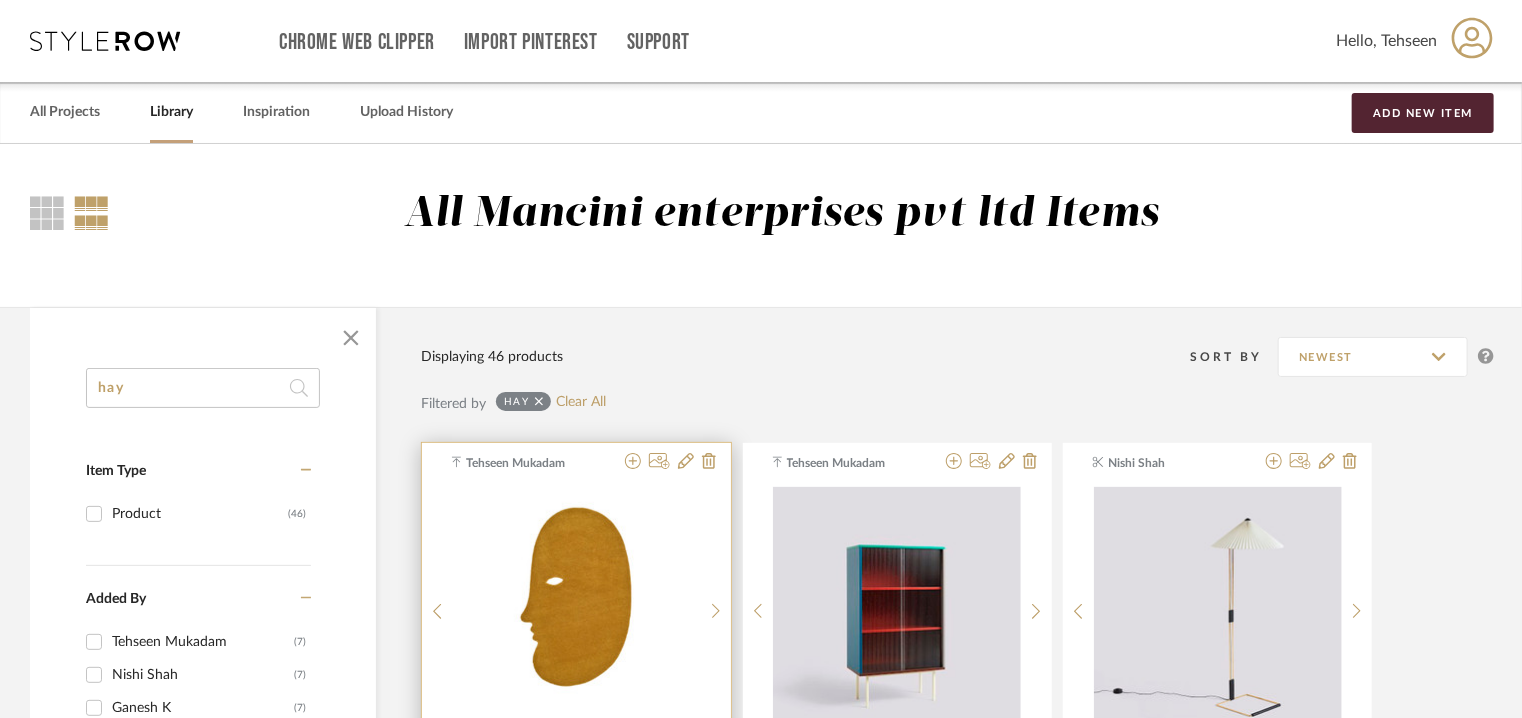 type on "hay" 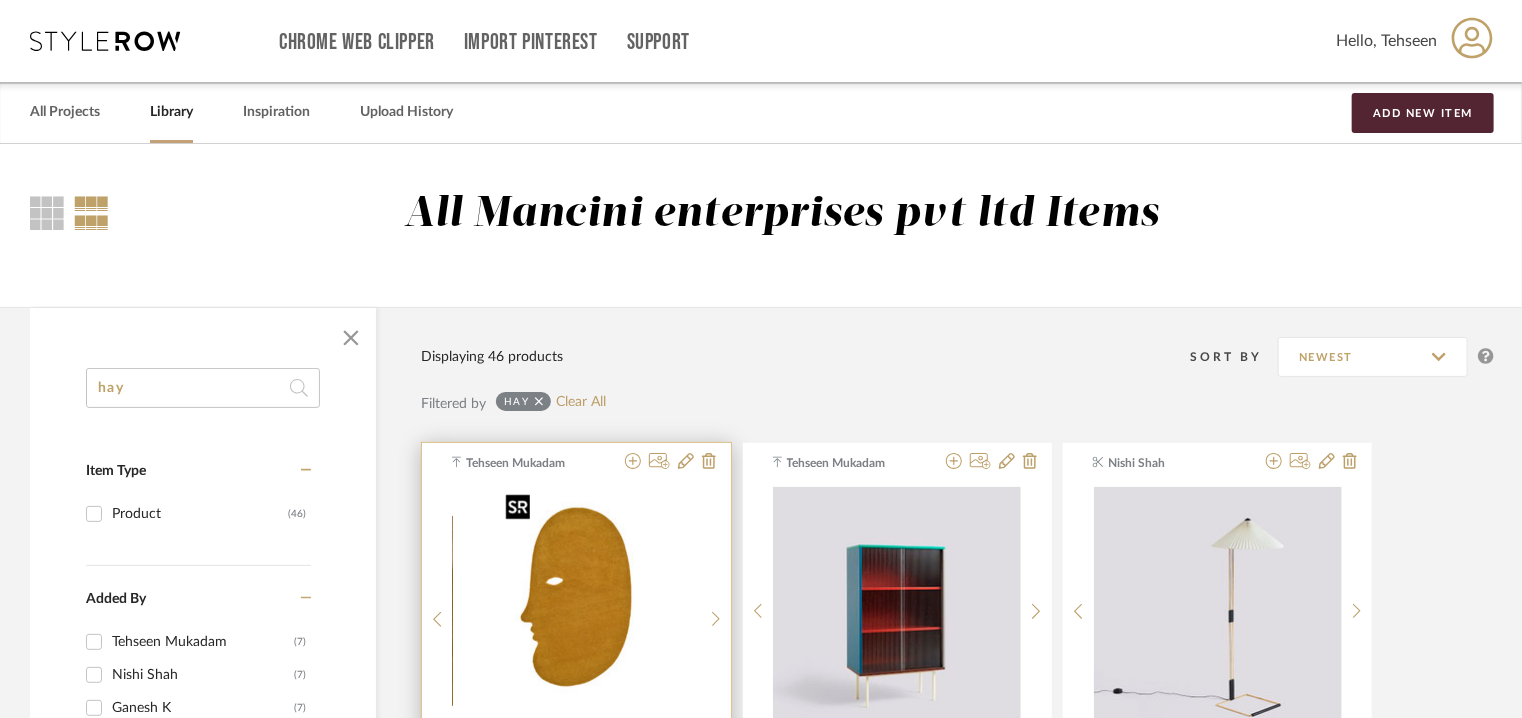 click at bounding box center (577, 611) 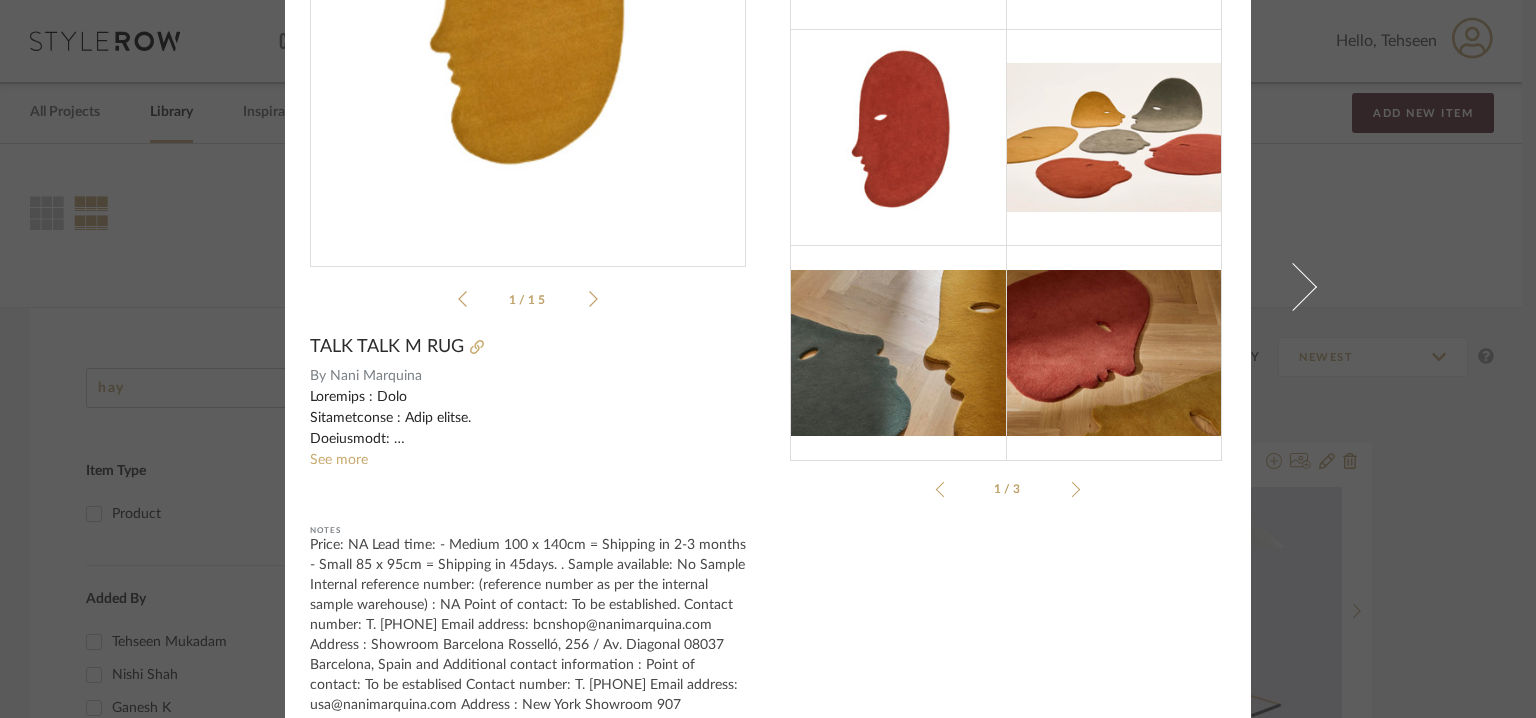 scroll, scrollTop: 348, scrollLeft: 0, axis: vertical 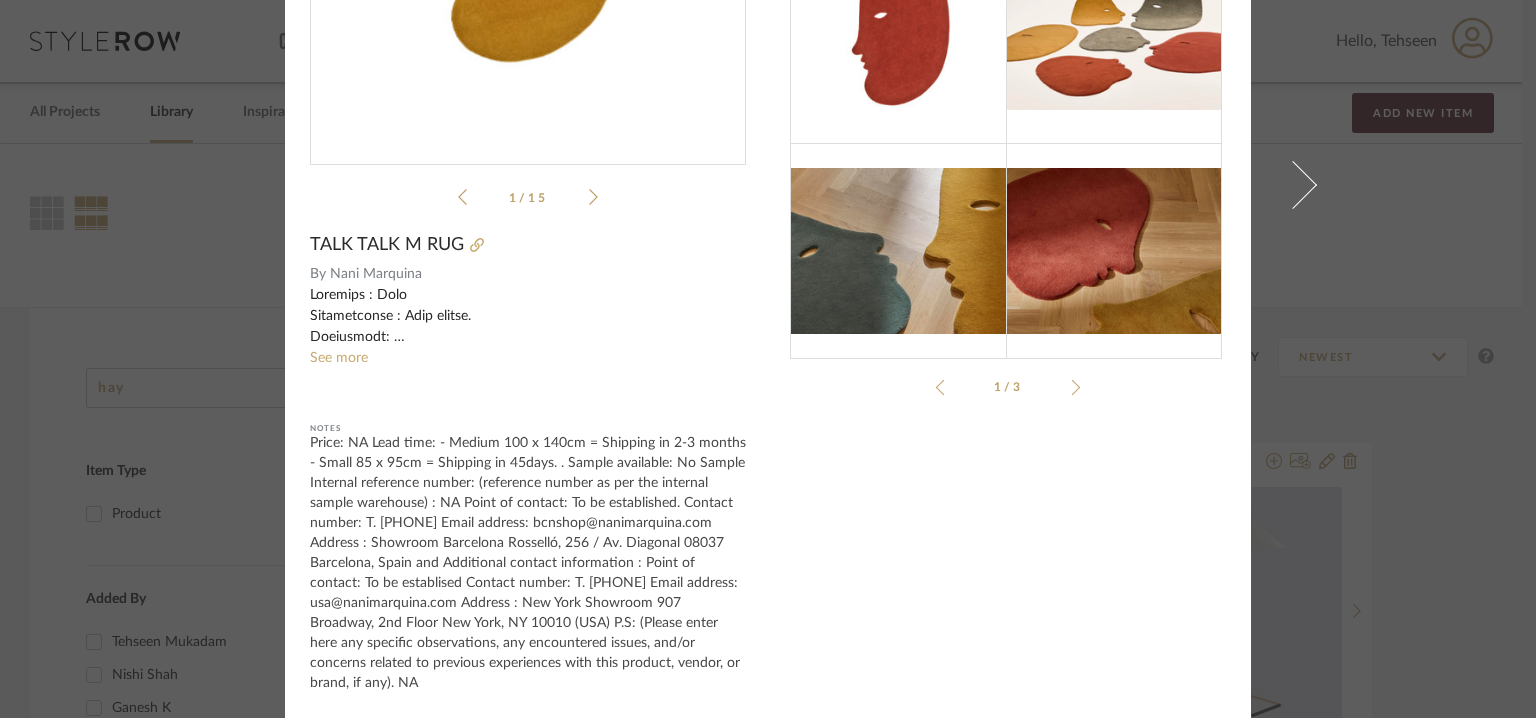 drag, startPoint x: 533, startPoint y: 677, endPoint x: 456, endPoint y: 500, distance: 193.02332 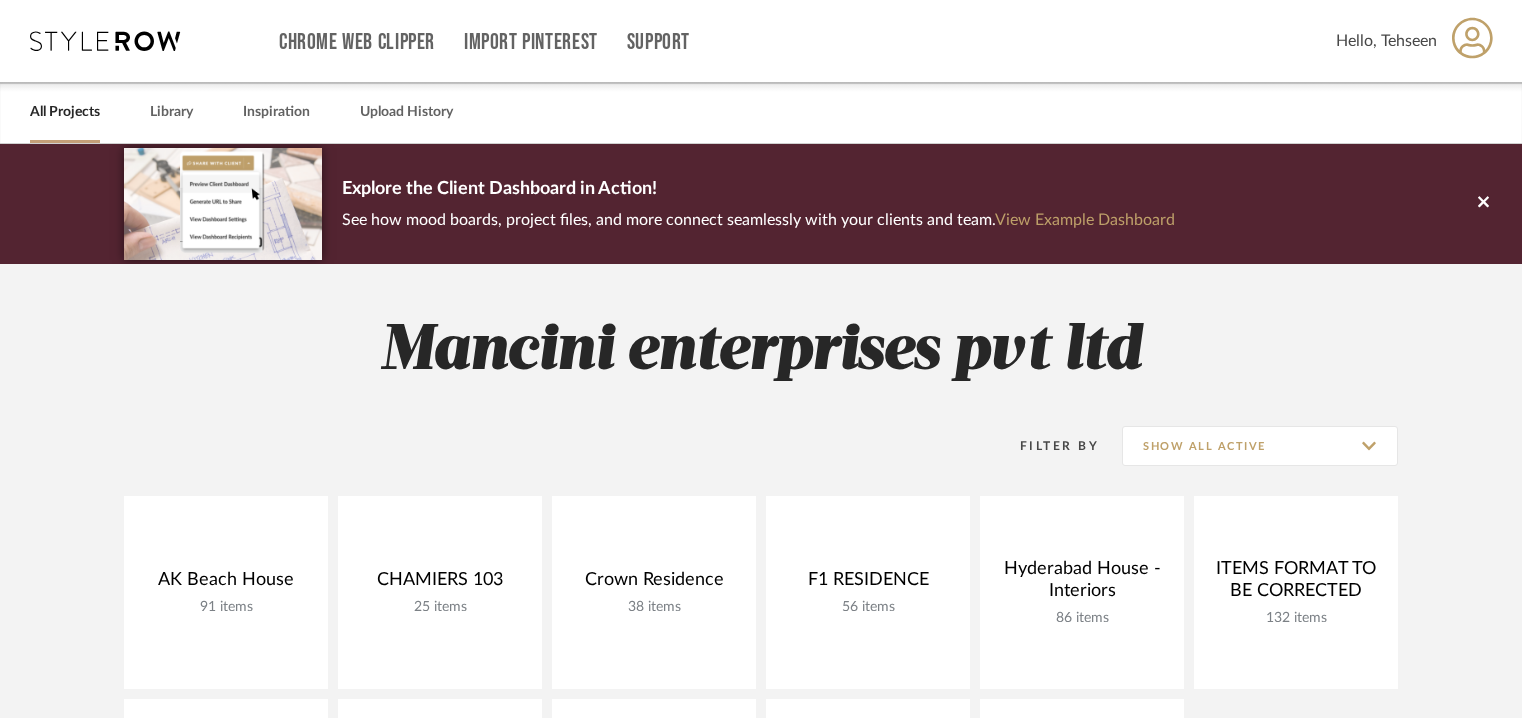 scroll, scrollTop: 0, scrollLeft: 0, axis: both 